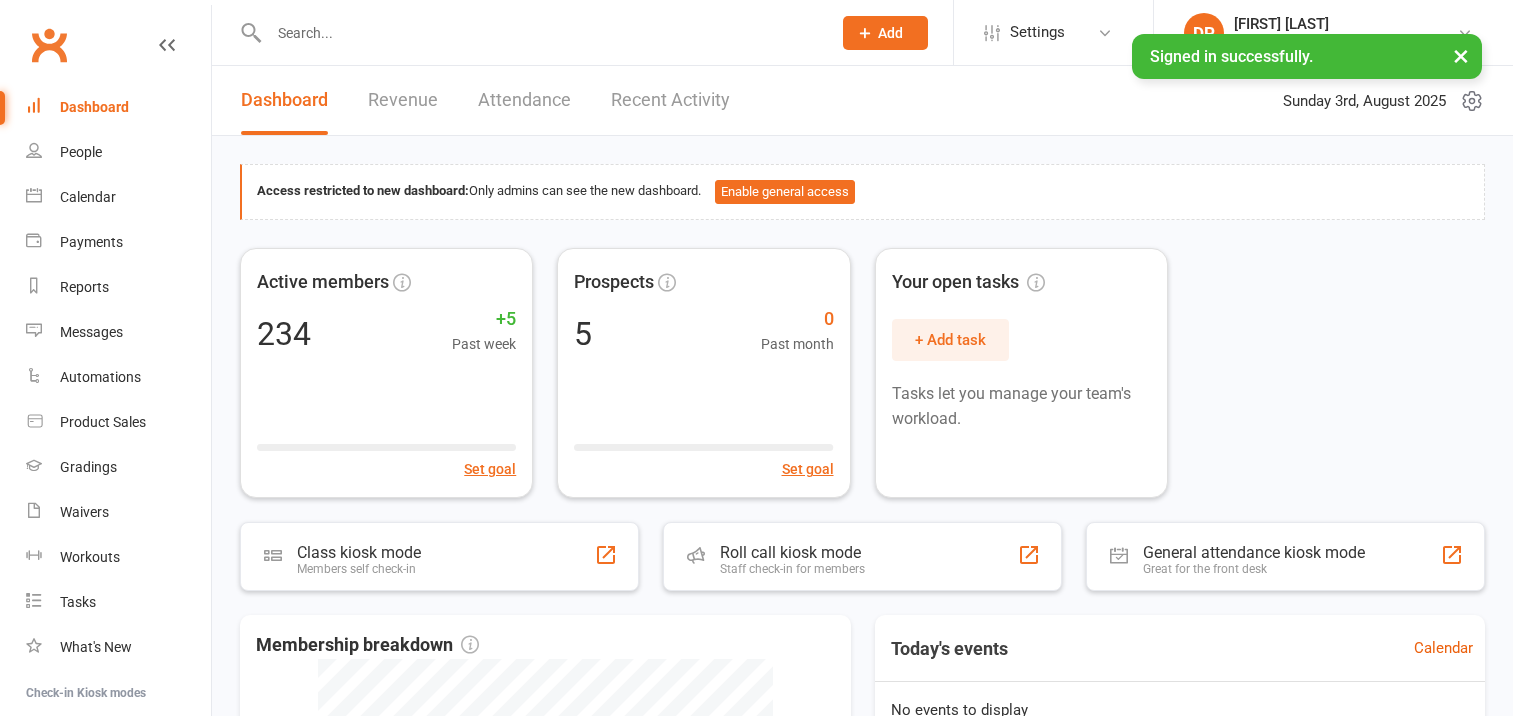 scroll, scrollTop: 0, scrollLeft: 0, axis: both 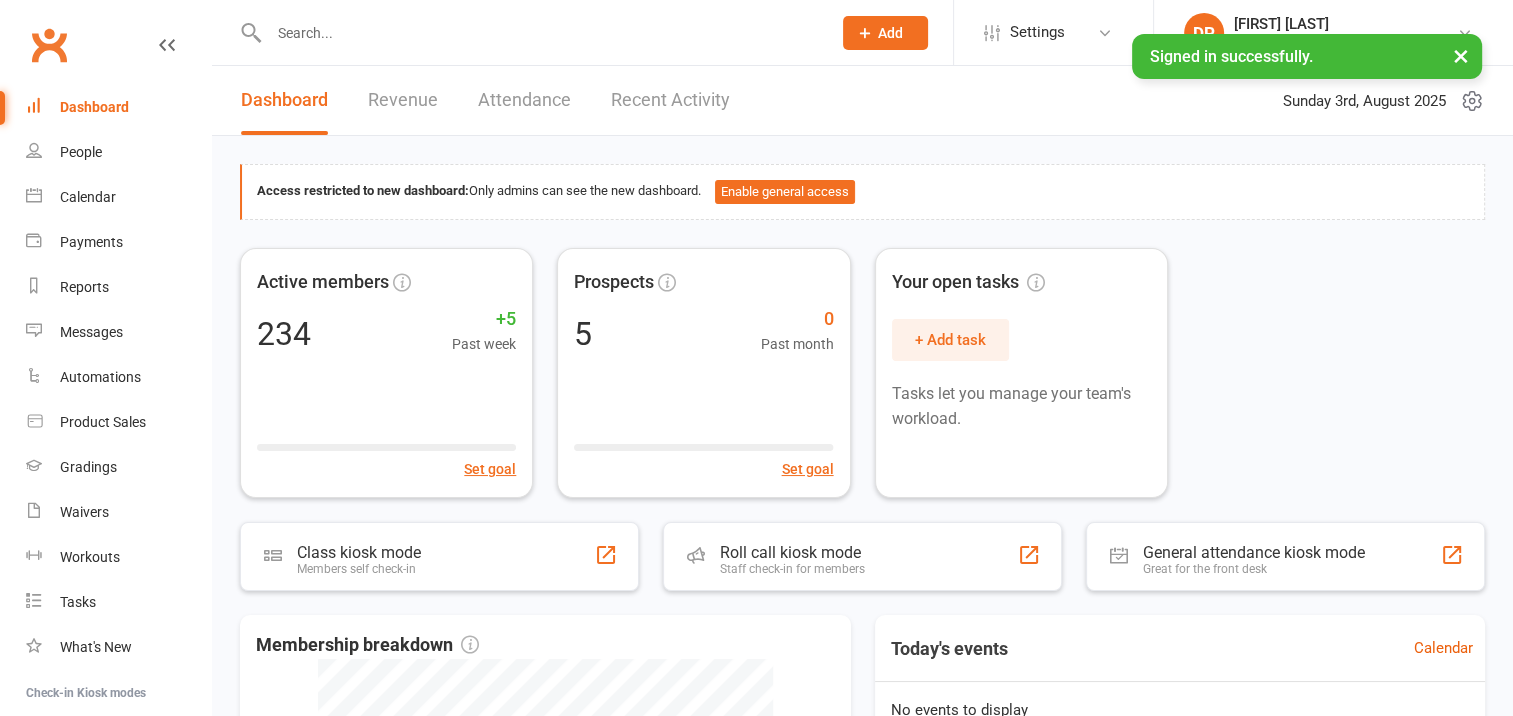 click on "×" at bounding box center [1461, 55] 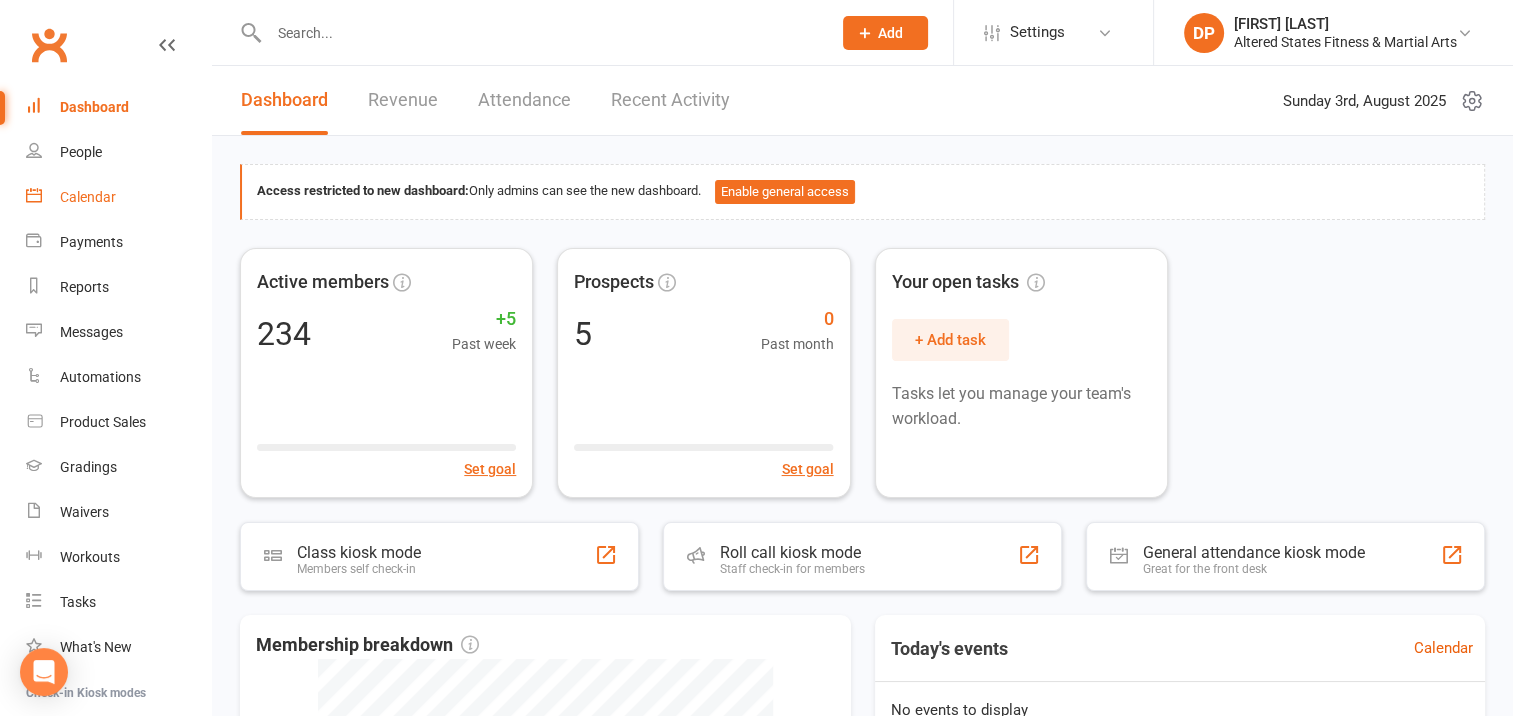 click on "Calendar" at bounding box center [88, 197] 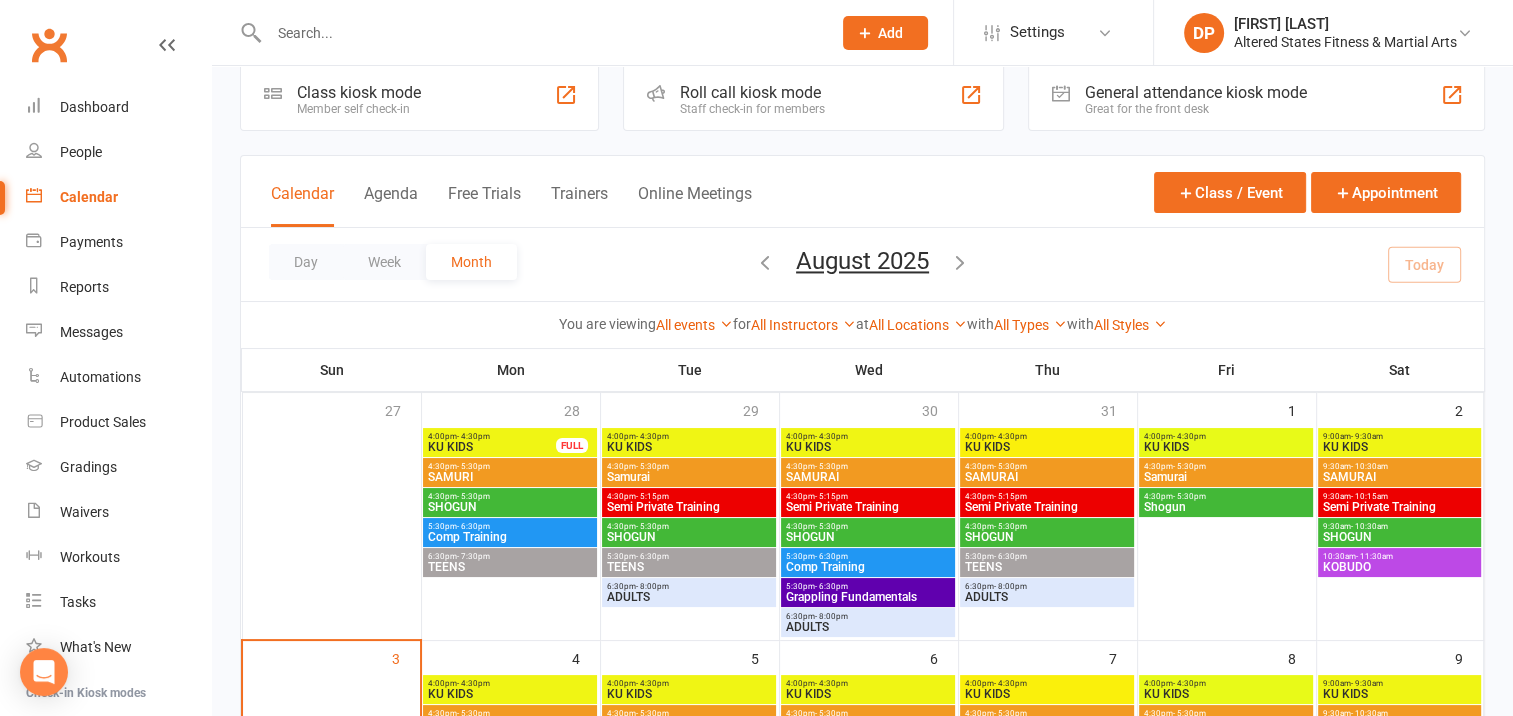 scroll, scrollTop: 0, scrollLeft: 0, axis: both 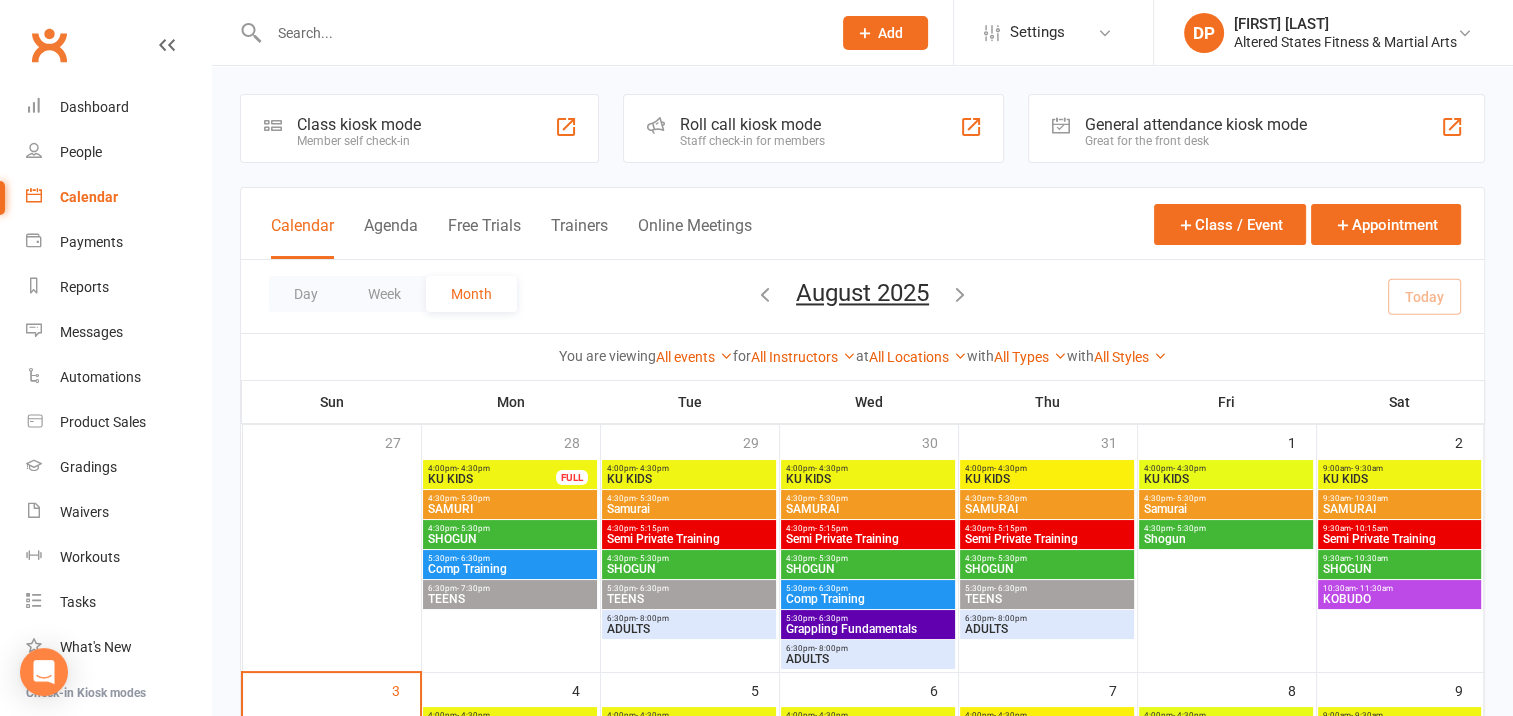 click on "9:00am  - 9:30am" at bounding box center [1399, 468] 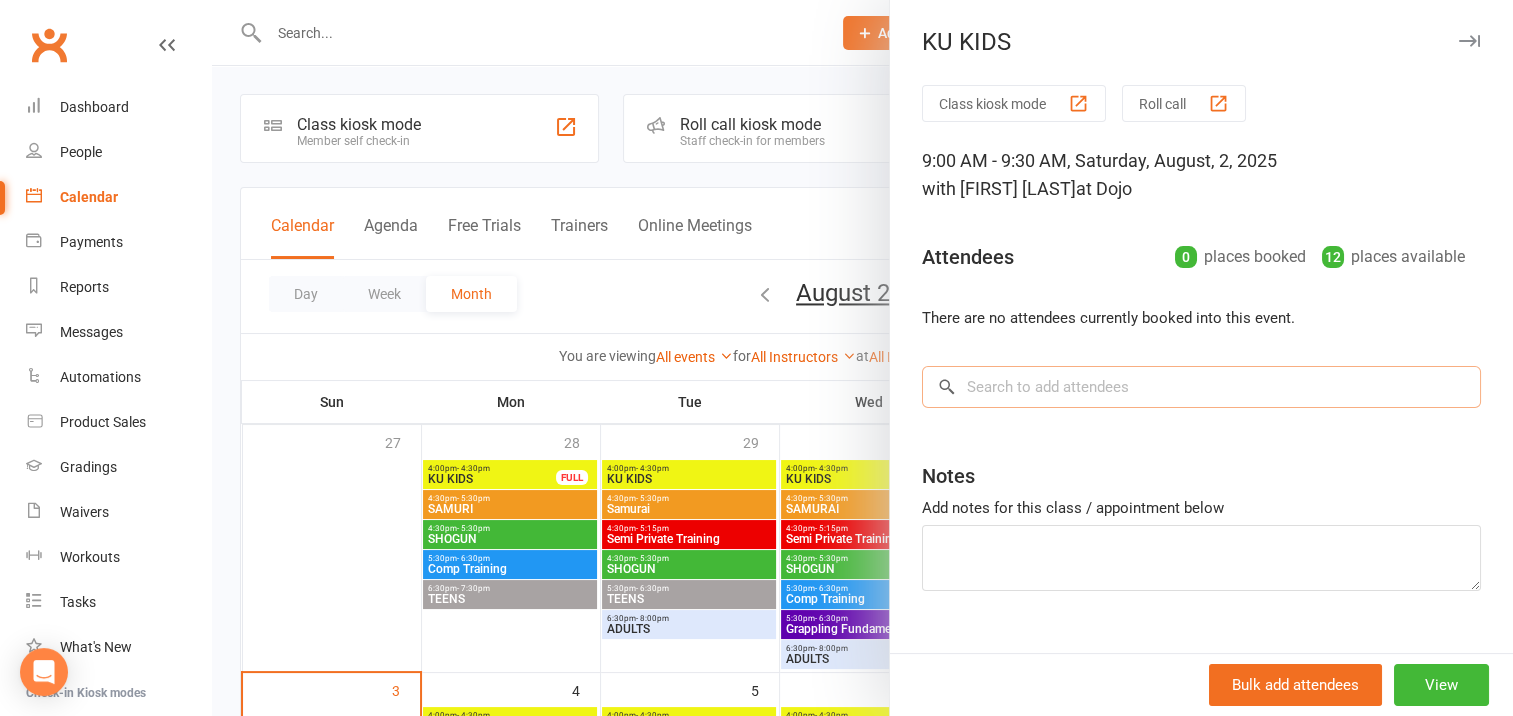 click at bounding box center (1201, 387) 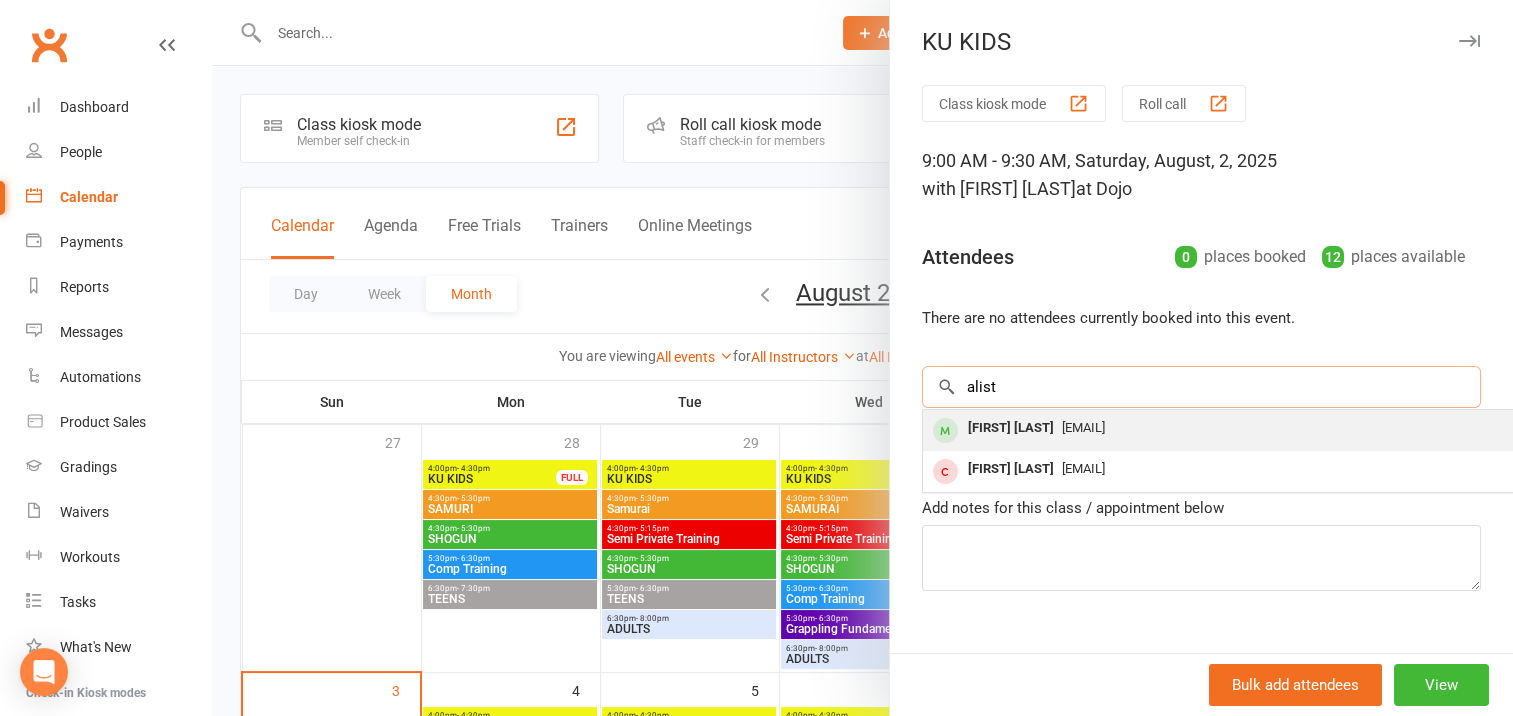 type on "alist" 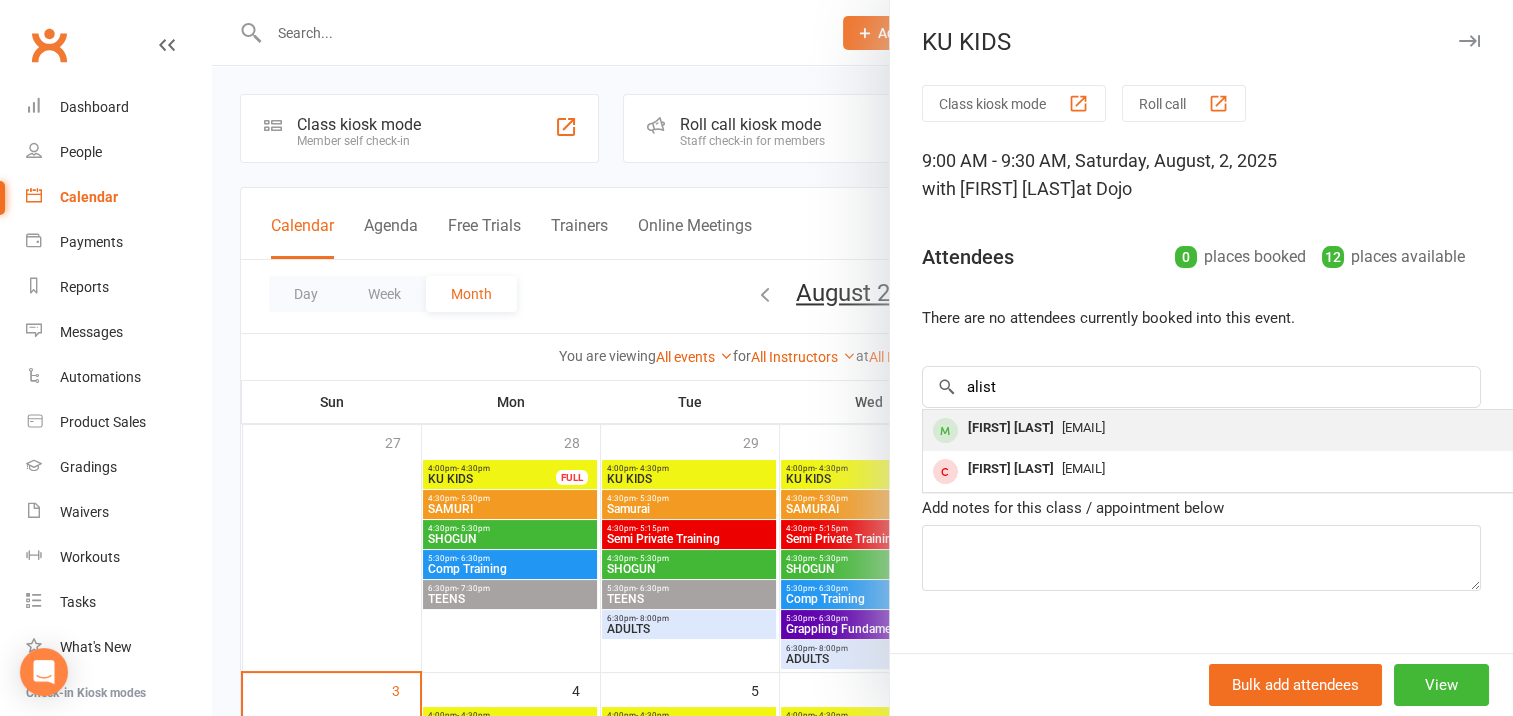 click on "[FIRST] [LAST]" at bounding box center [1011, 428] 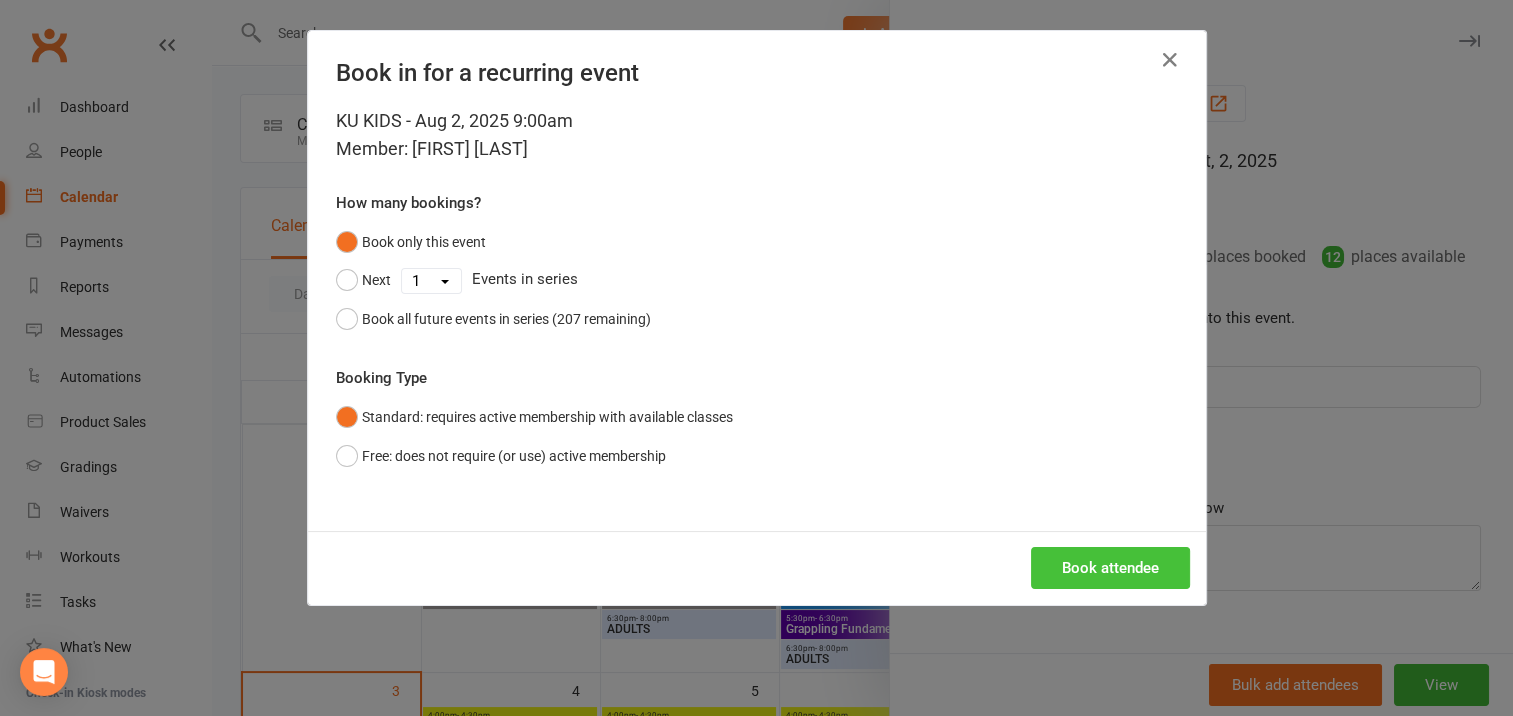 click on "Book attendee" at bounding box center (1110, 568) 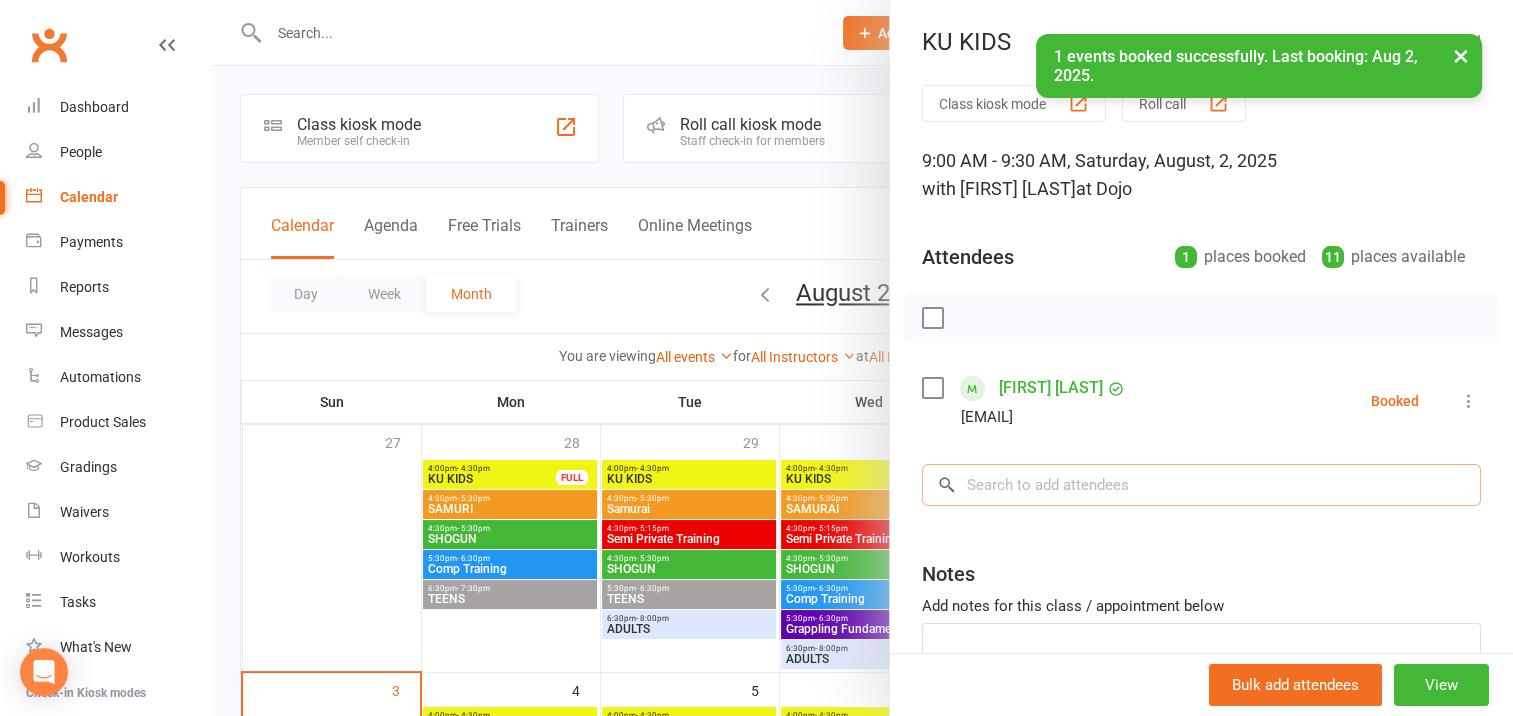 click at bounding box center [1201, 485] 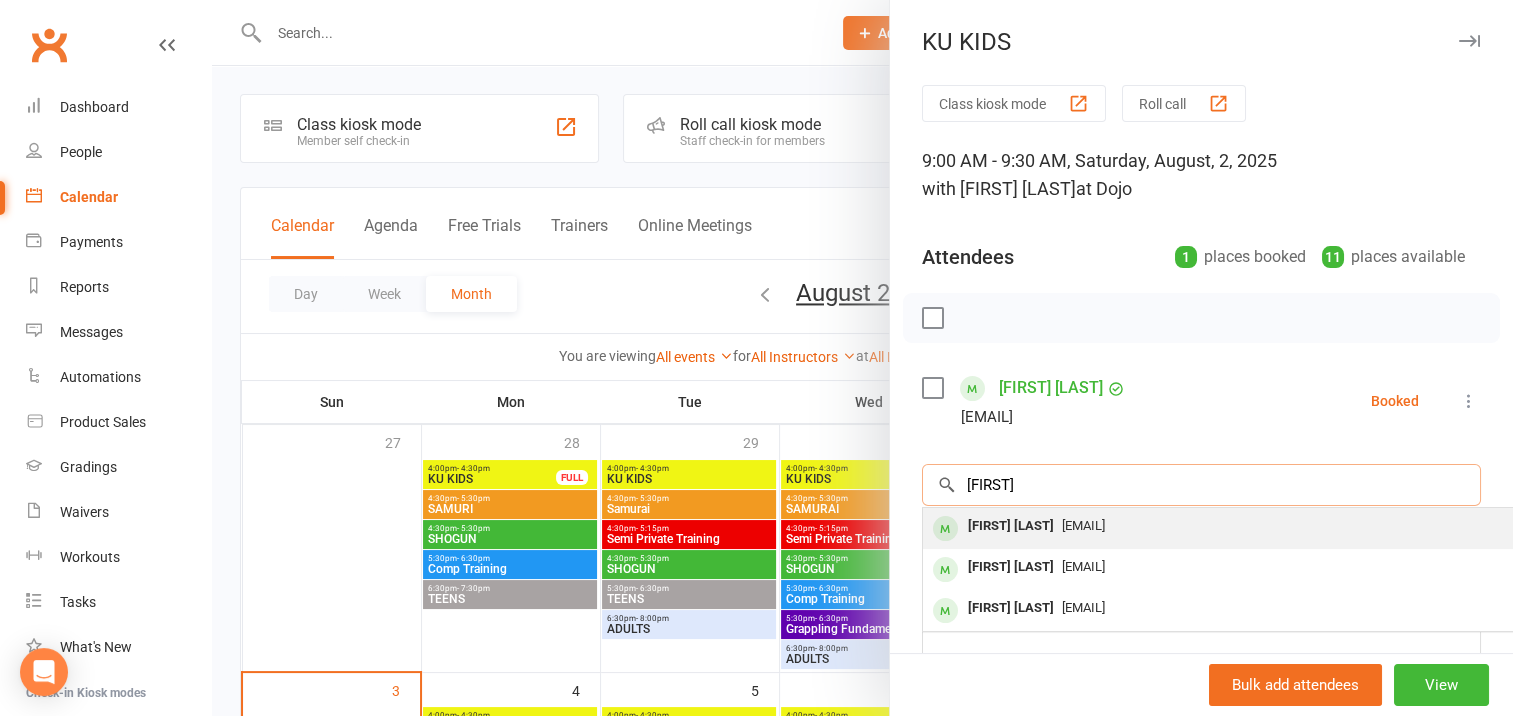 type on "[FIRST]" 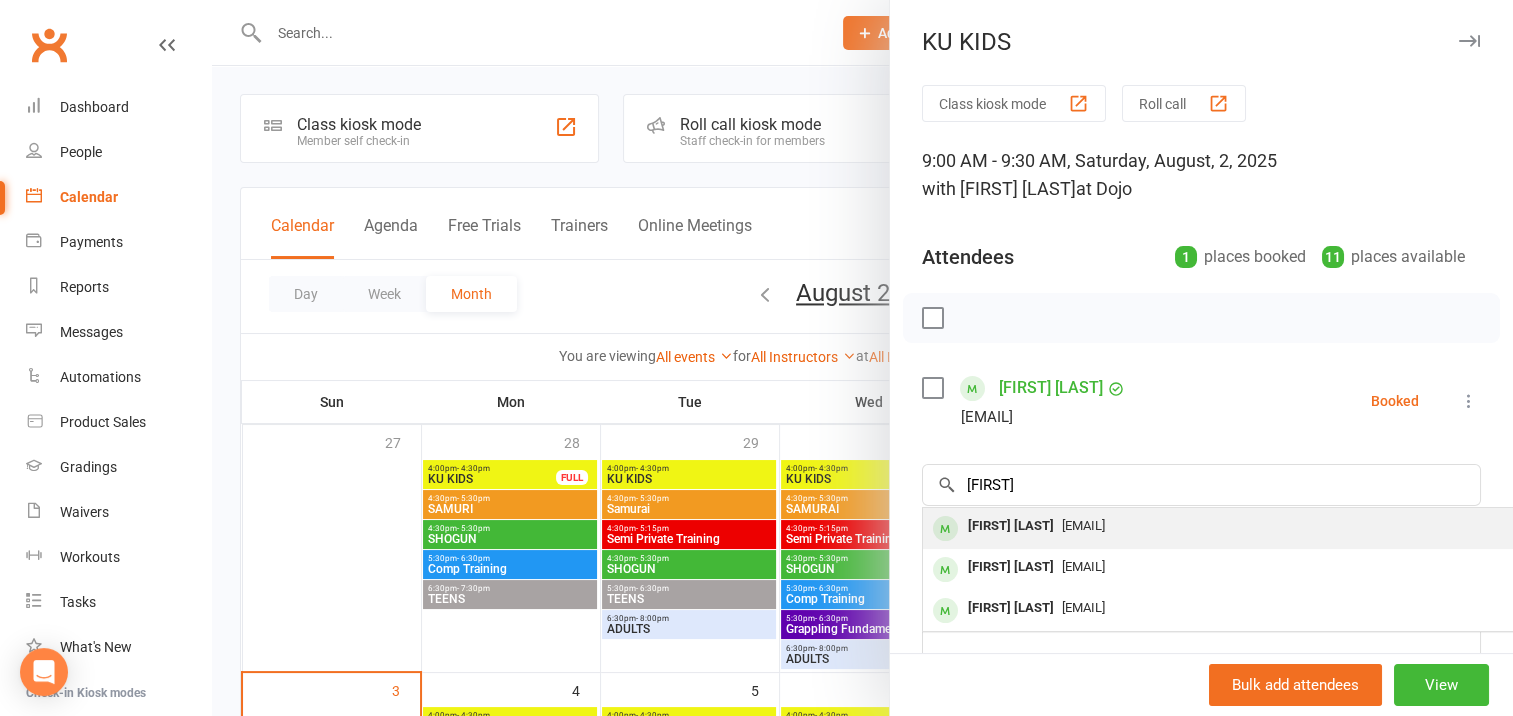 click on "[FIRST] [LAST]" at bounding box center [1011, 526] 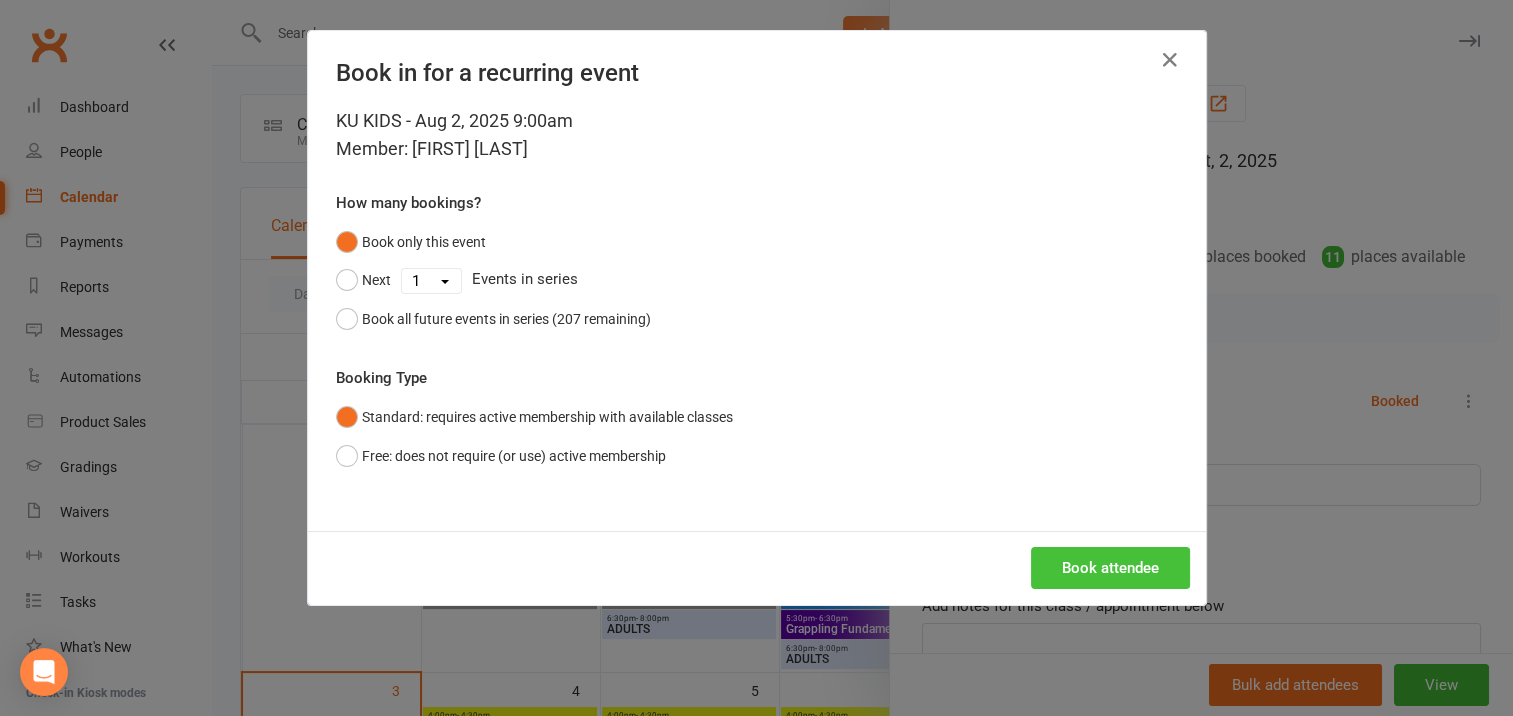 click on "Book attendee" at bounding box center (1110, 568) 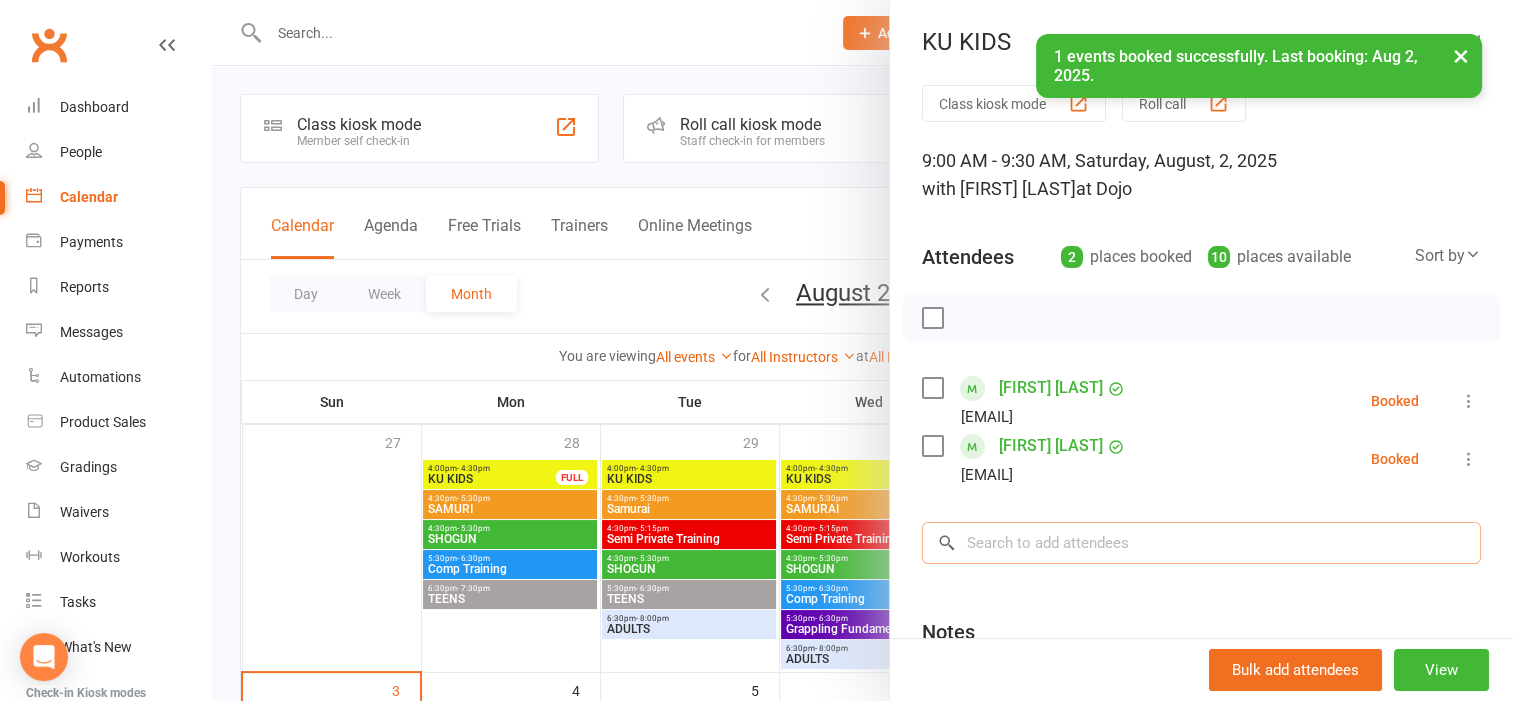 click at bounding box center (1201, 543) 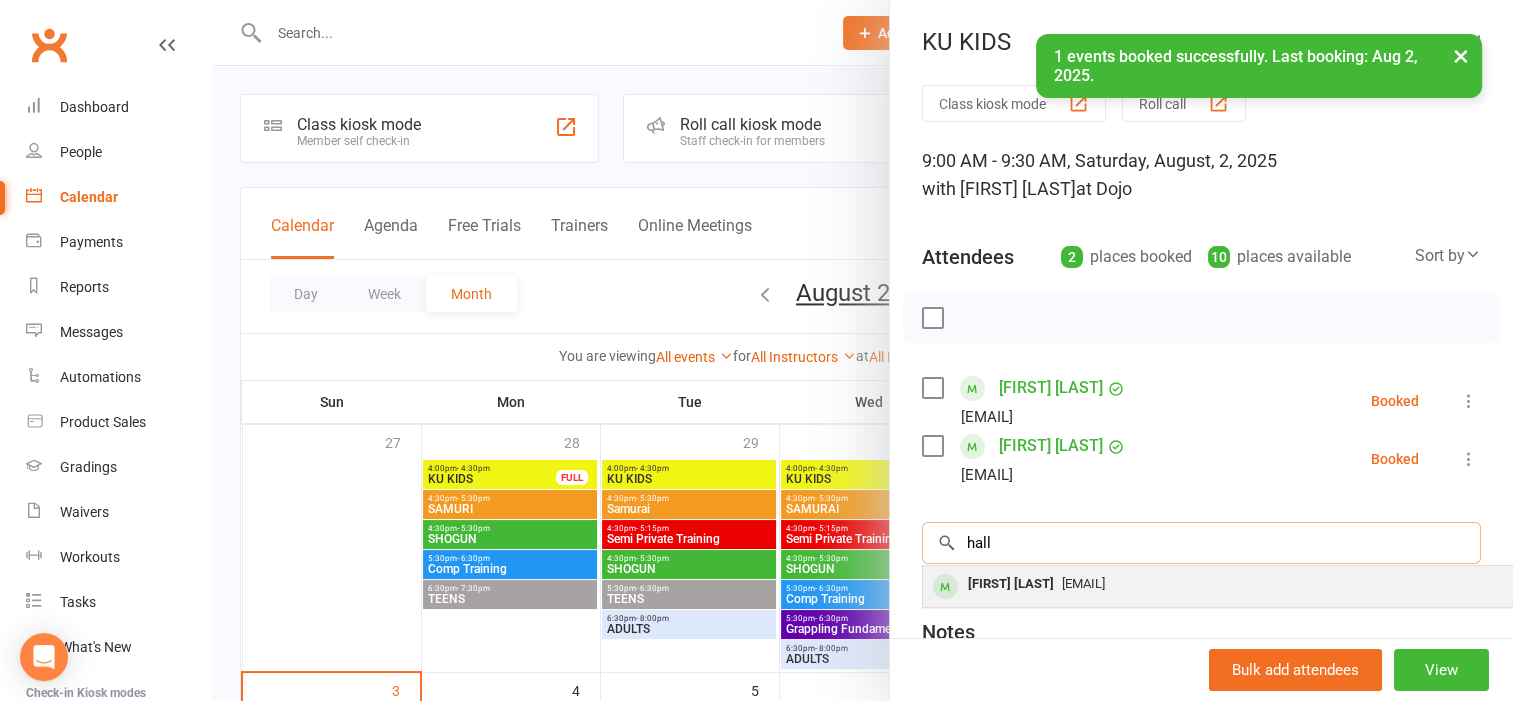 type on "hall" 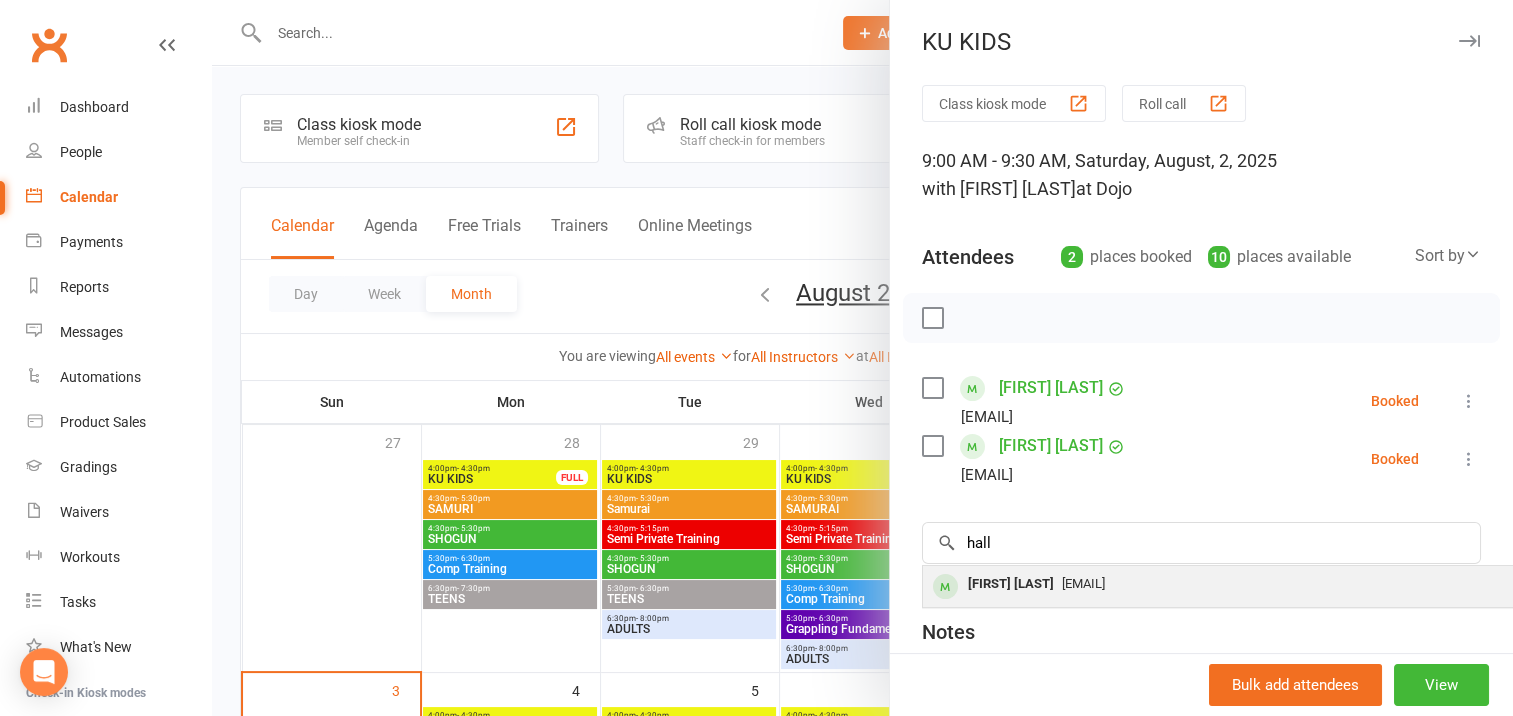 click on "[FIRST] [LAST]" at bounding box center (1011, 584) 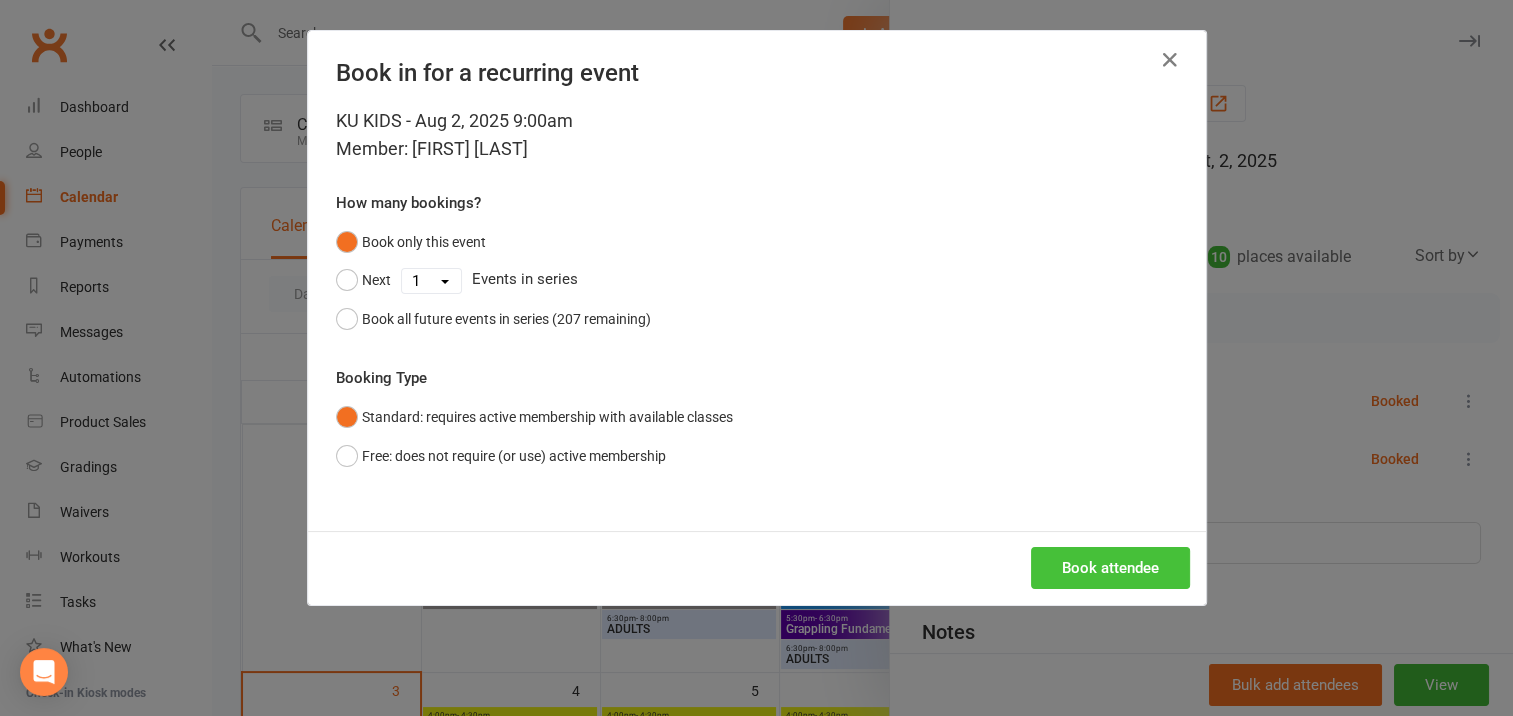 click on "Book attendee" at bounding box center (1110, 568) 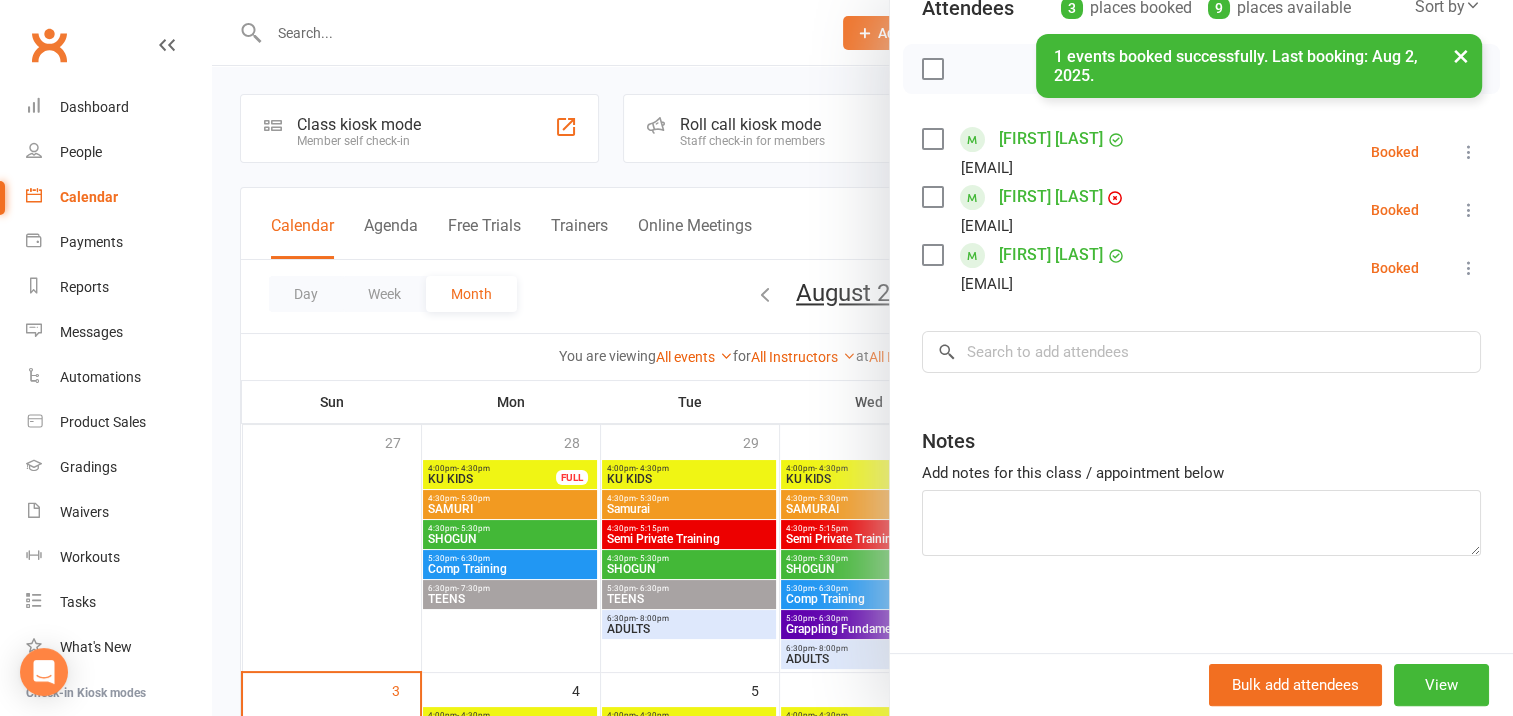 scroll, scrollTop: 250, scrollLeft: 0, axis: vertical 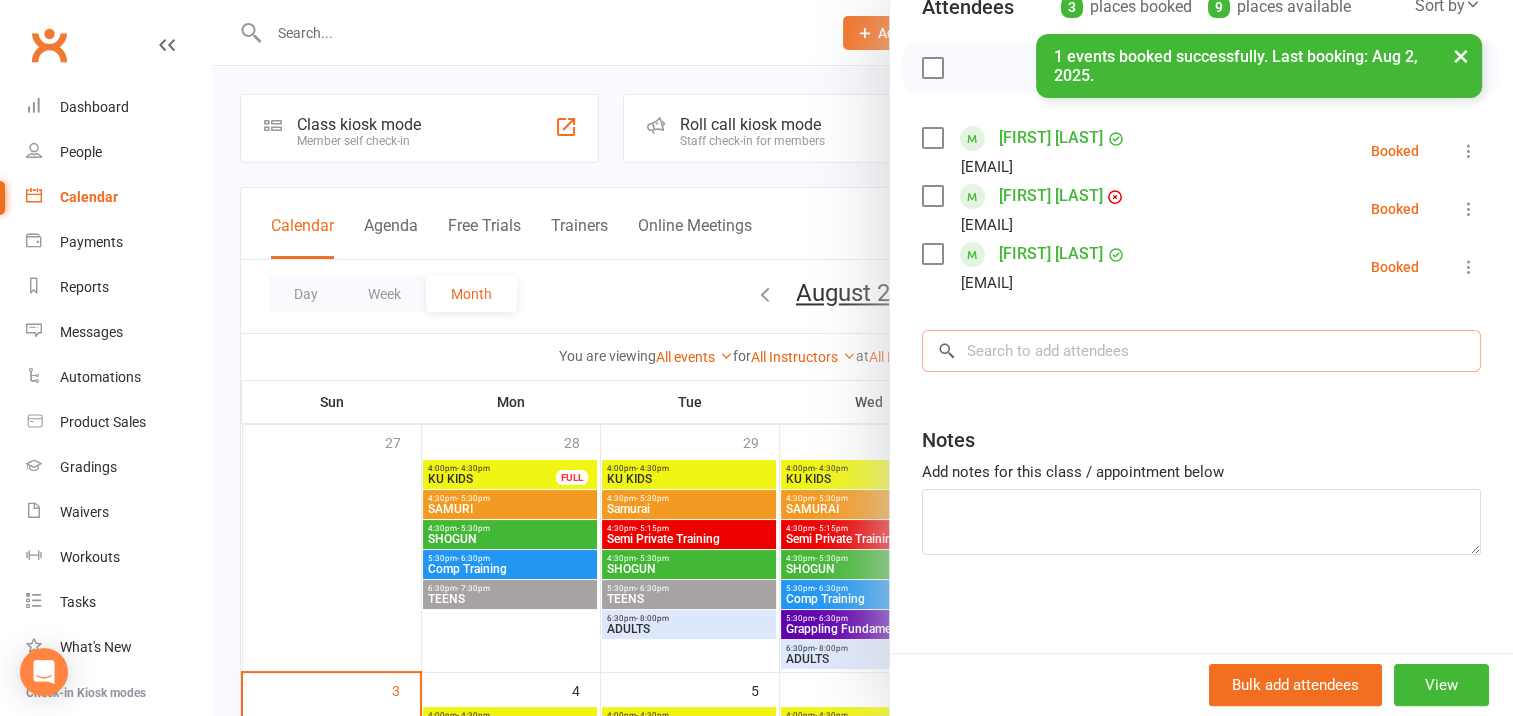 click at bounding box center [1201, 351] 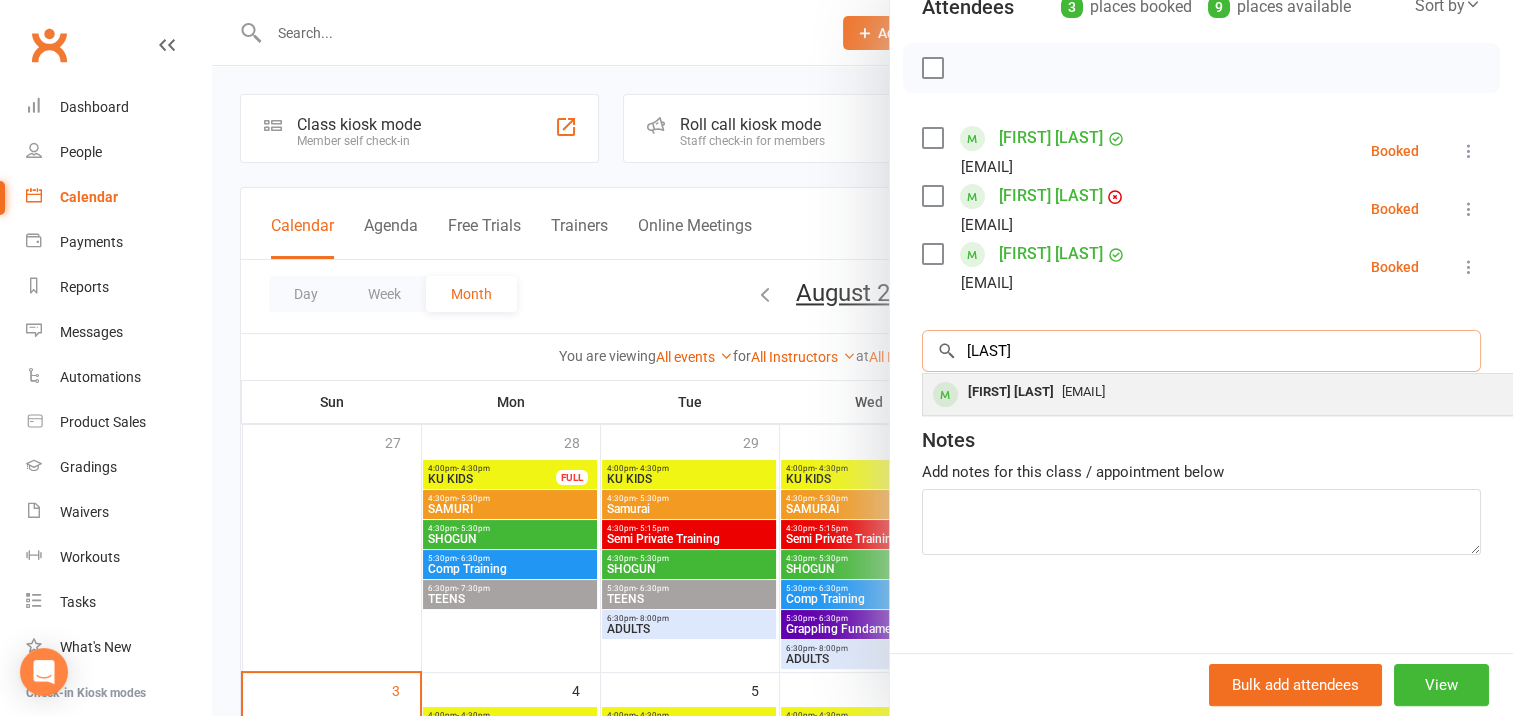 type on "[LAST]" 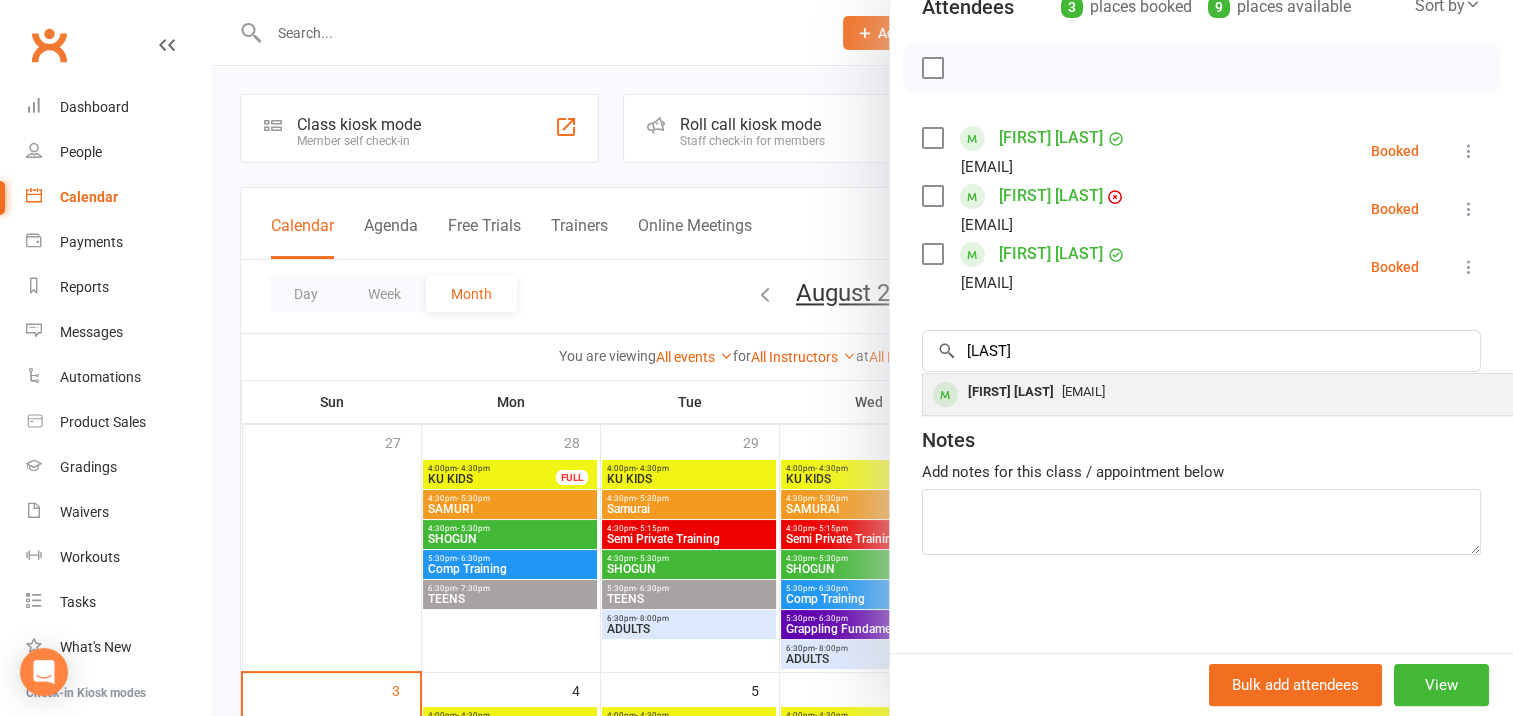 click on "[FIRST] [LAST]" at bounding box center (1011, 392) 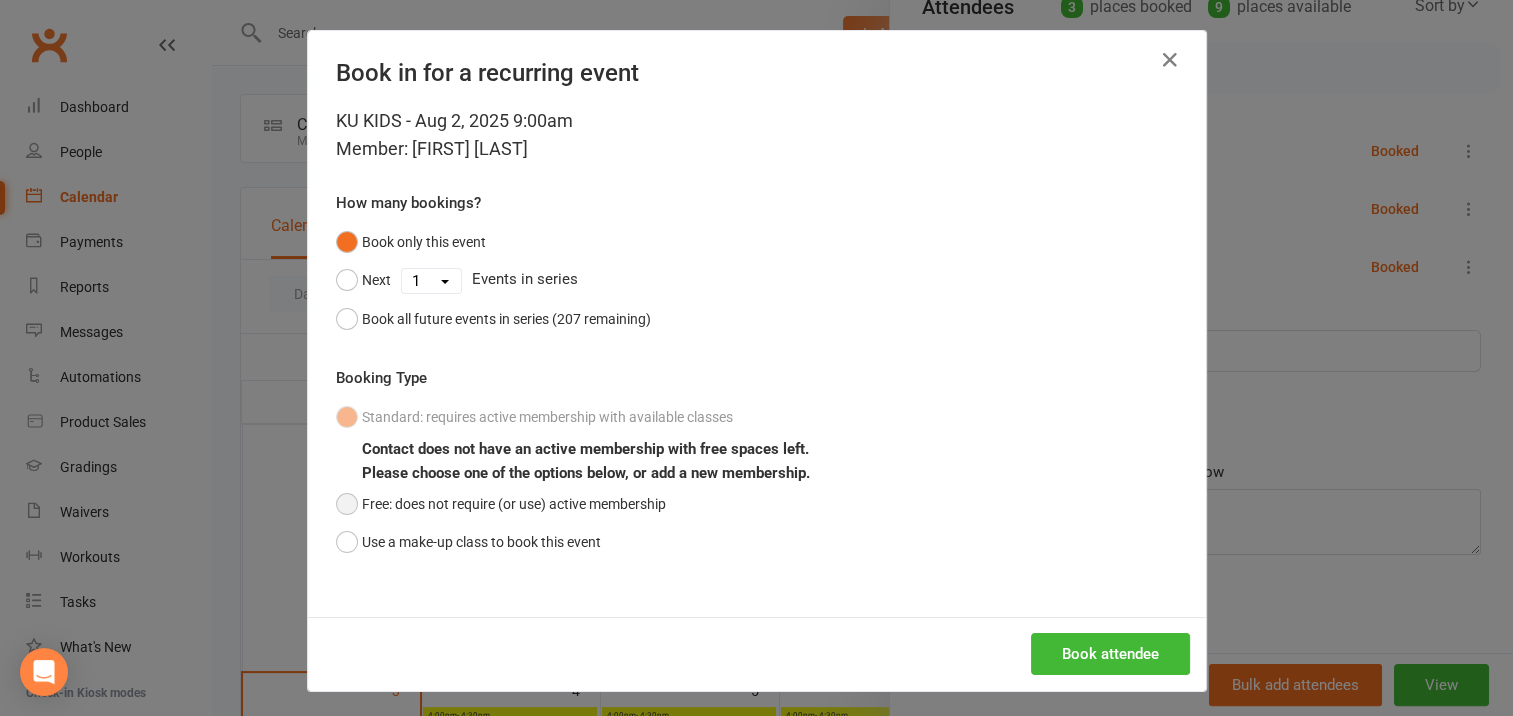 click on "Free: does not require (or use) active membership" at bounding box center (501, 504) 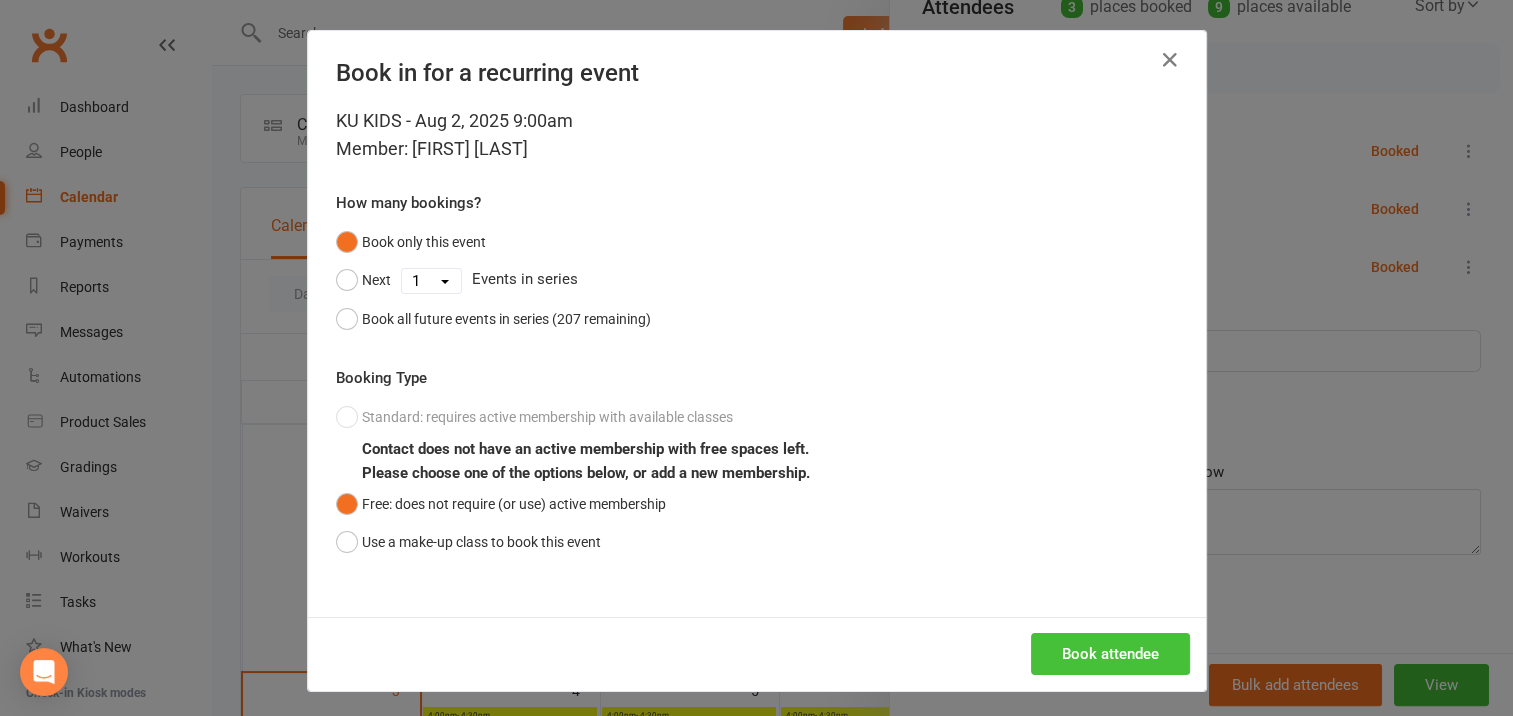 click on "Book attendee" at bounding box center [1110, 654] 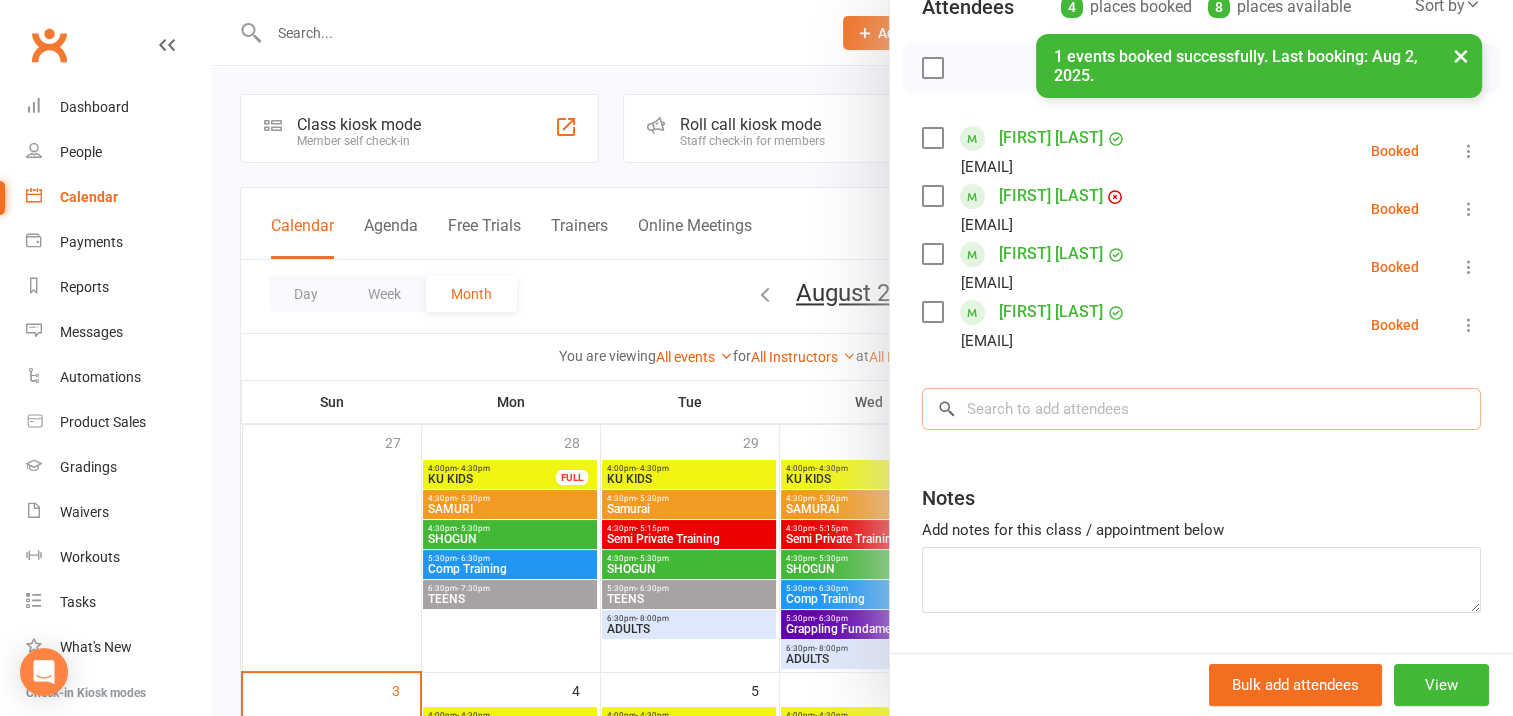 click at bounding box center [1201, 409] 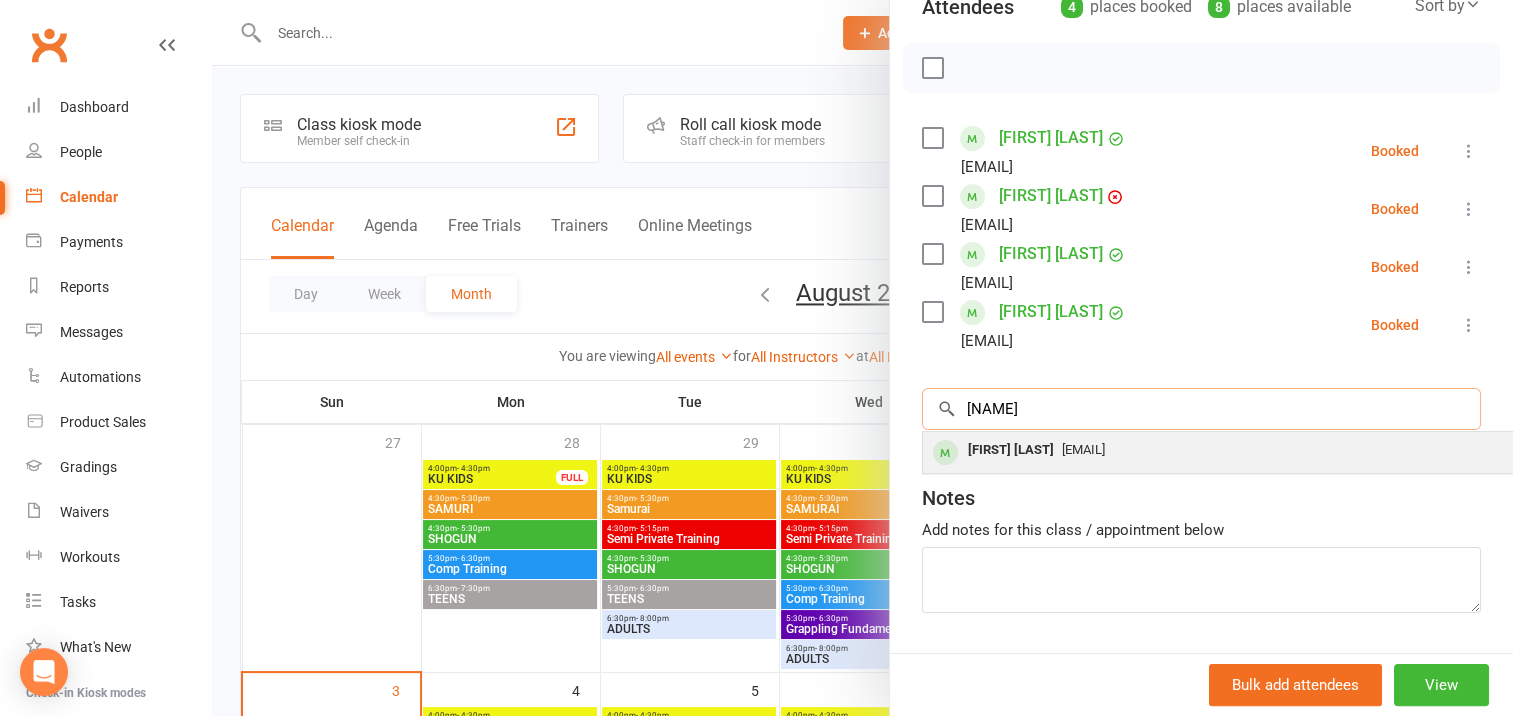 type on "[NAME]" 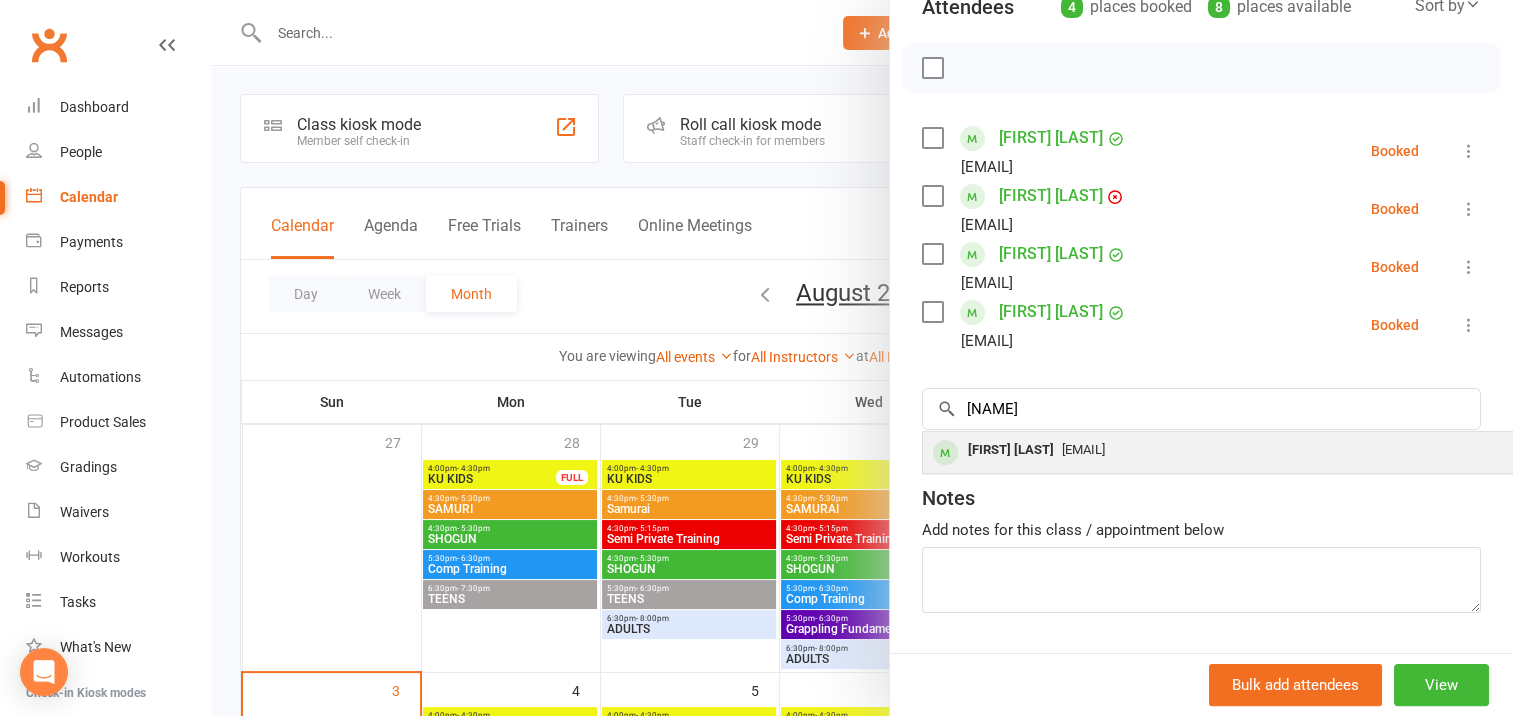 click on "[FIRST] [LAST]" at bounding box center (1011, 450) 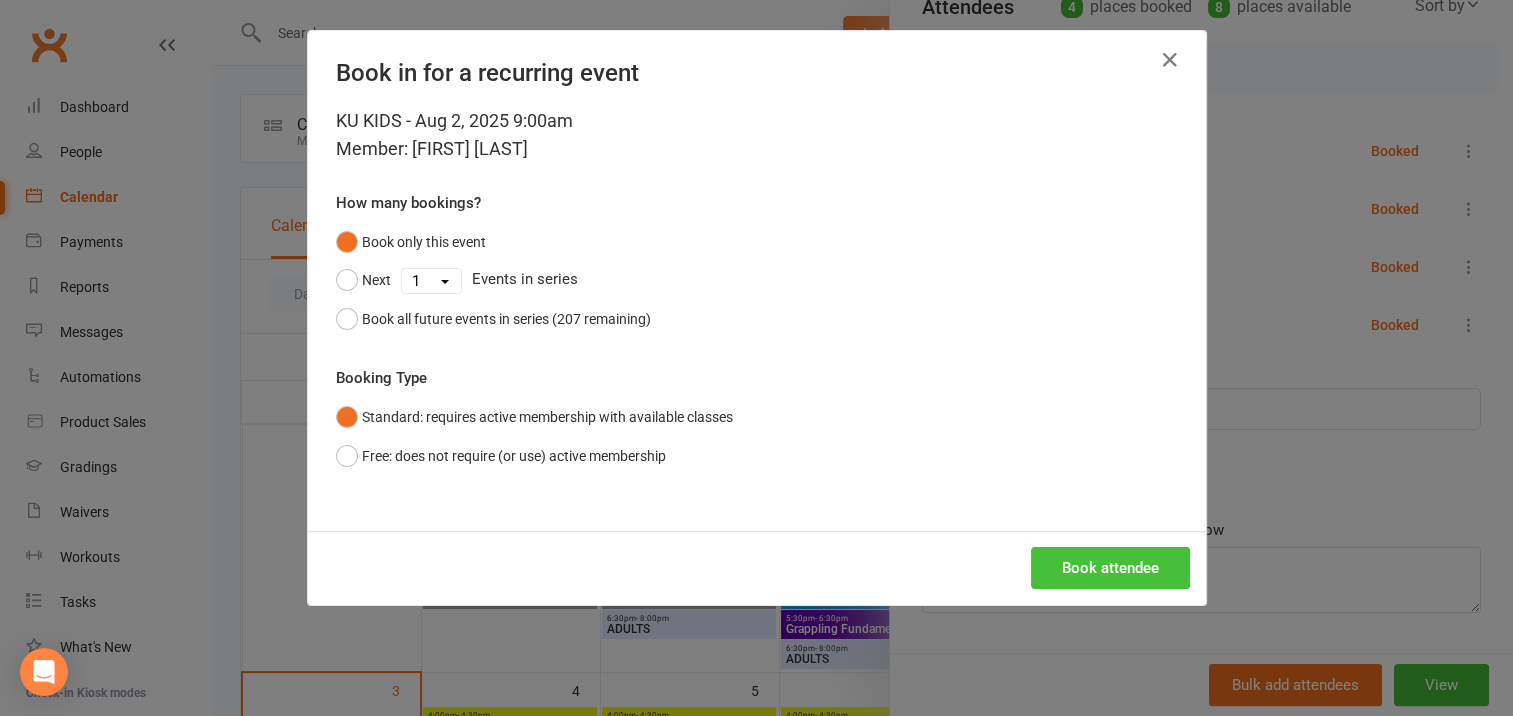 click on "Book attendee" at bounding box center [1110, 568] 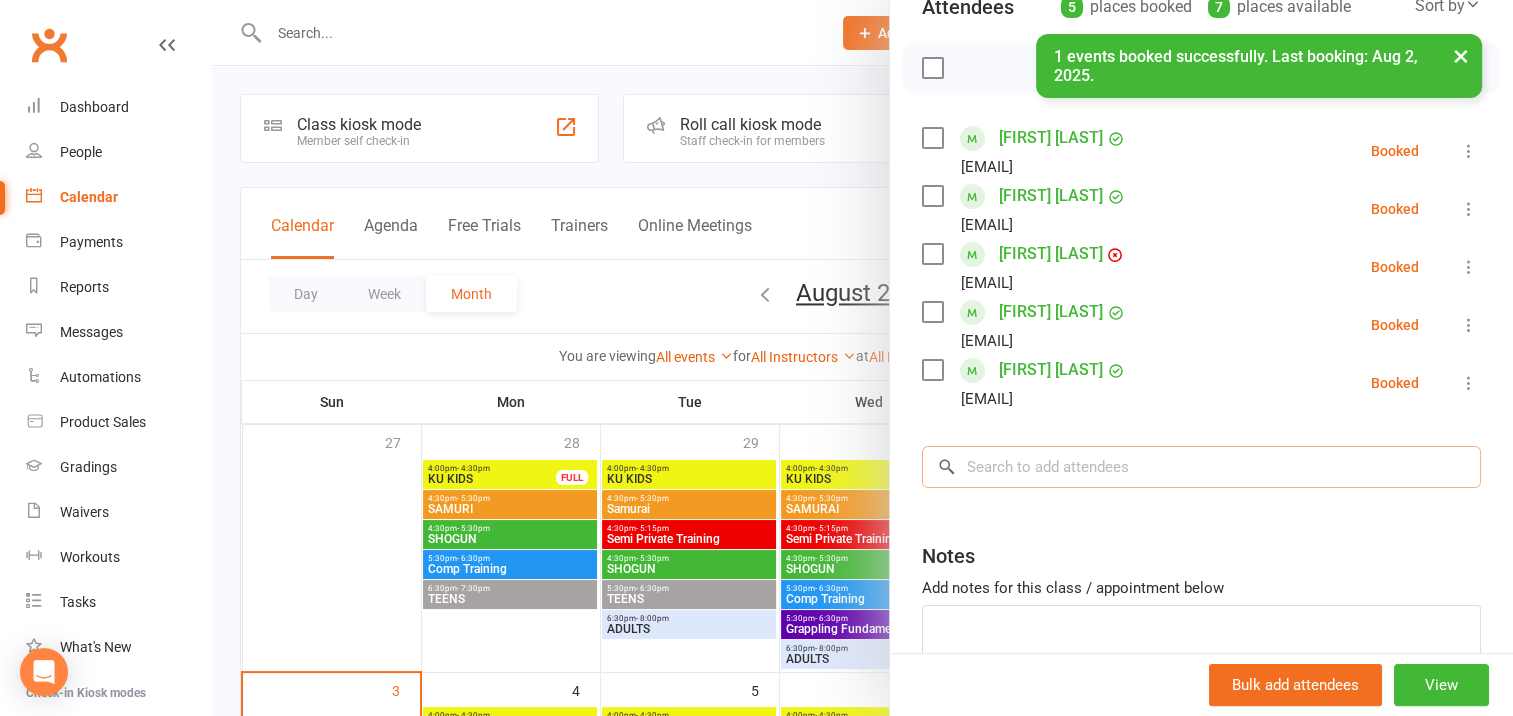 click at bounding box center (1201, 467) 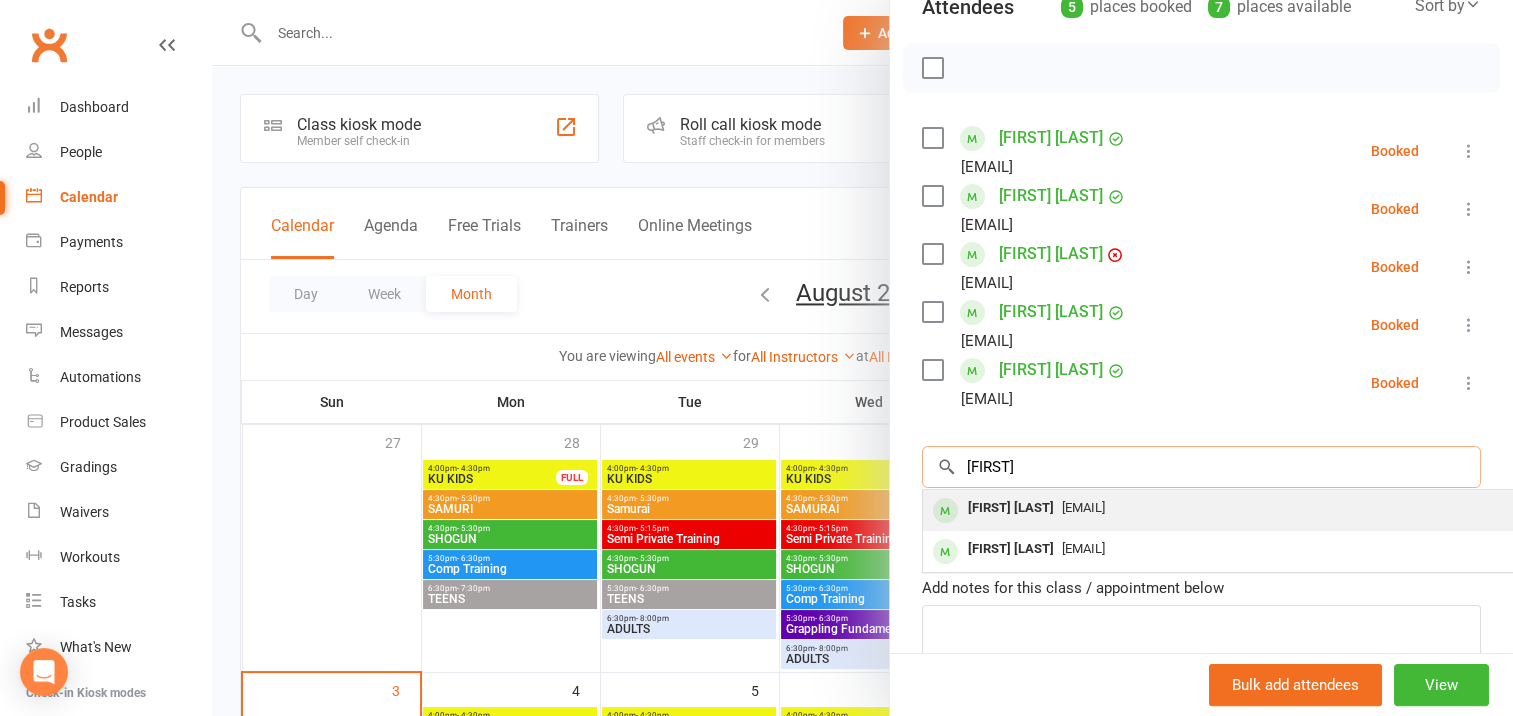 type on "[FIRST]" 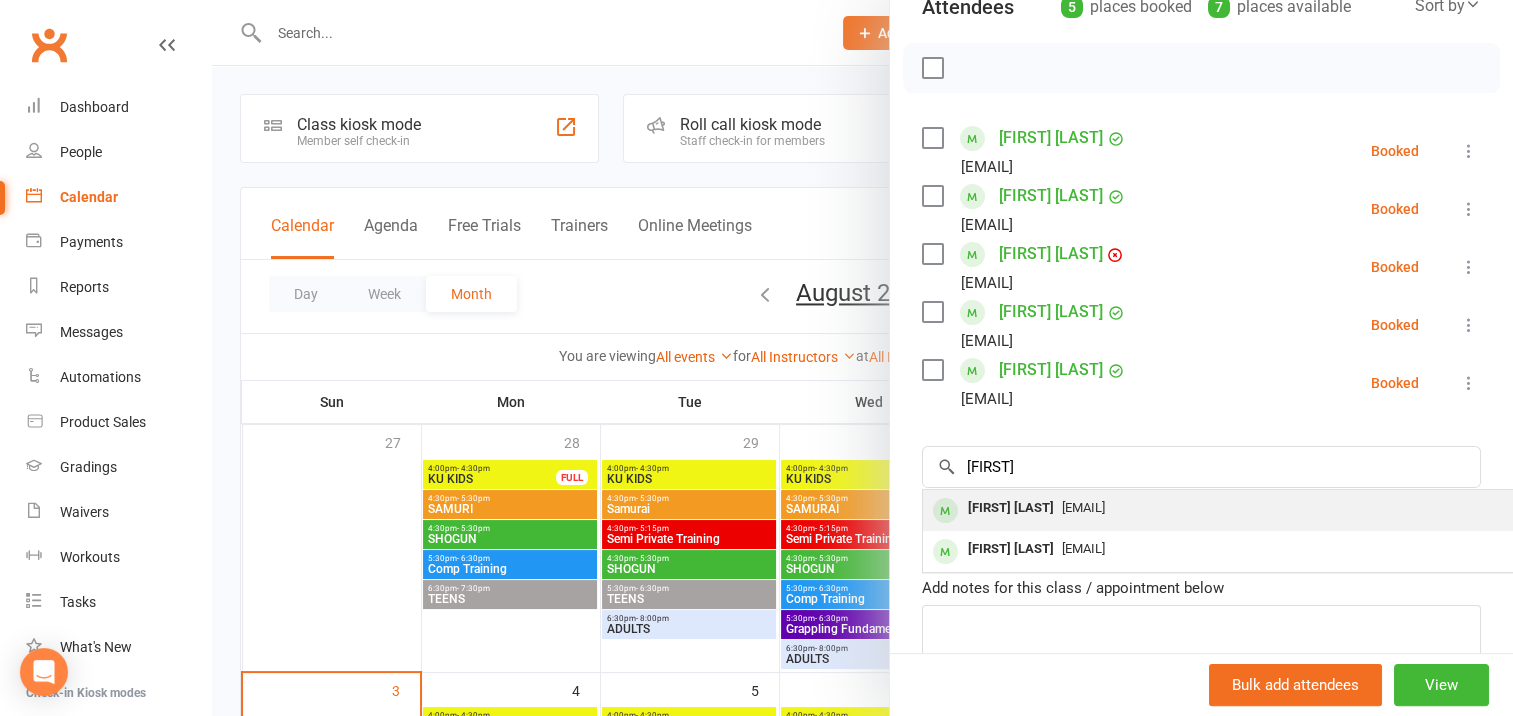 click on "[FIRST] [LAST]" at bounding box center [1011, 508] 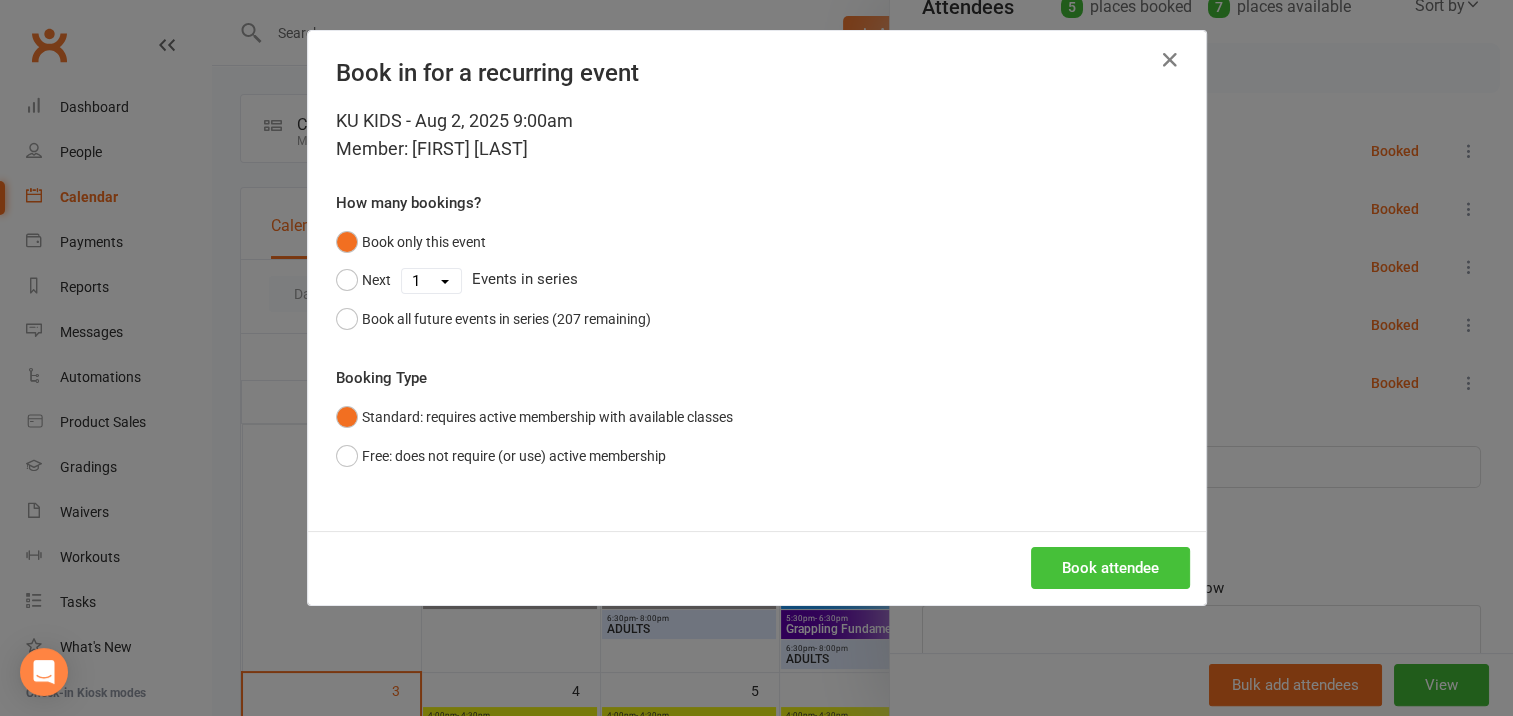 click on "Book attendee" at bounding box center [1110, 568] 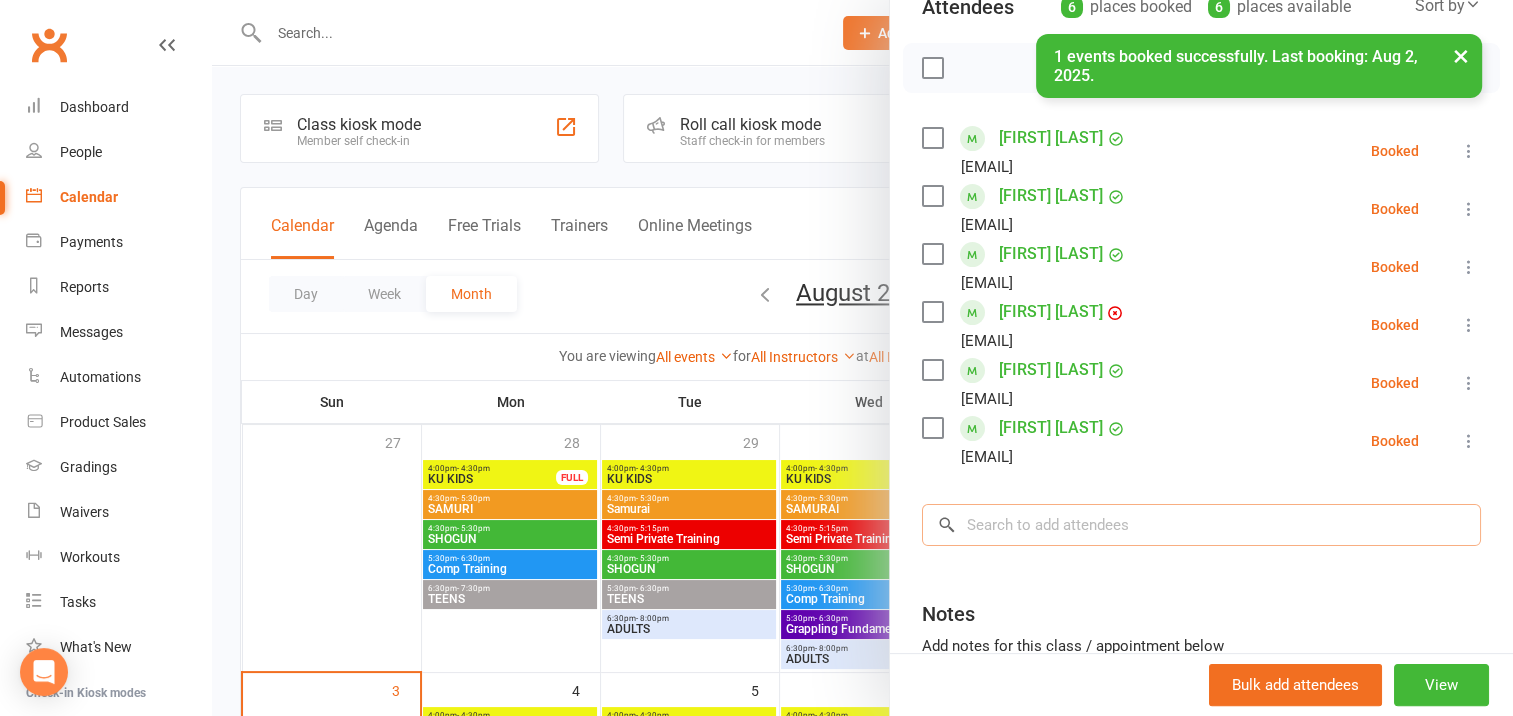 click at bounding box center (1201, 525) 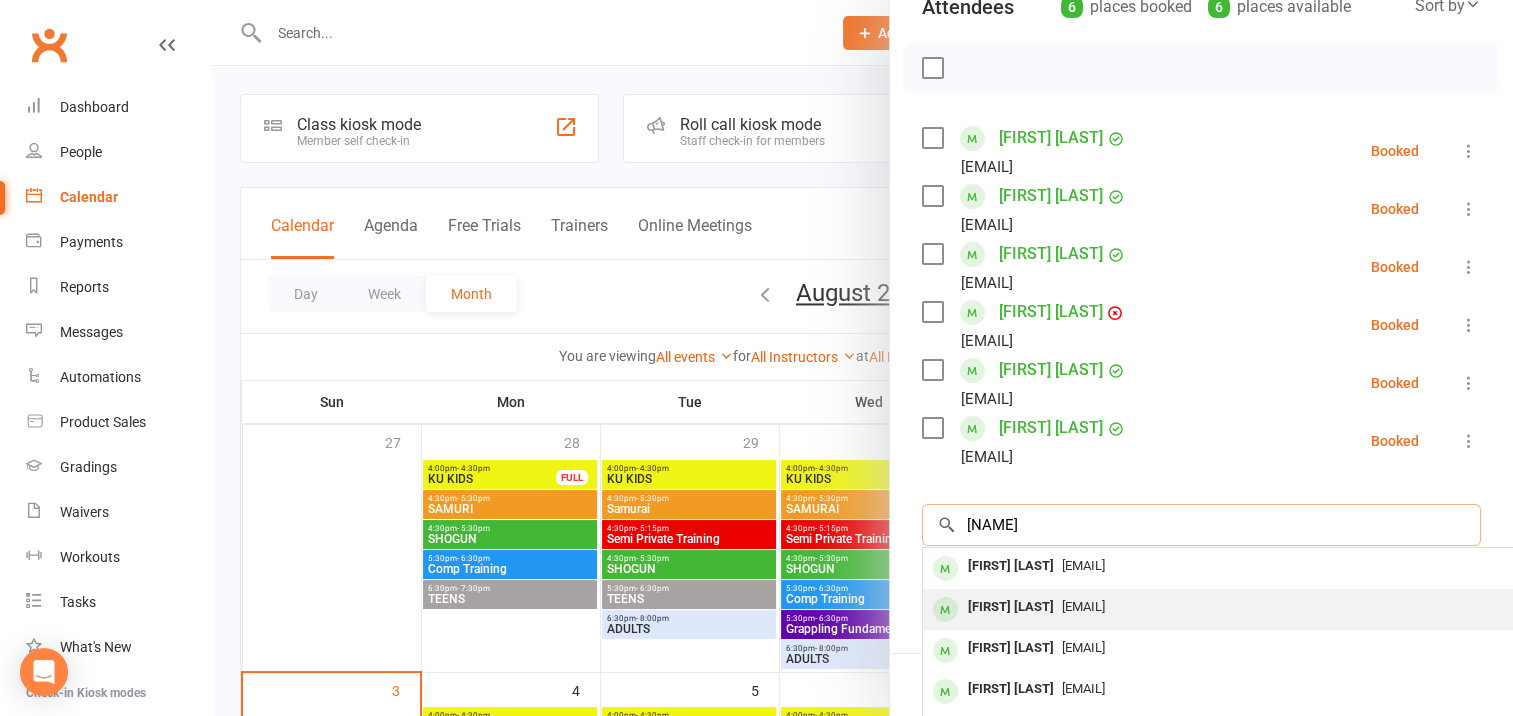 type on "[NAME]" 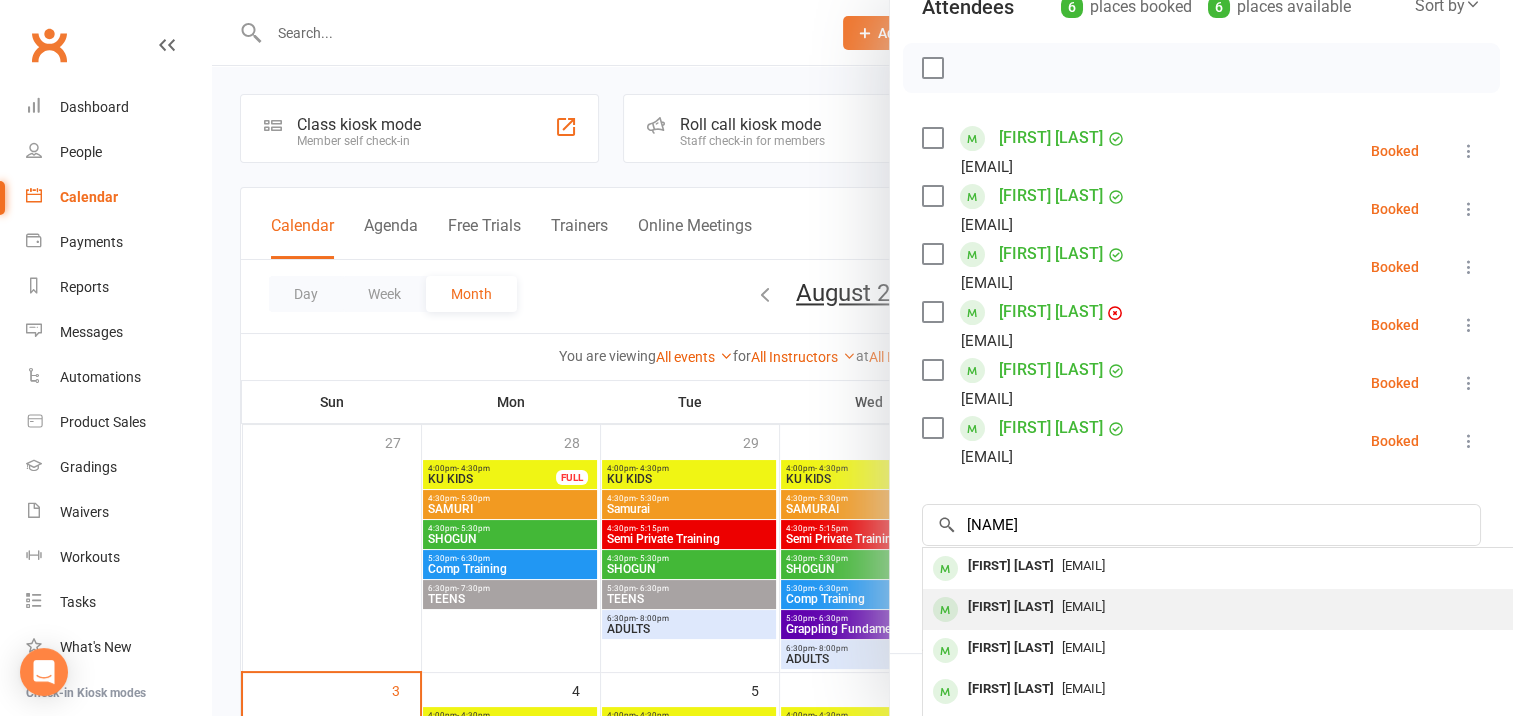 click on "[FIRST] [LAST]" at bounding box center (1011, 607) 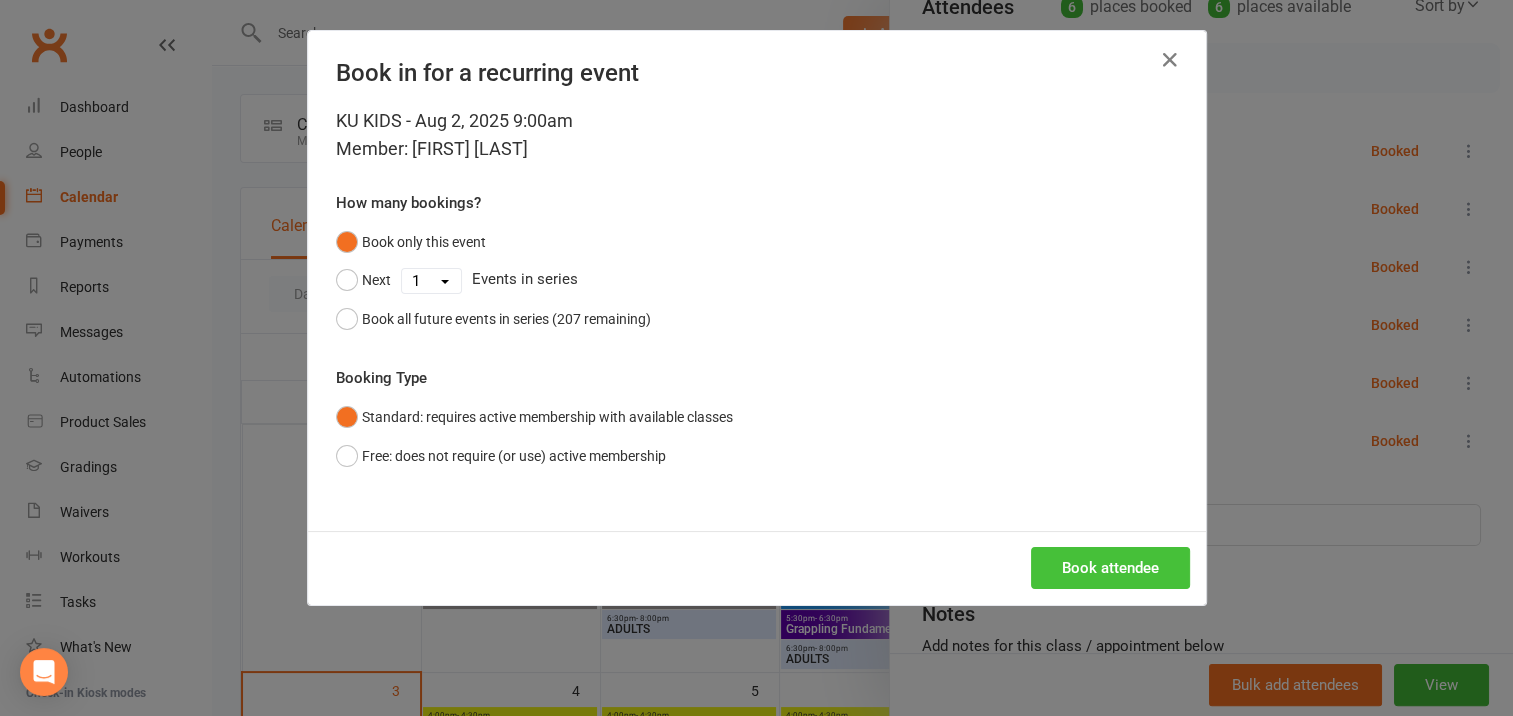 click on "Book attendee" at bounding box center (1110, 568) 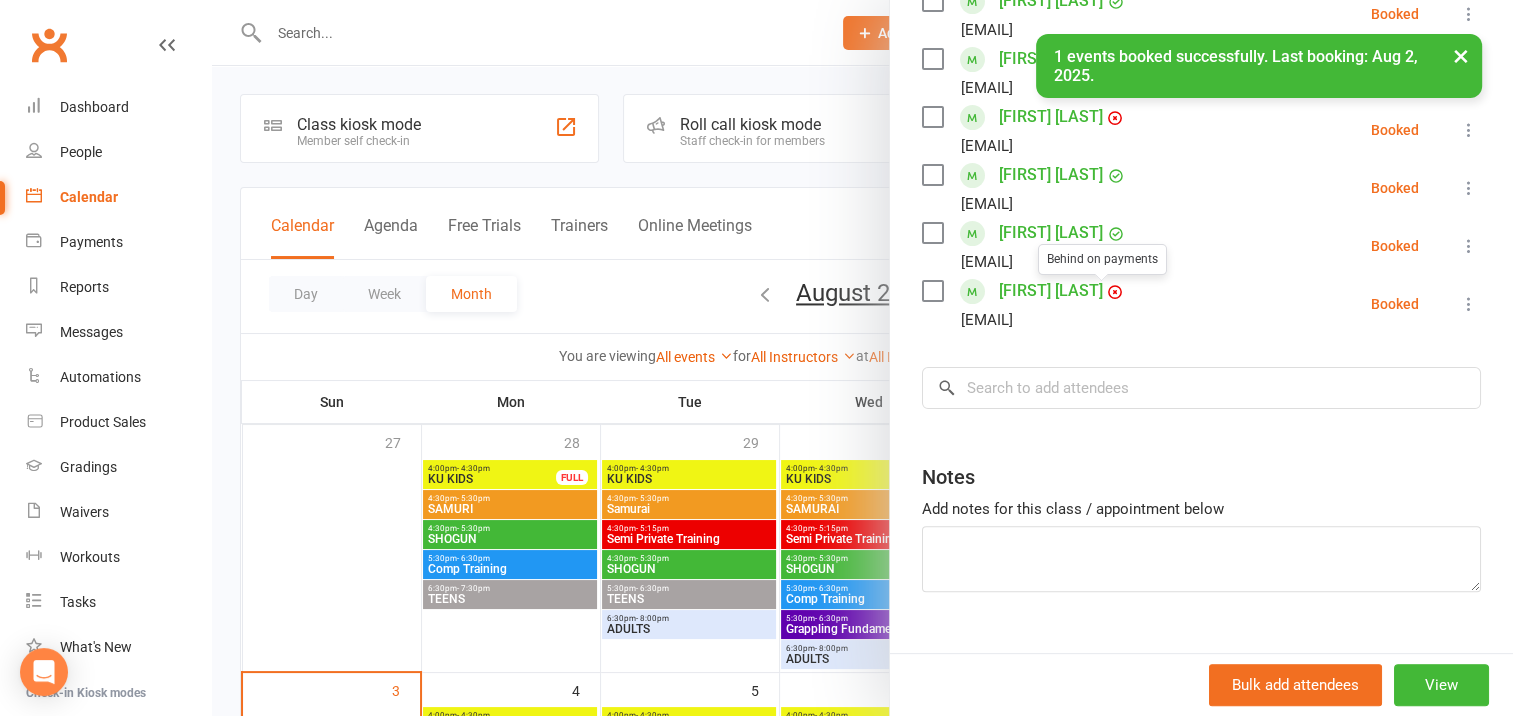 scroll, scrollTop: 450, scrollLeft: 0, axis: vertical 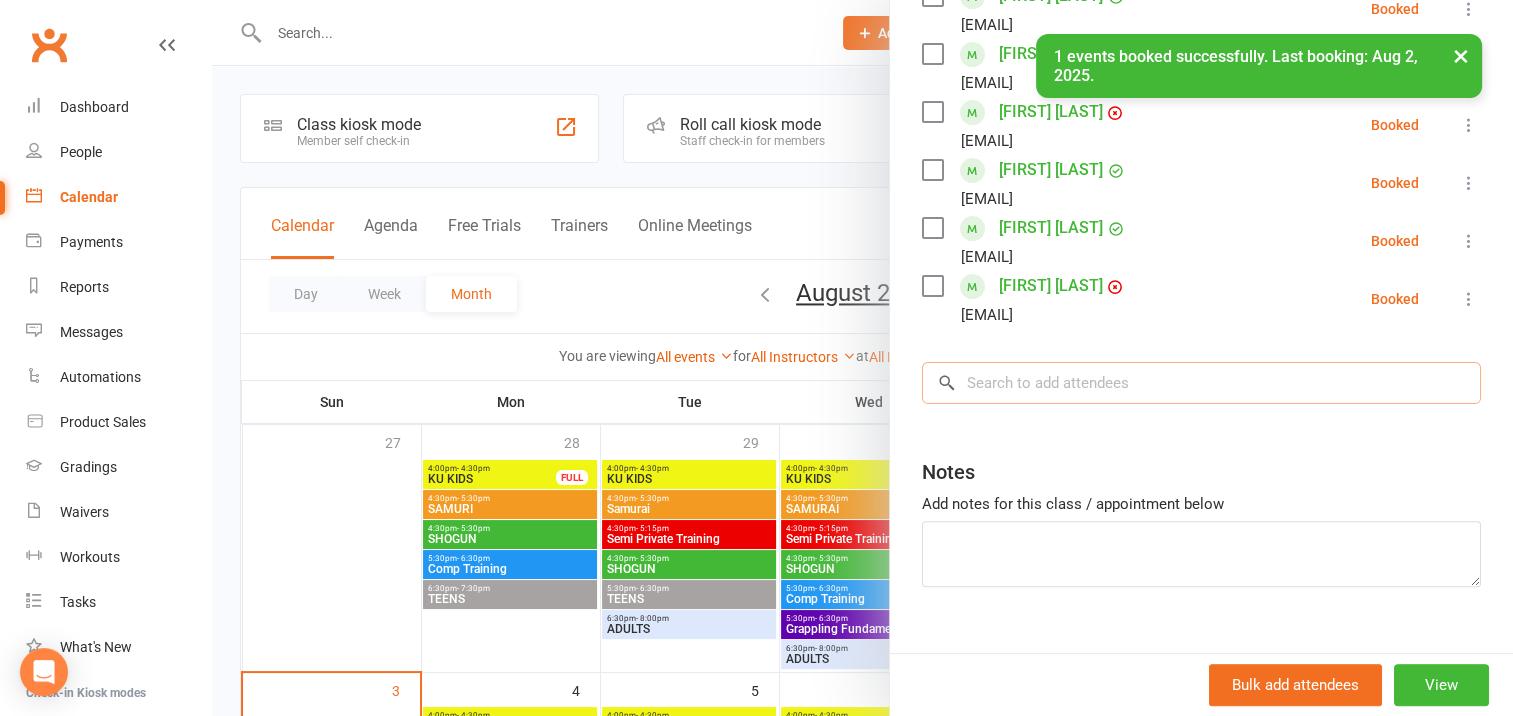 click at bounding box center (1201, 383) 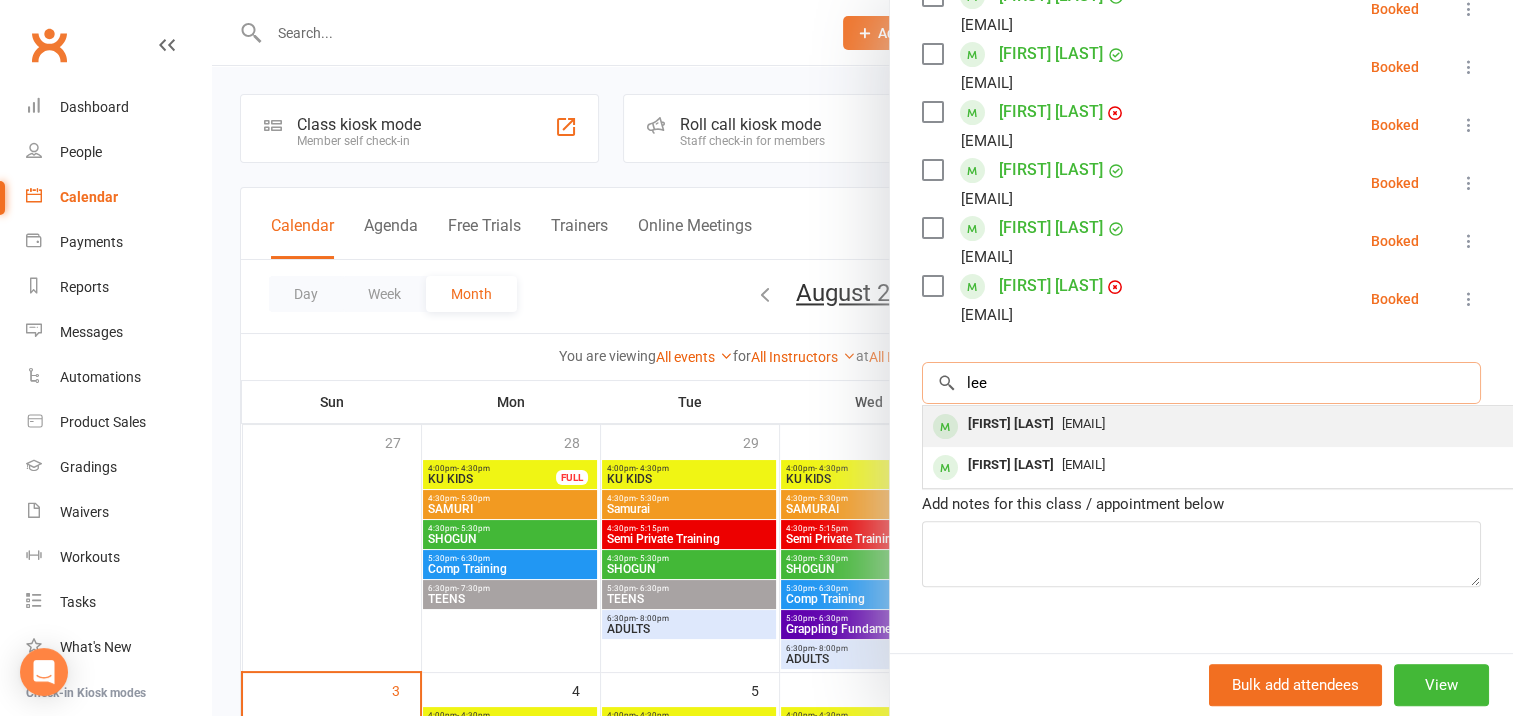 type on "lee" 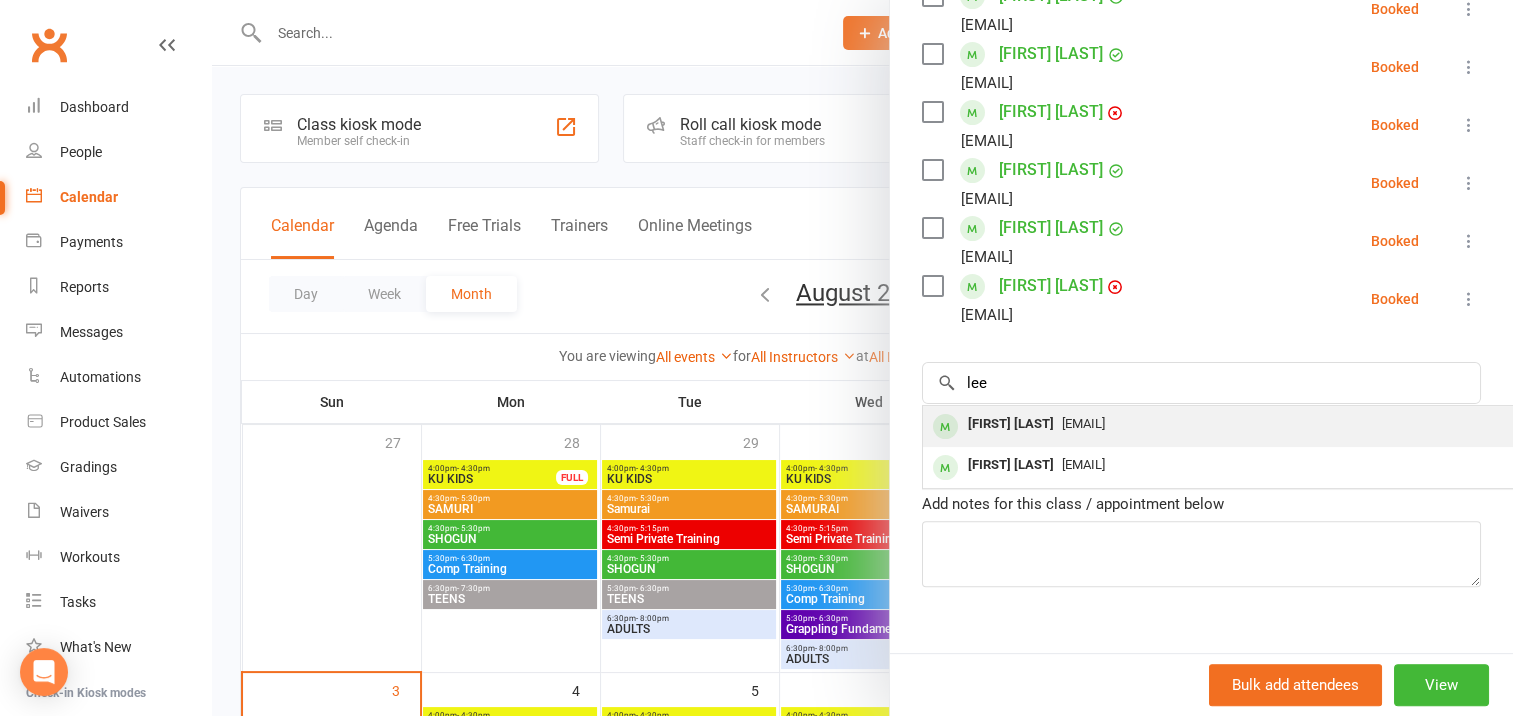 click on "[FIRST] [LAST]" at bounding box center [1011, 424] 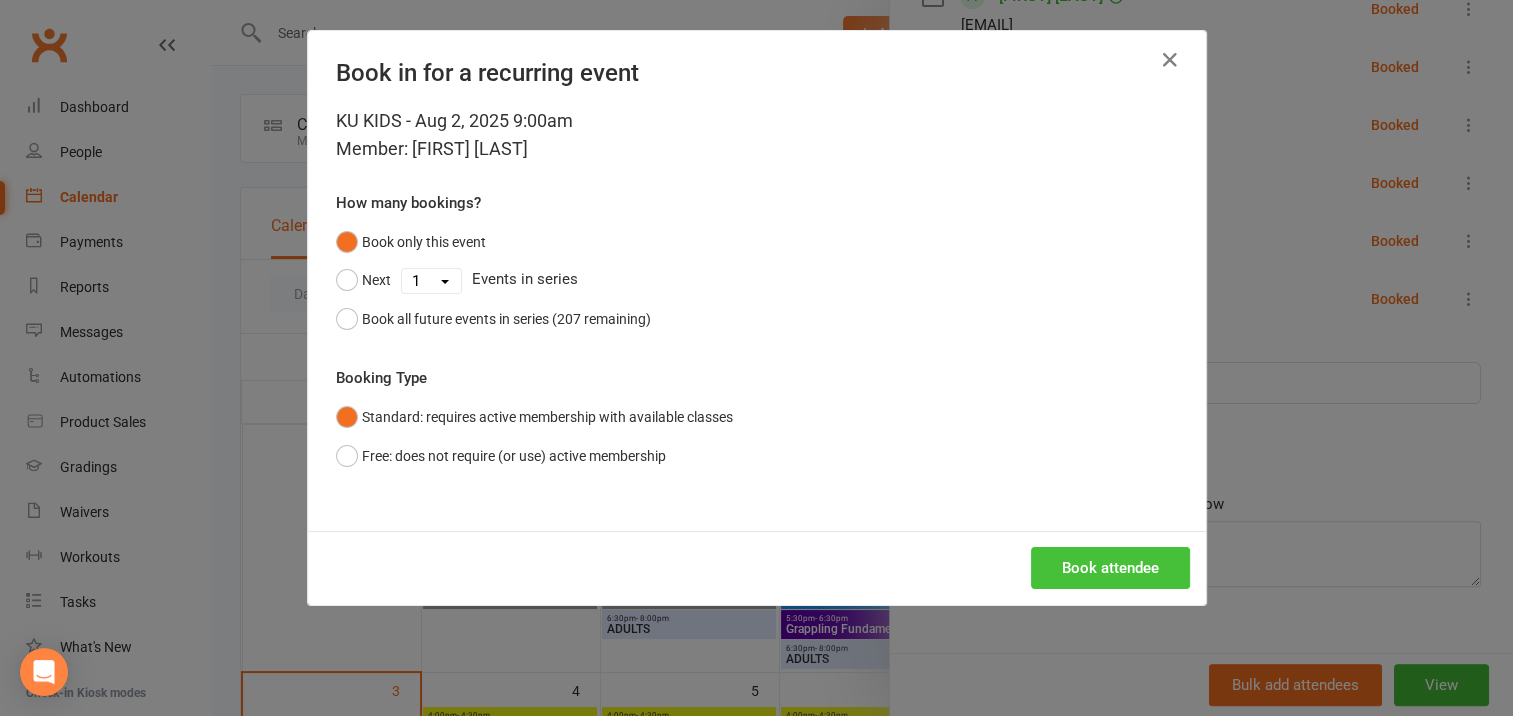 click on "Book attendee" at bounding box center [1110, 568] 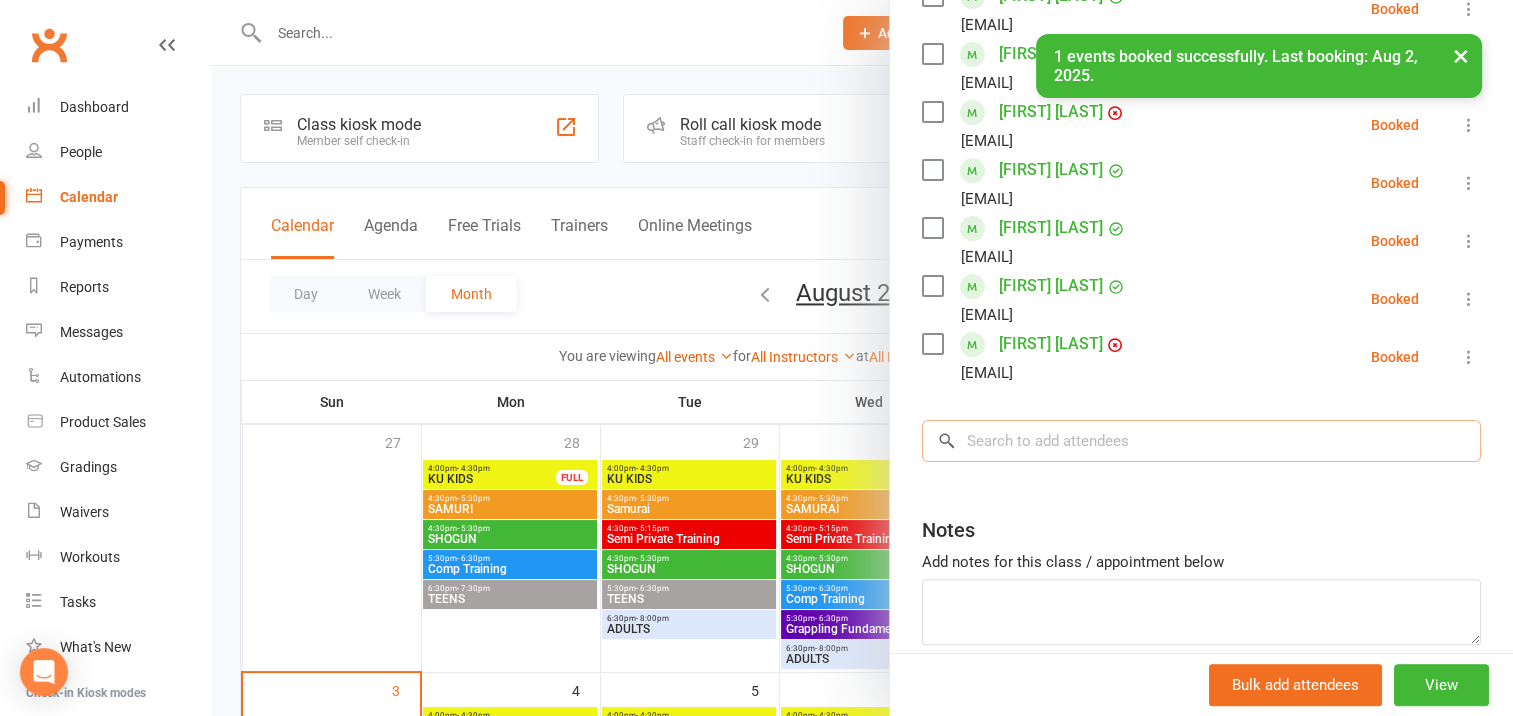 click at bounding box center (1201, 441) 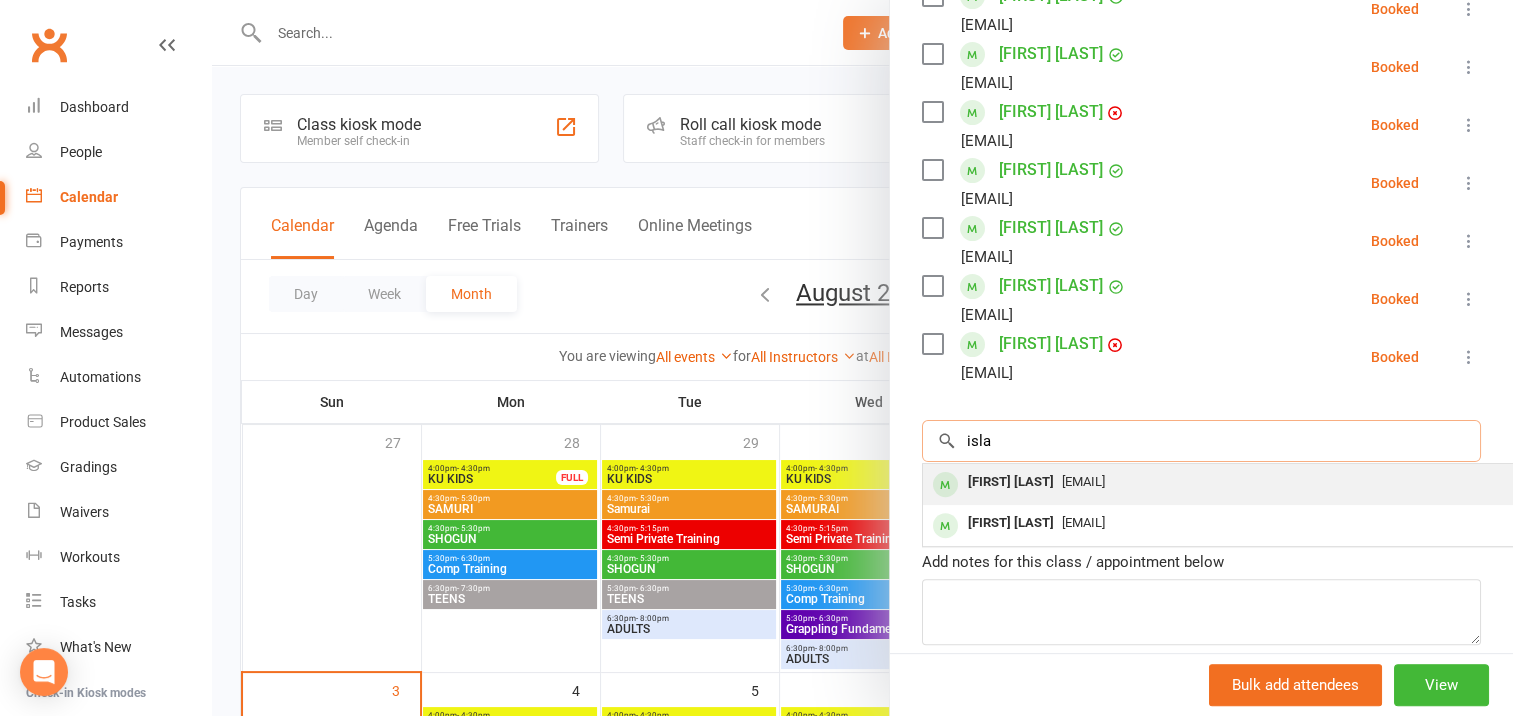type on "isla" 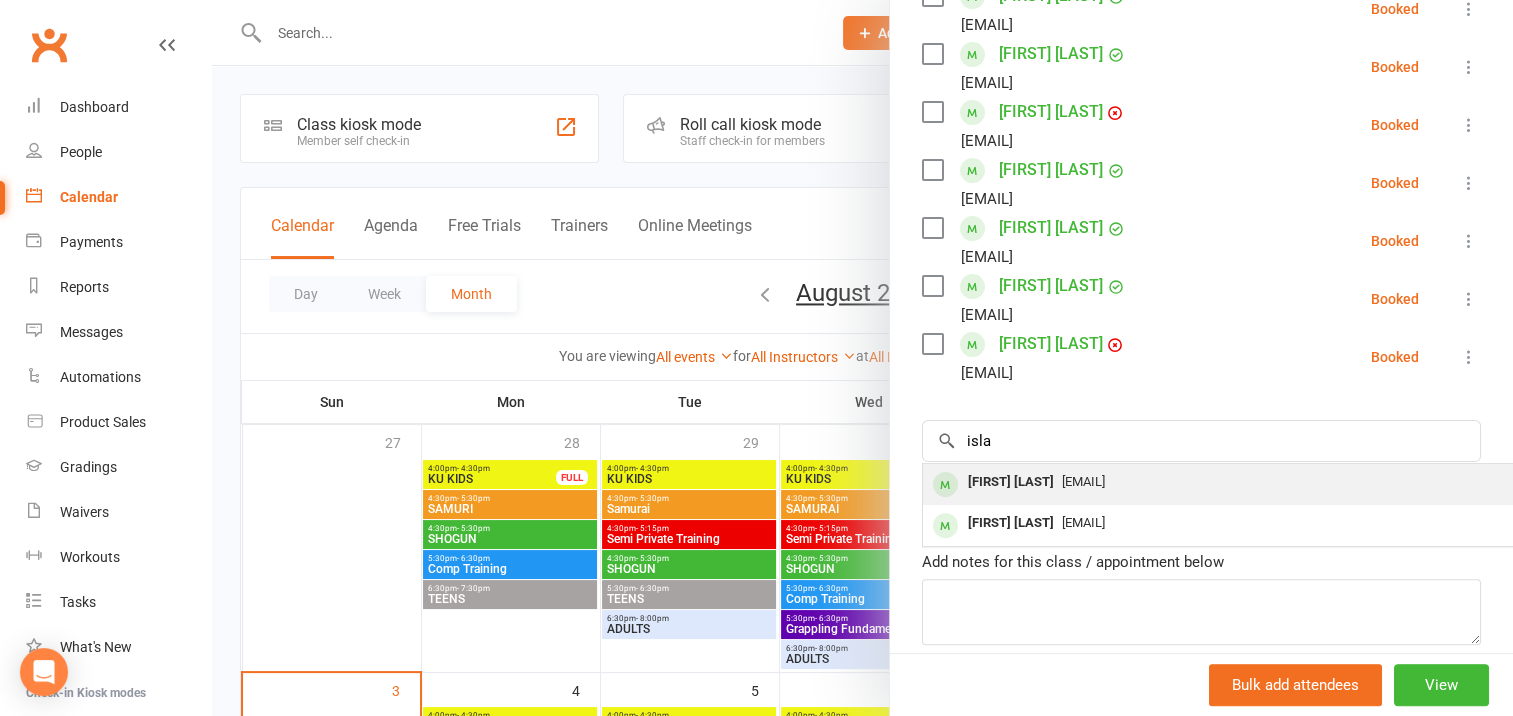 click on "[FIRST] [LAST]" at bounding box center (1011, 482) 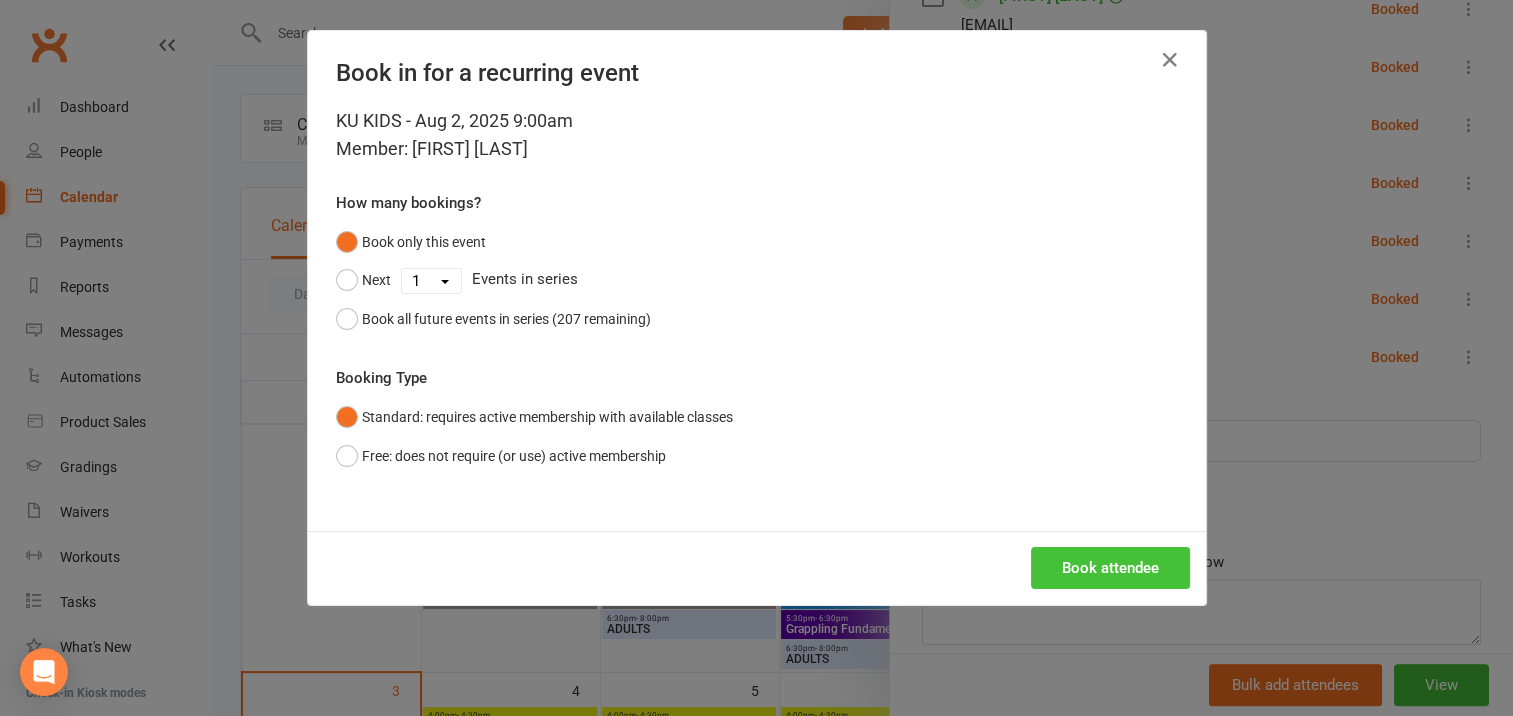 click on "Book attendee" at bounding box center (1110, 568) 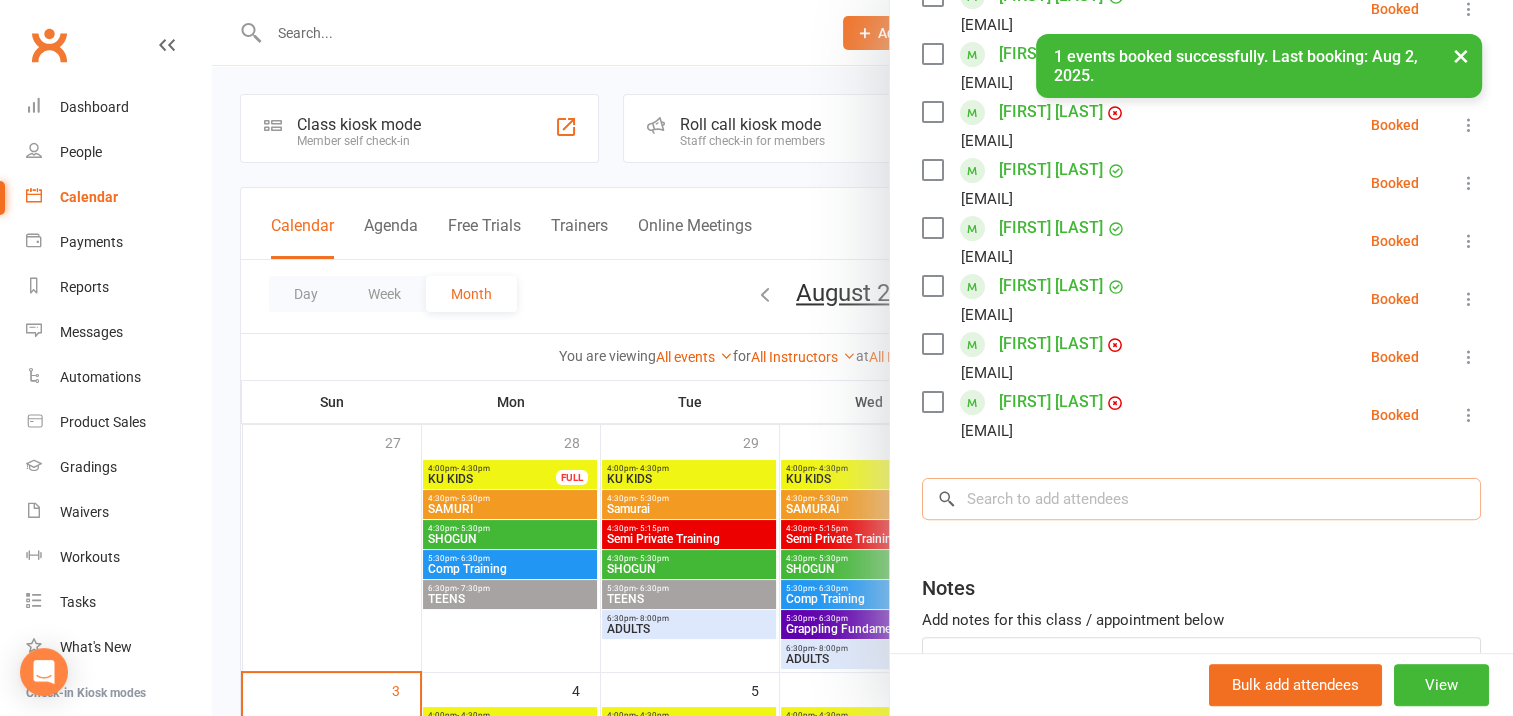 click at bounding box center (1201, 499) 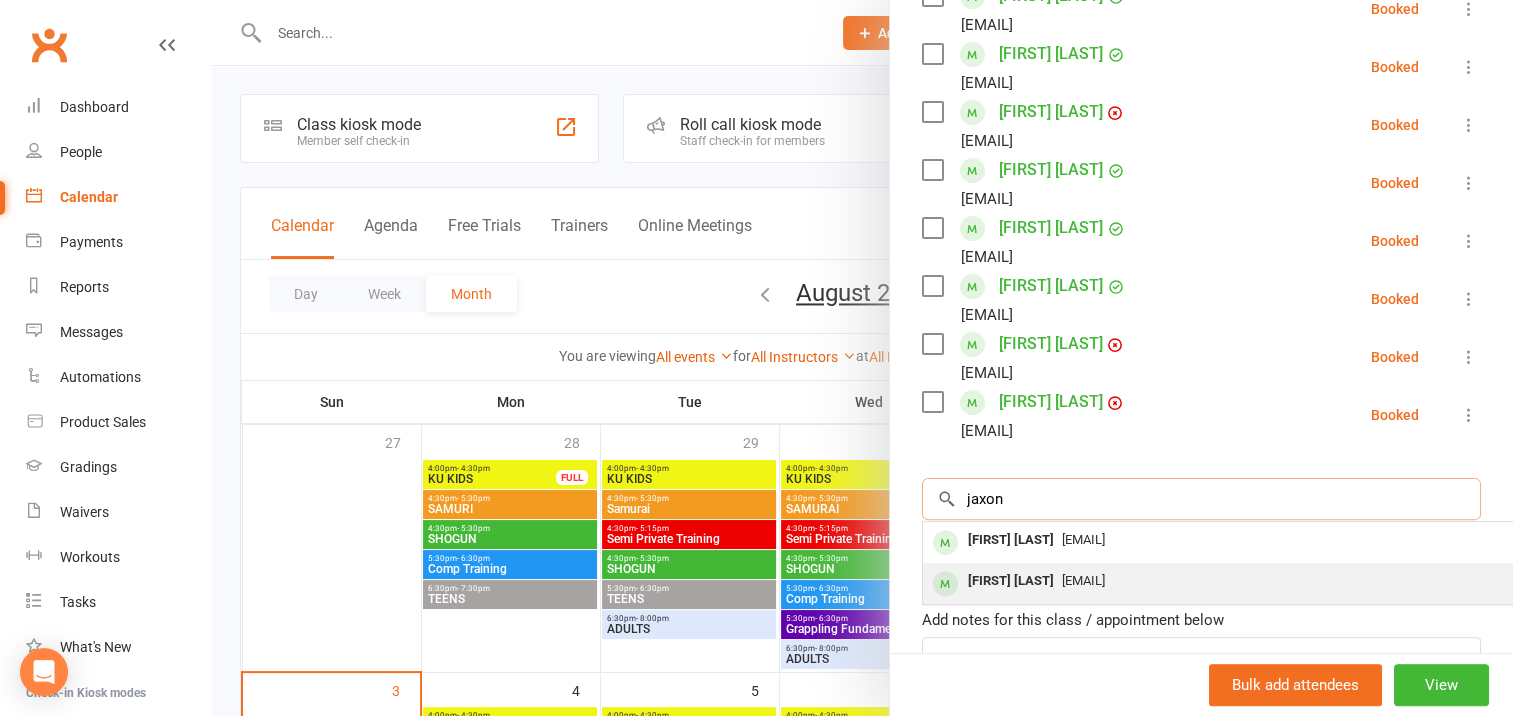 type on "jaxon" 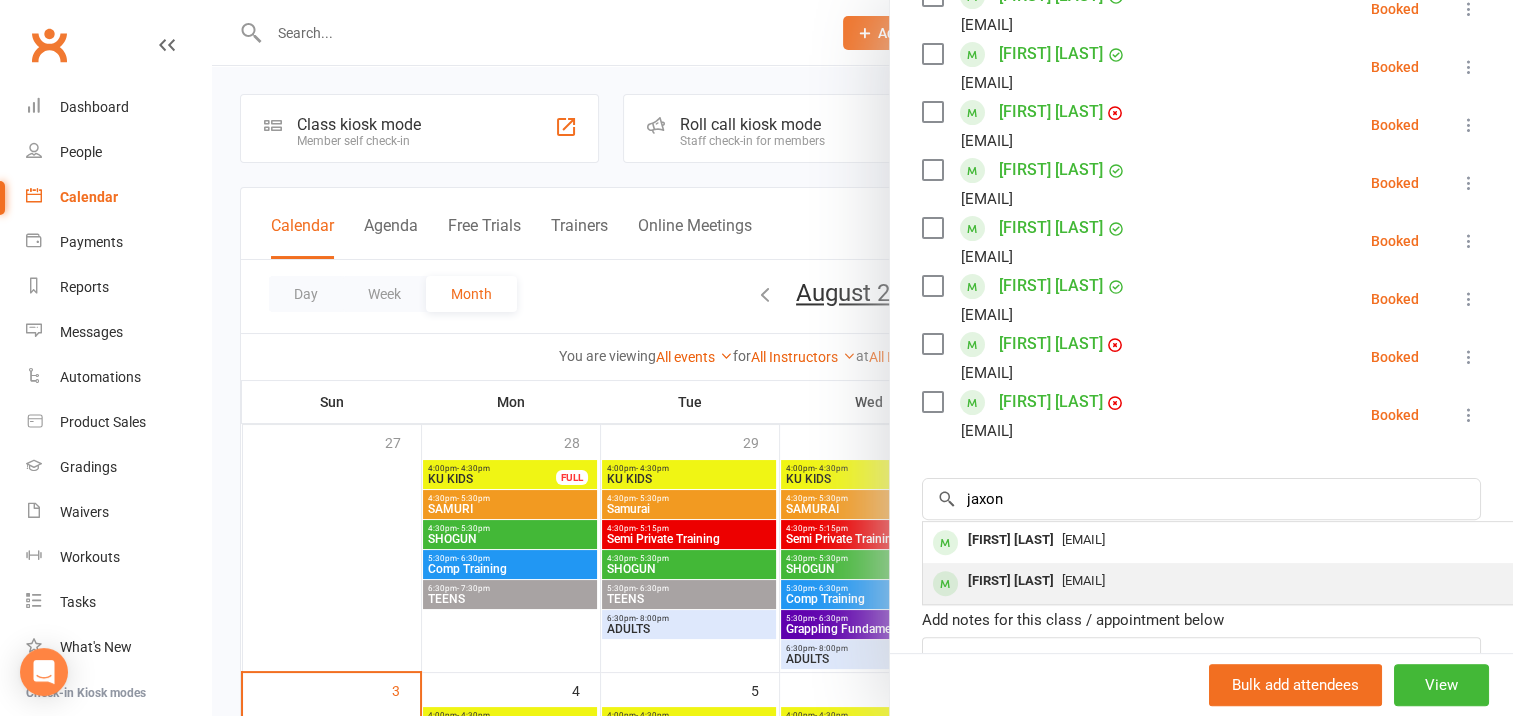 click on "[FIRST] [LAST]" at bounding box center (1011, 581) 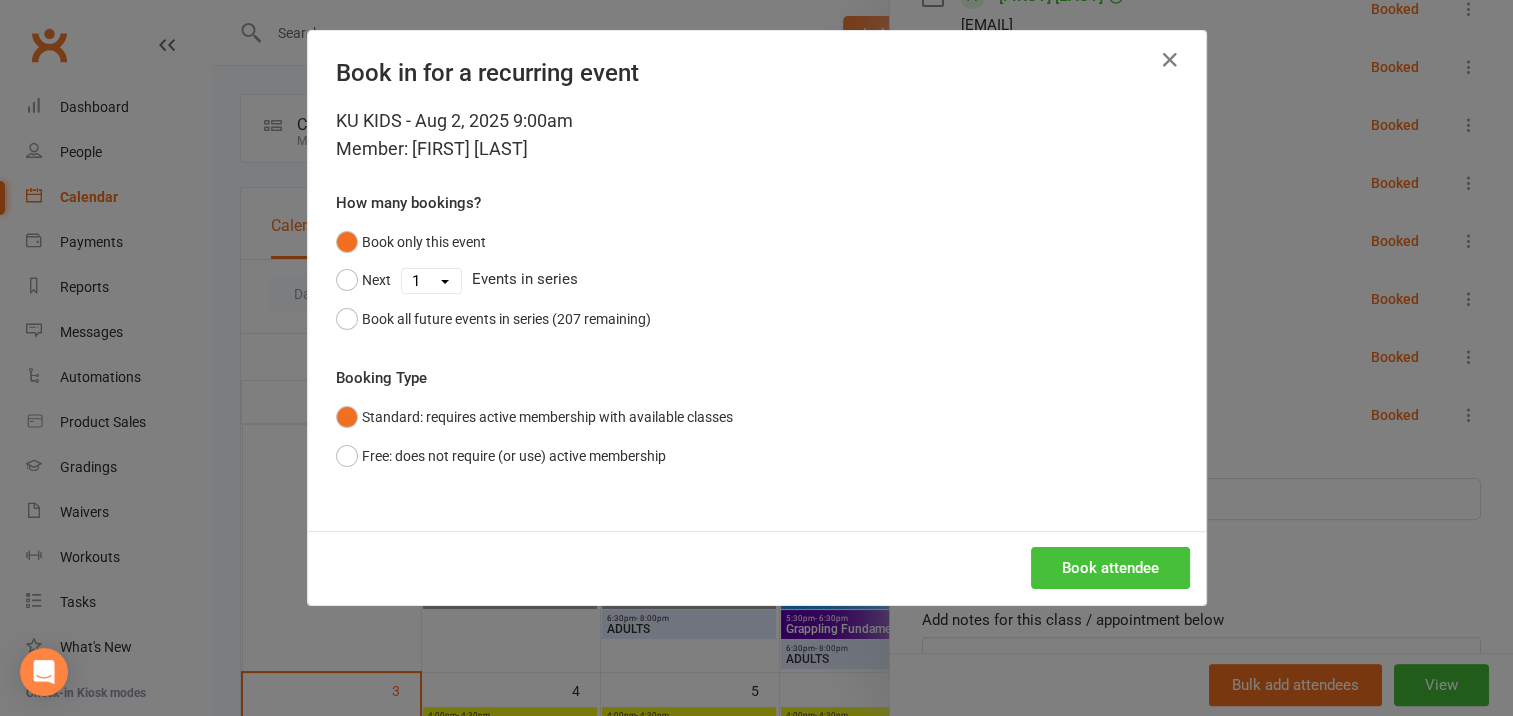 click on "Book attendee" at bounding box center (1110, 568) 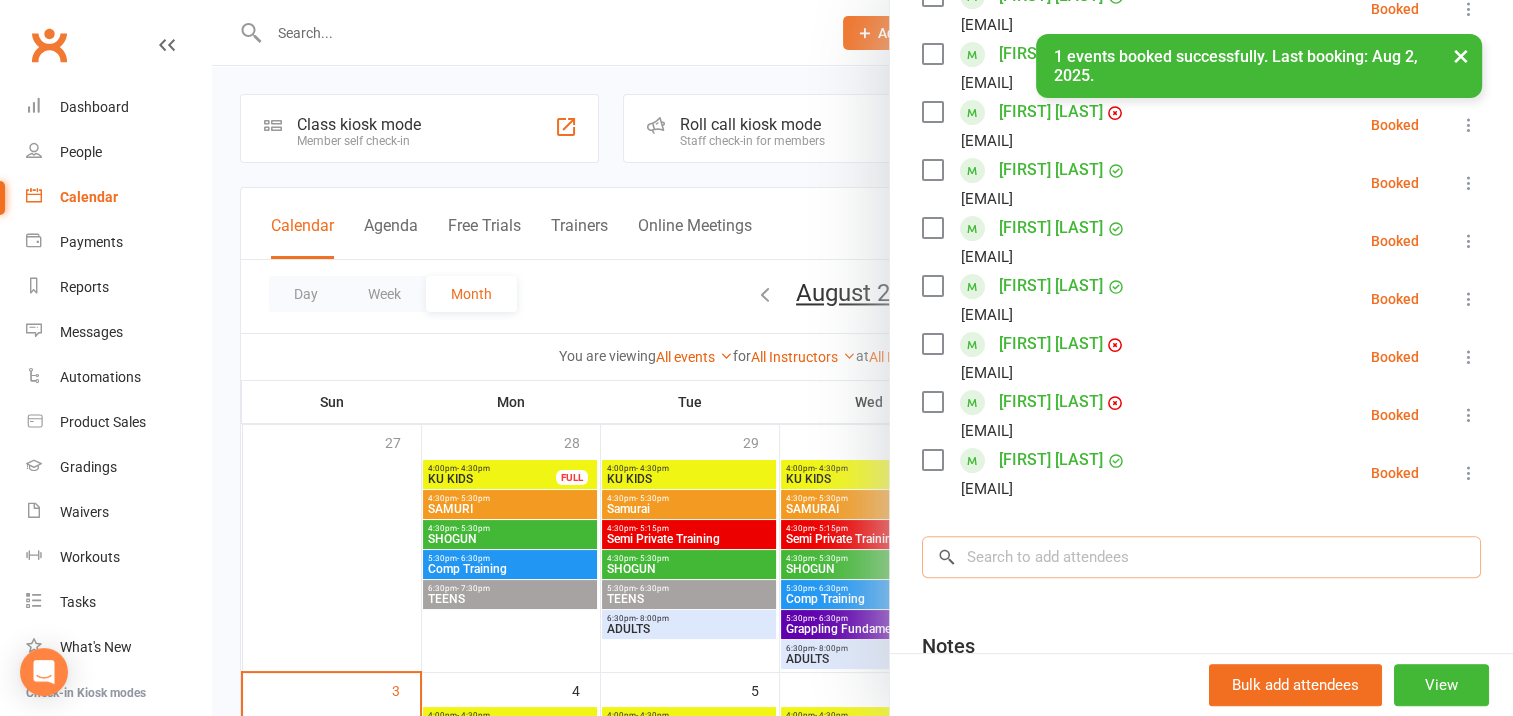 click at bounding box center (1201, 557) 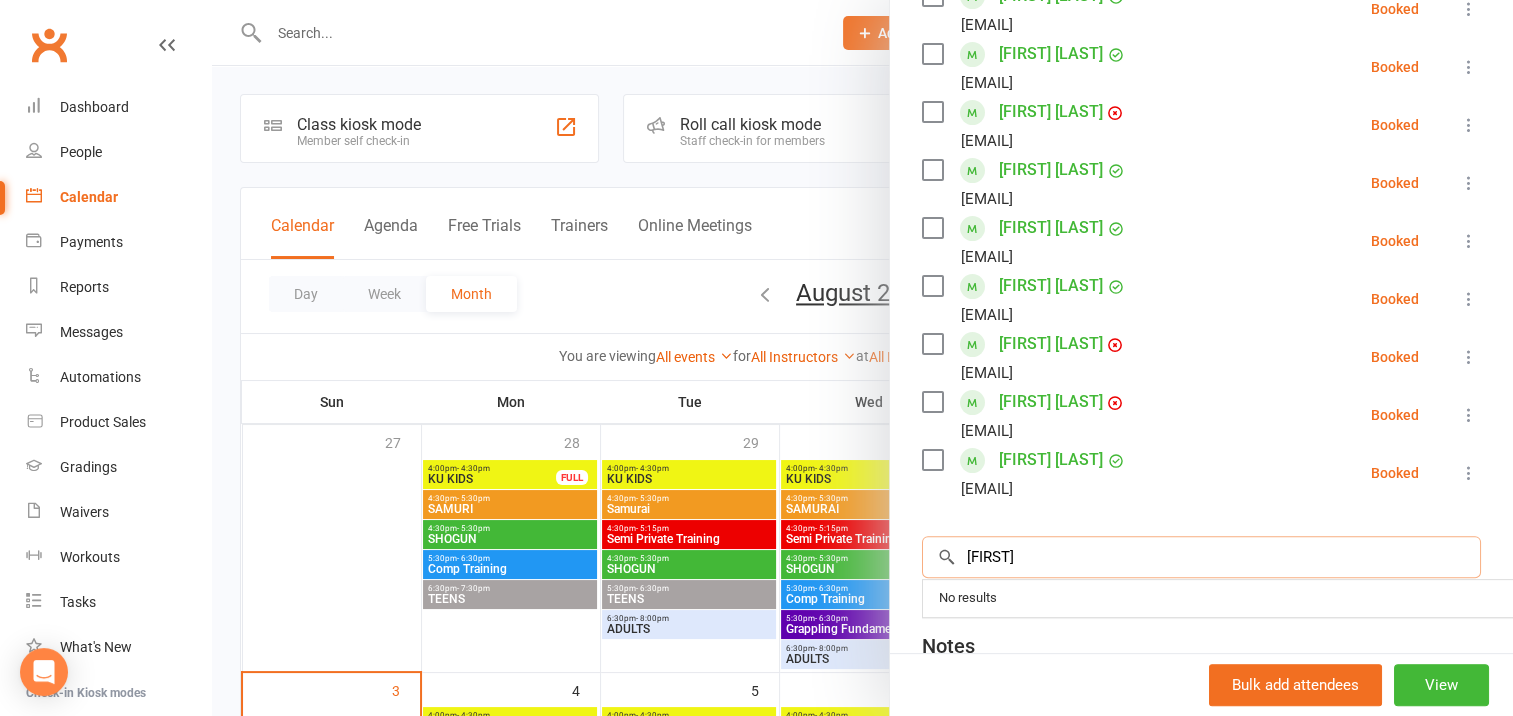 drag, startPoint x: 1014, startPoint y: 559, endPoint x: 949, endPoint y: 548, distance: 65.9242 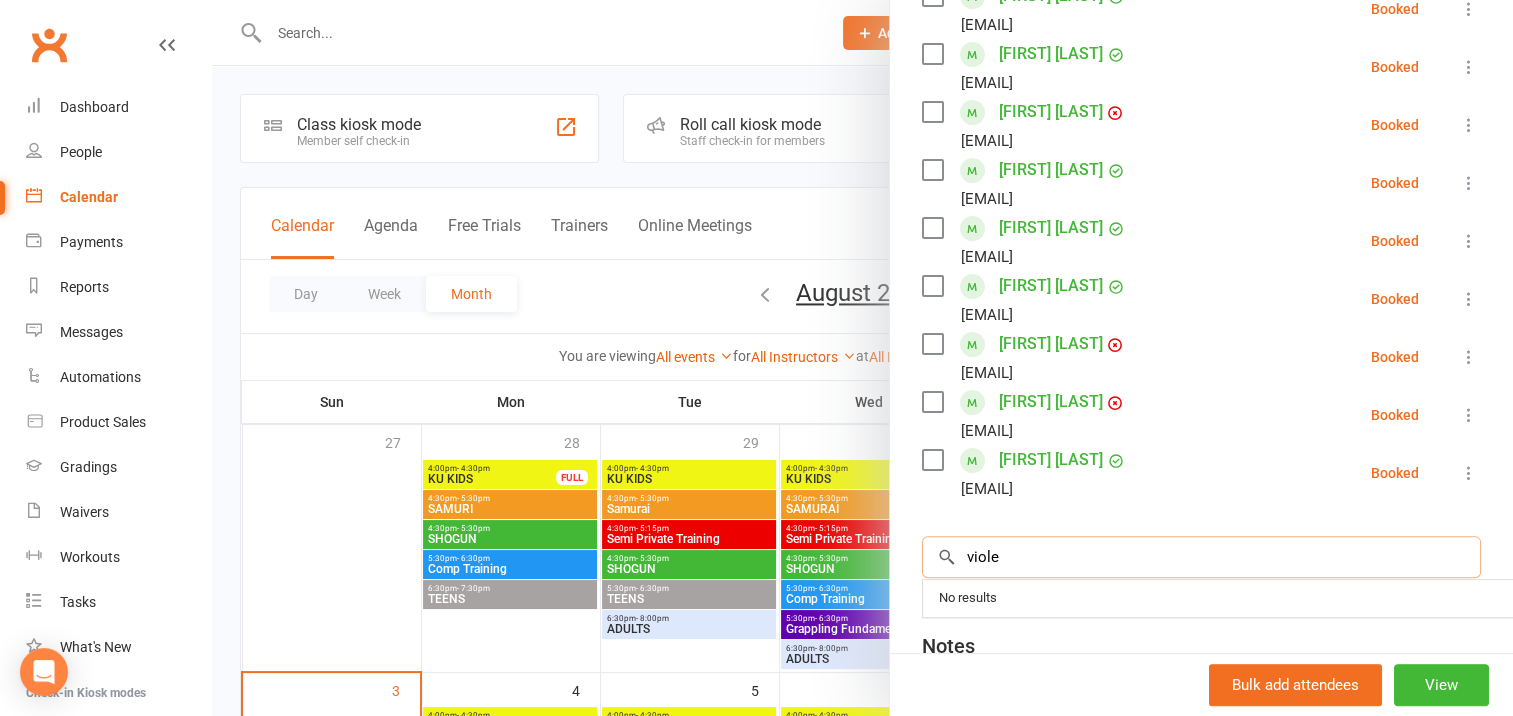 type on "[NAME]" 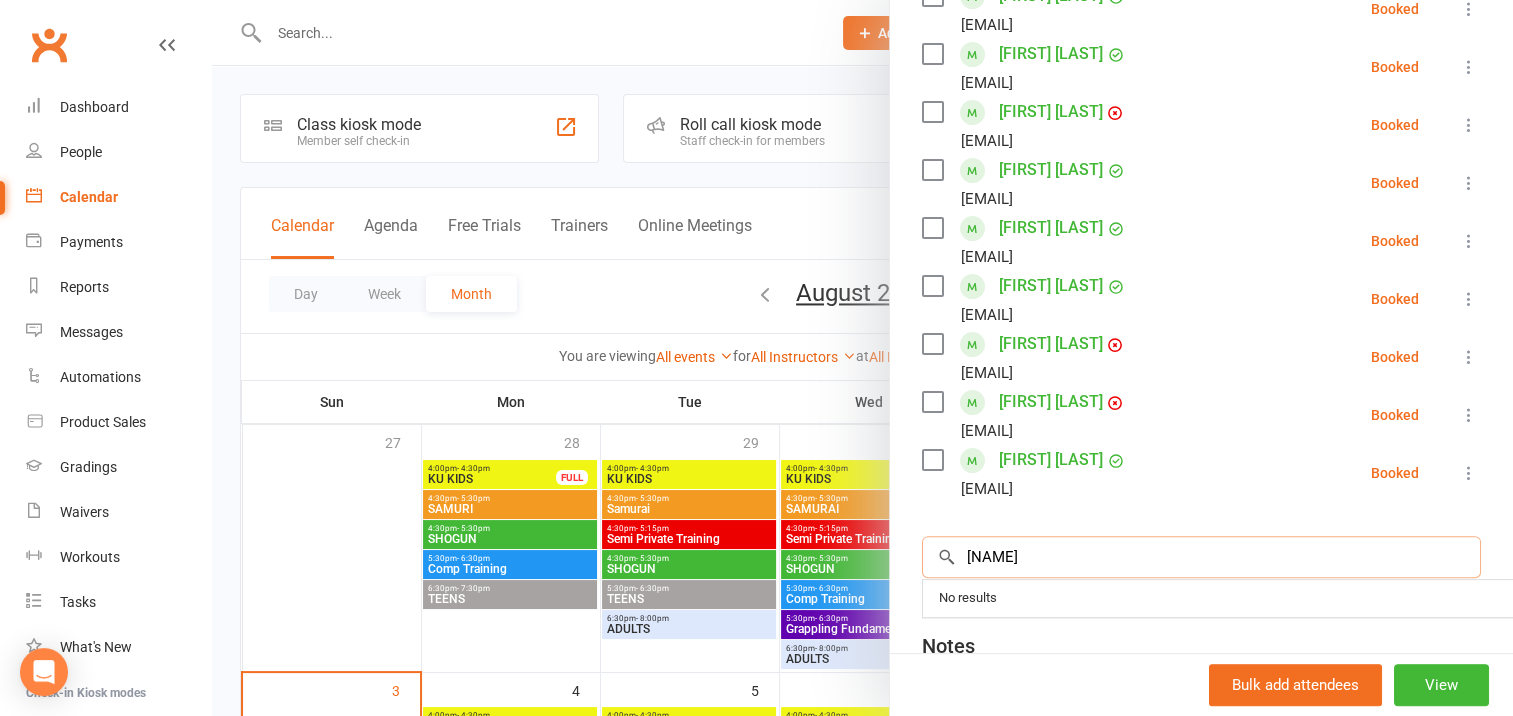 click on "[NAME]" at bounding box center (1201, 557) 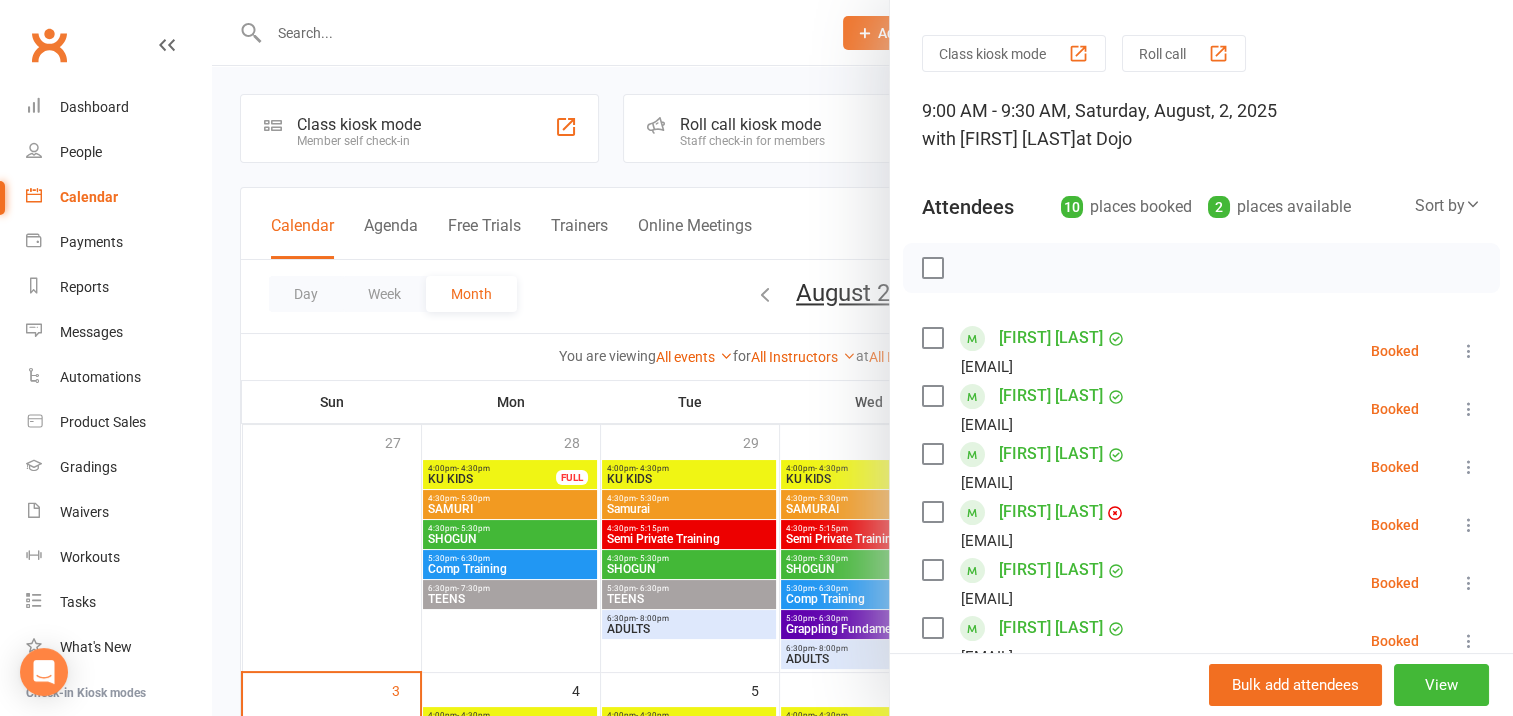 scroll, scrollTop: 0, scrollLeft: 0, axis: both 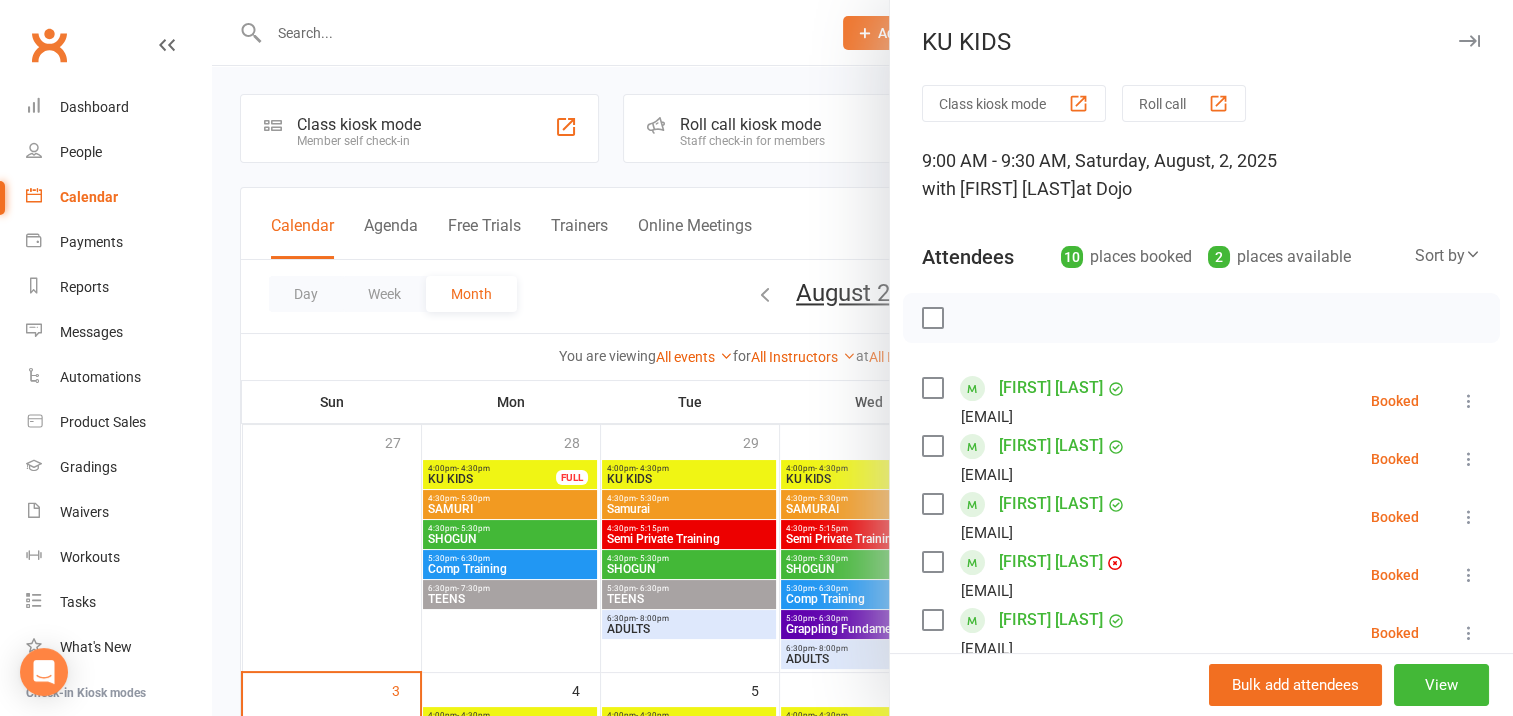 click at bounding box center (932, 318) 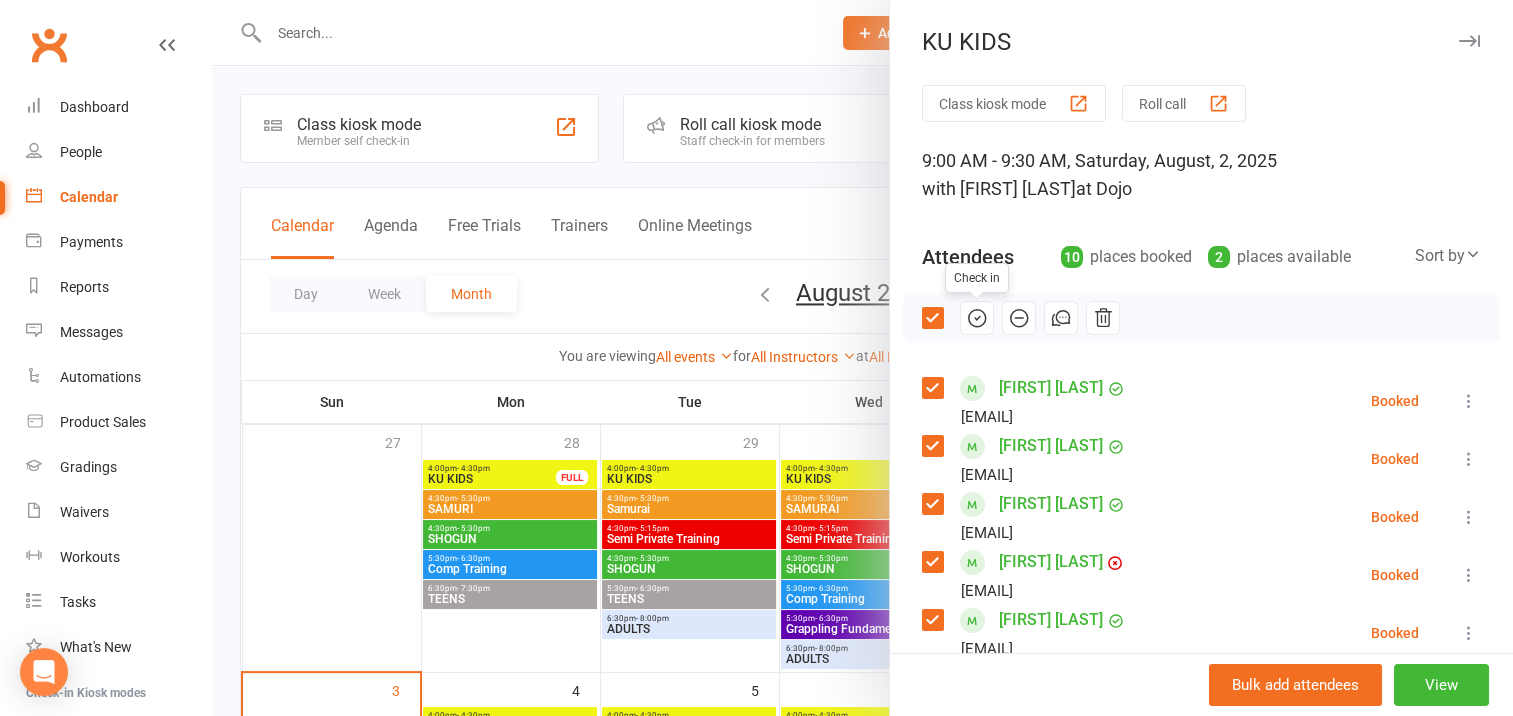 click 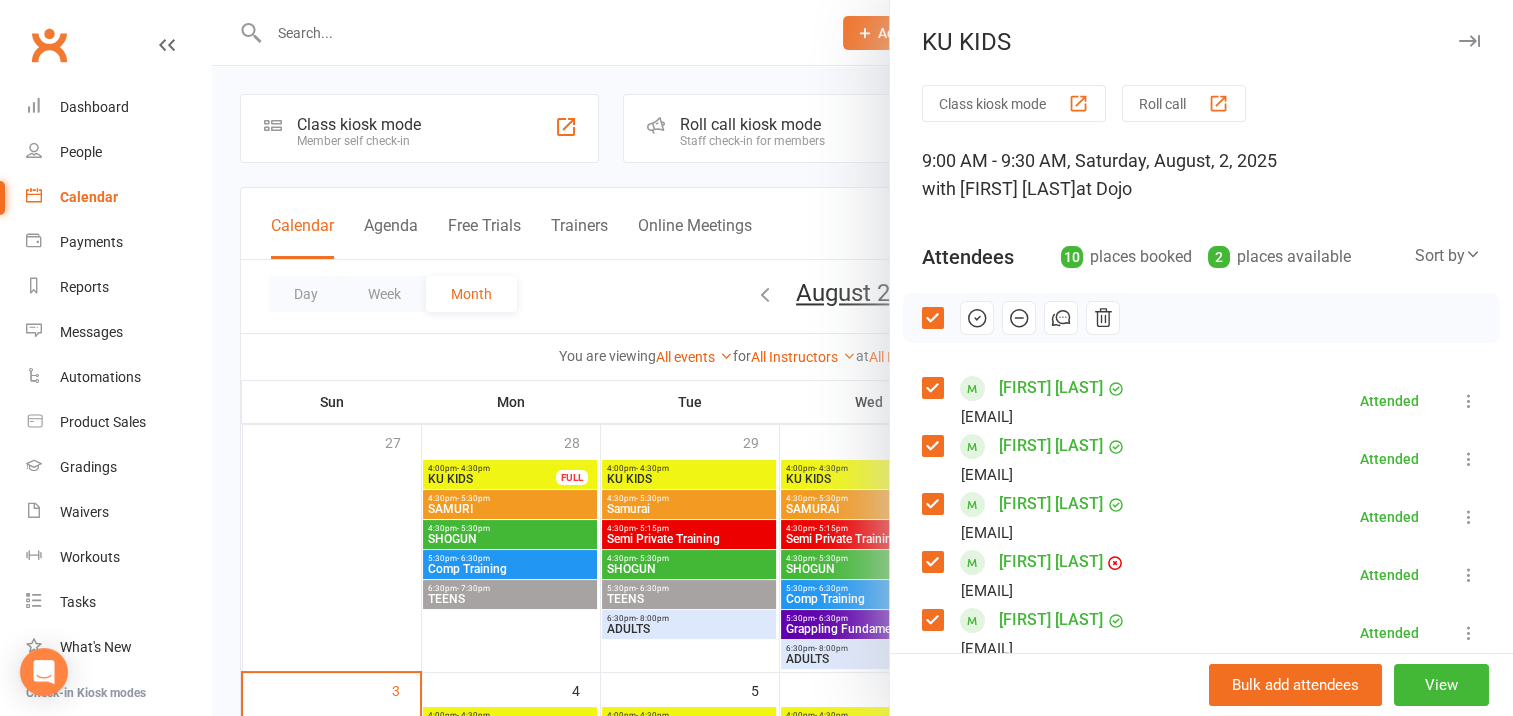 click at bounding box center (1469, 41) 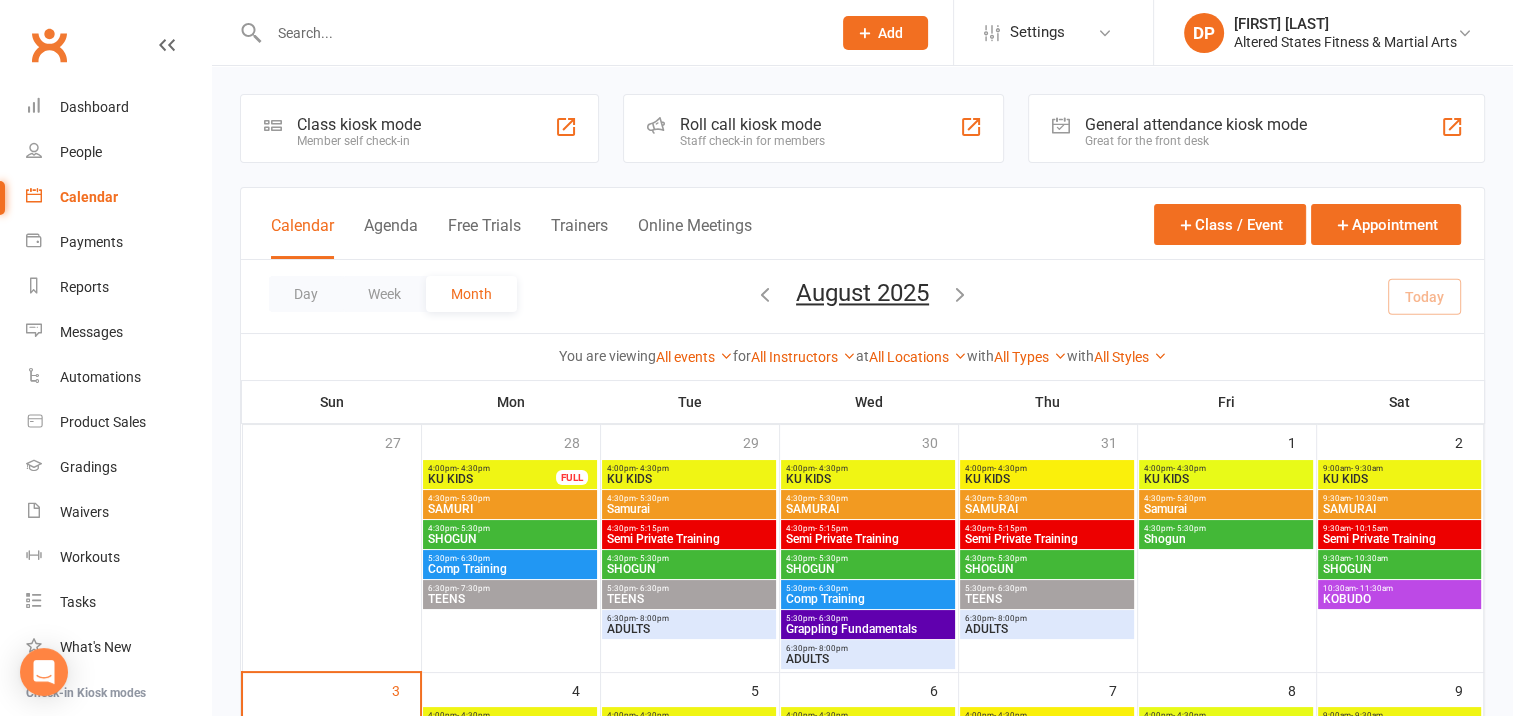 click on "SAMURAI" at bounding box center (1399, 509) 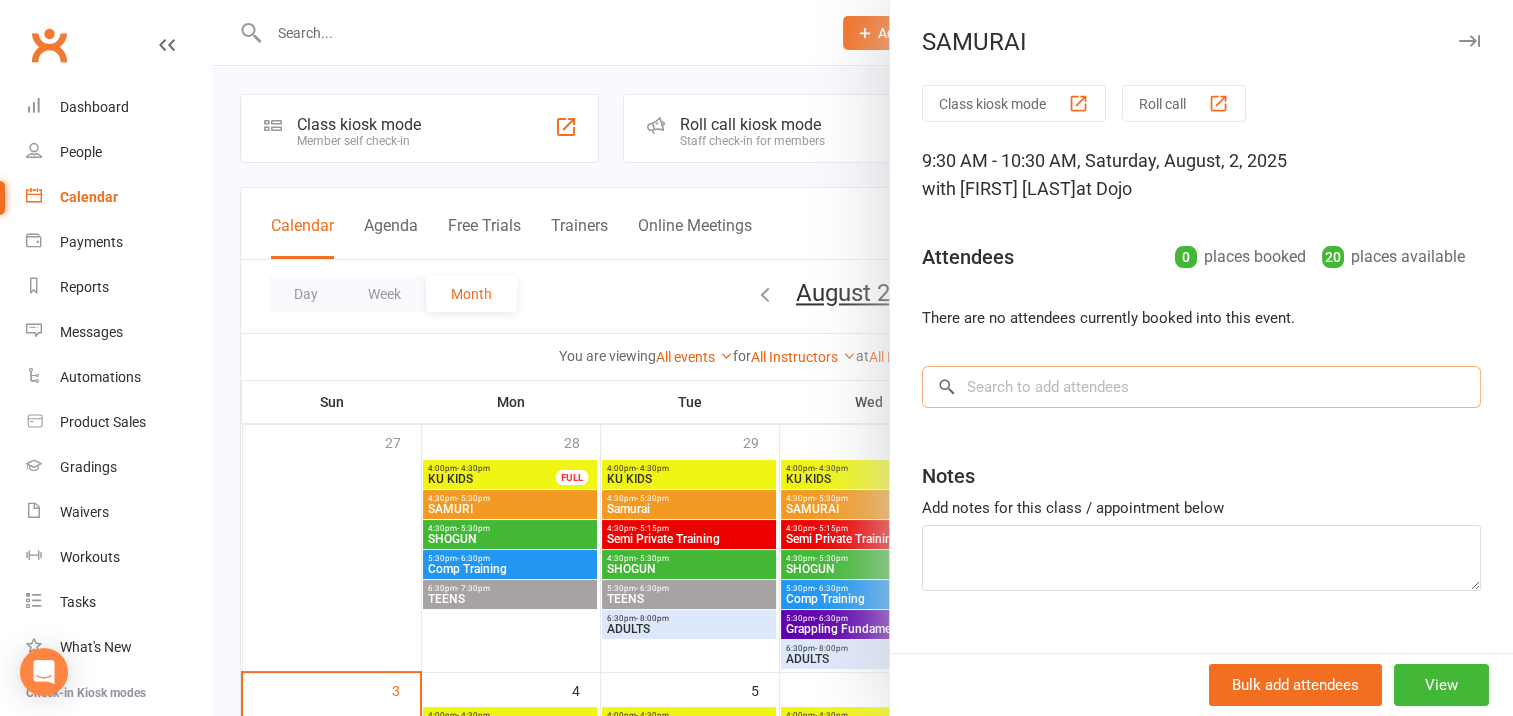 click at bounding box center (1201, 387) 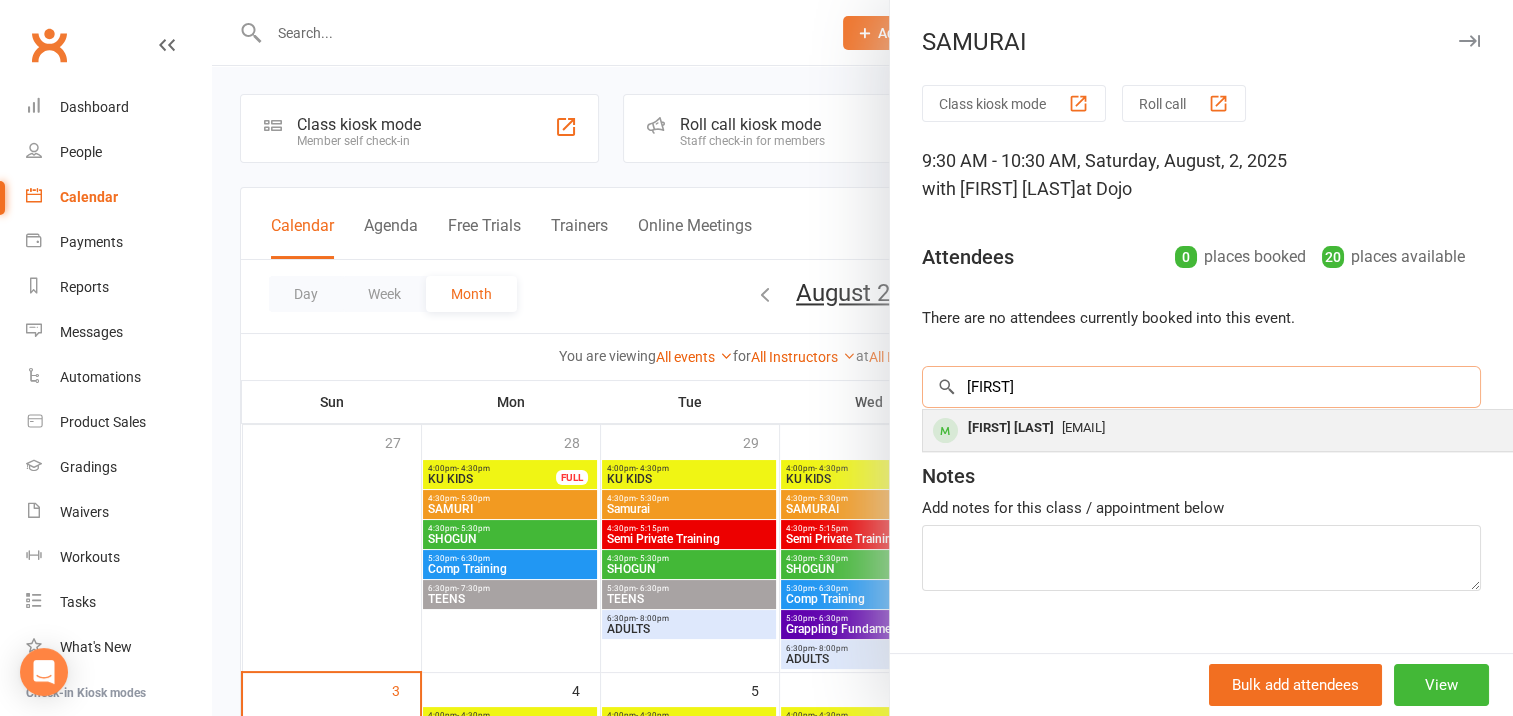 type on "[FIRST]" 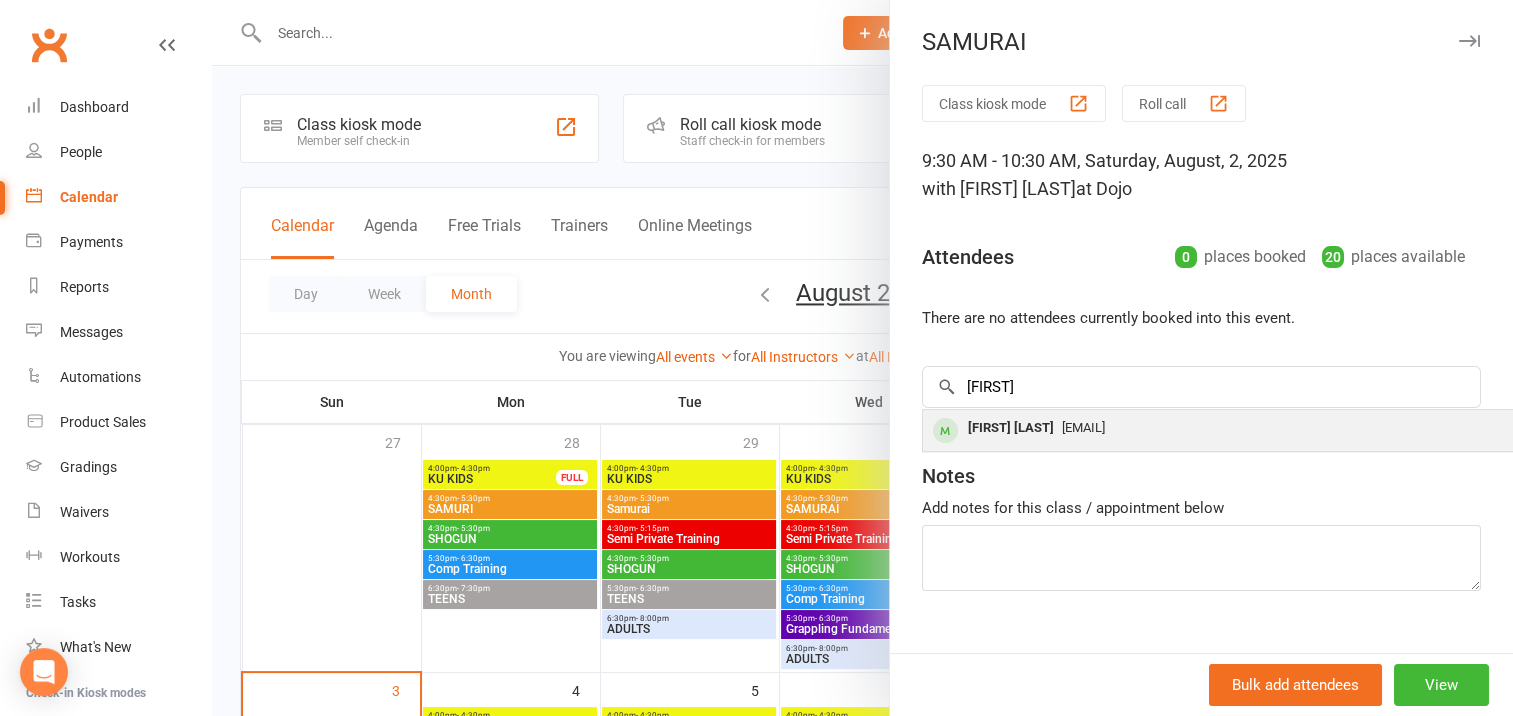 click on "[FIRST] [LAST]" at bounding box center (1011, 428) 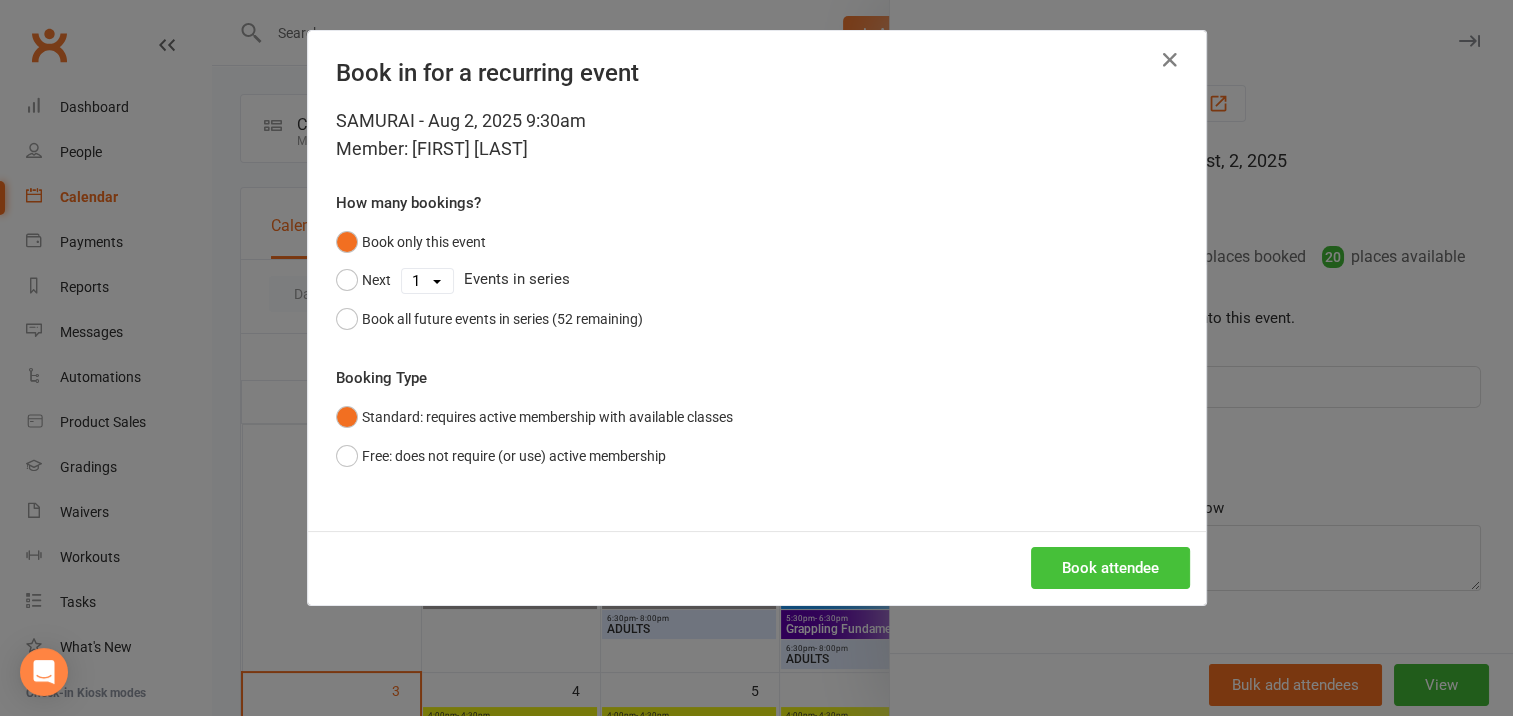 click on "Book attendee" at bounding box center [1110, 568] 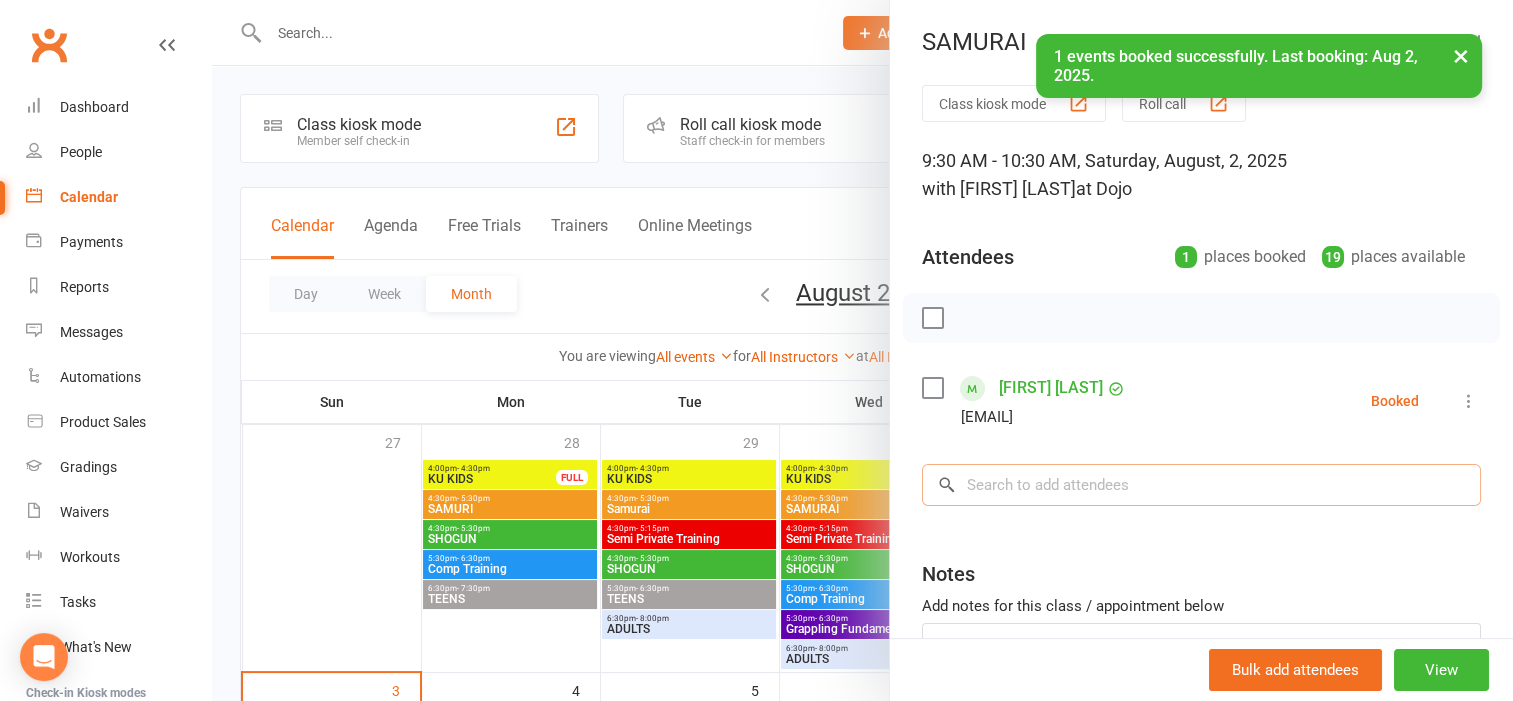 click at bounding box center [1201, 485] 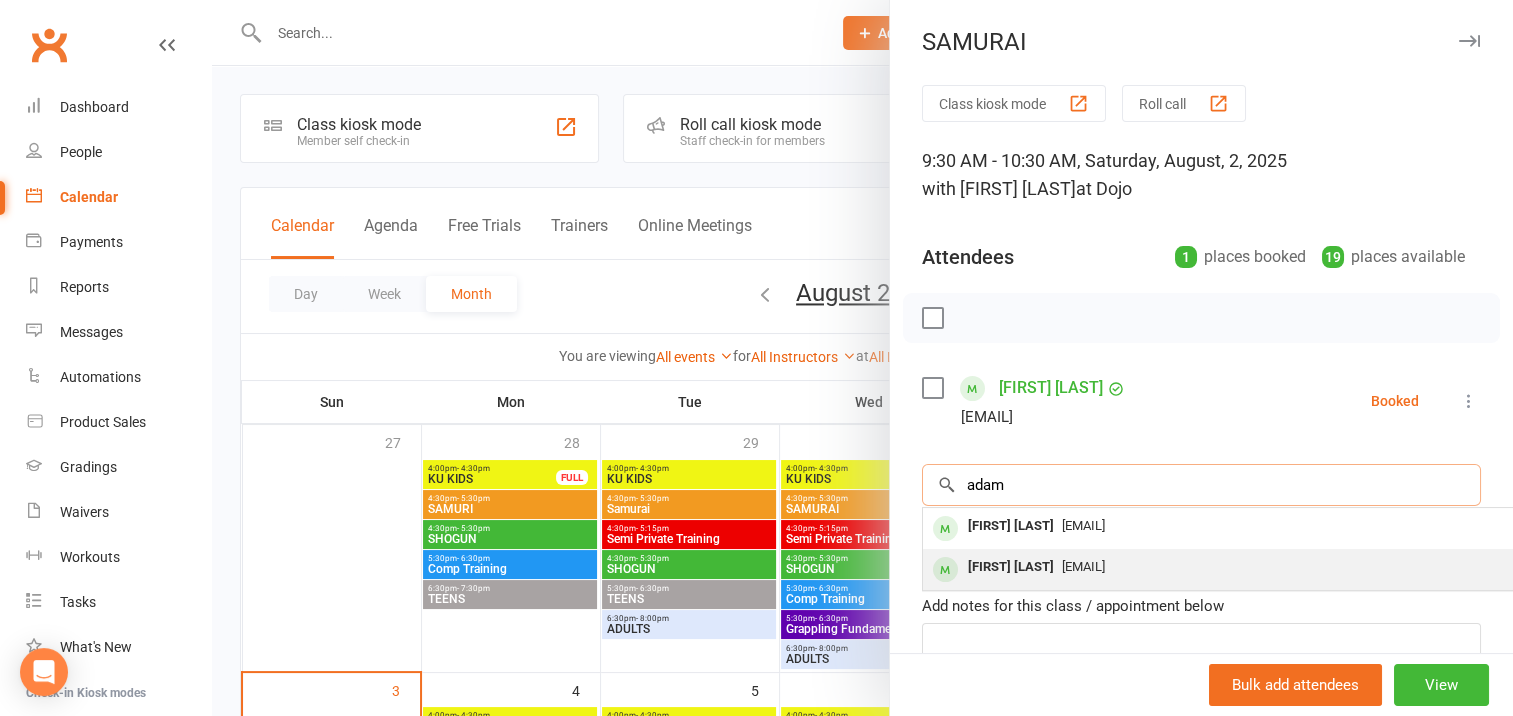 type on "adam" 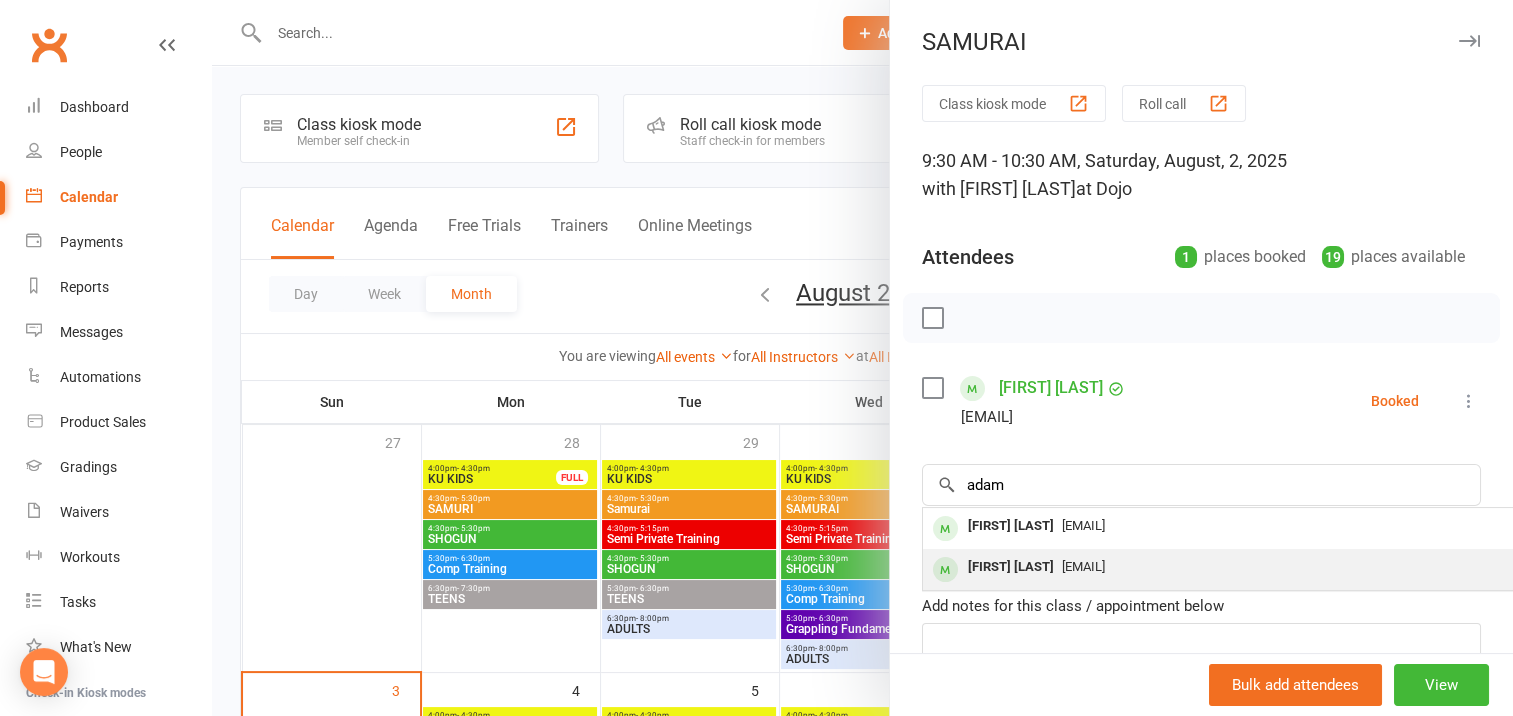click on "[FIRST] [LAST]" at bounding box center [1011, 567] 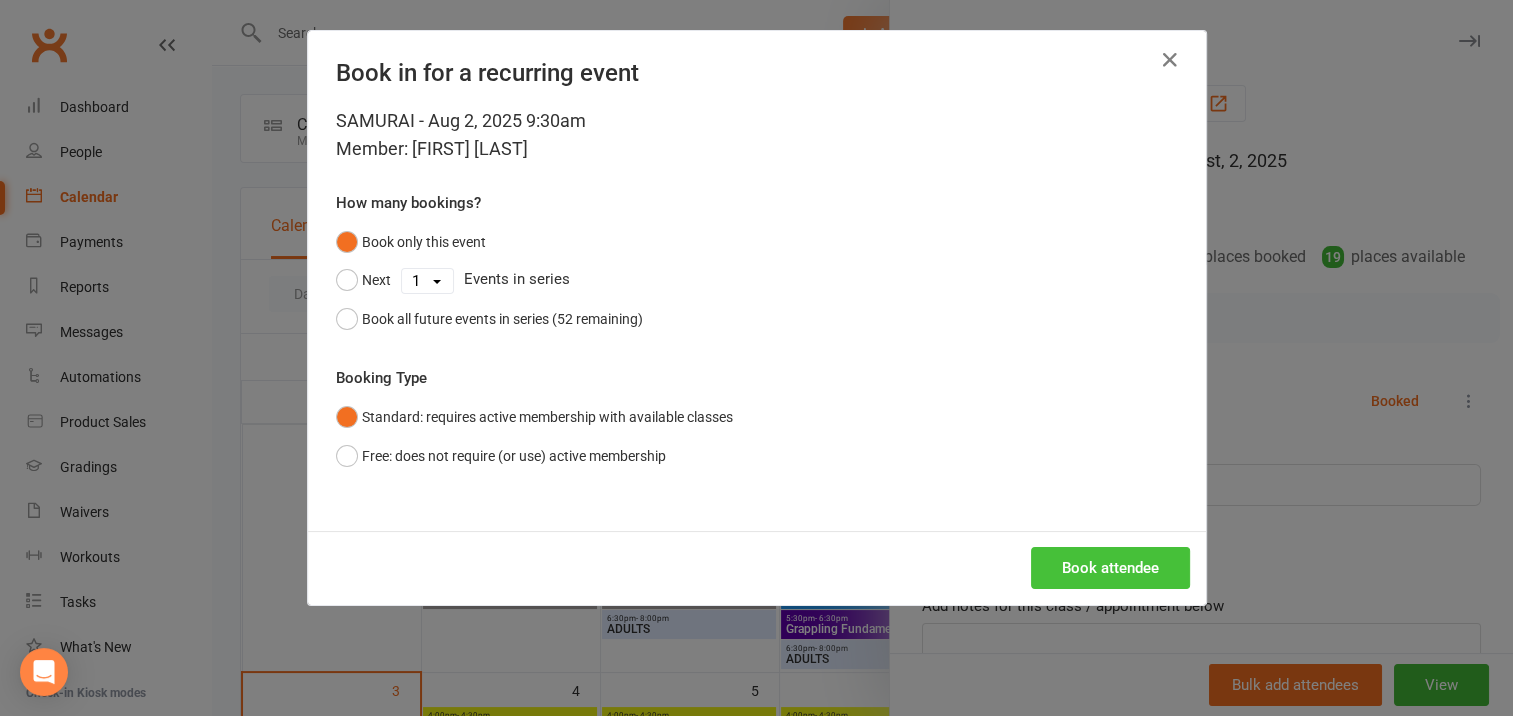 click on "Book attendee" at bounding box center (1110, 568) 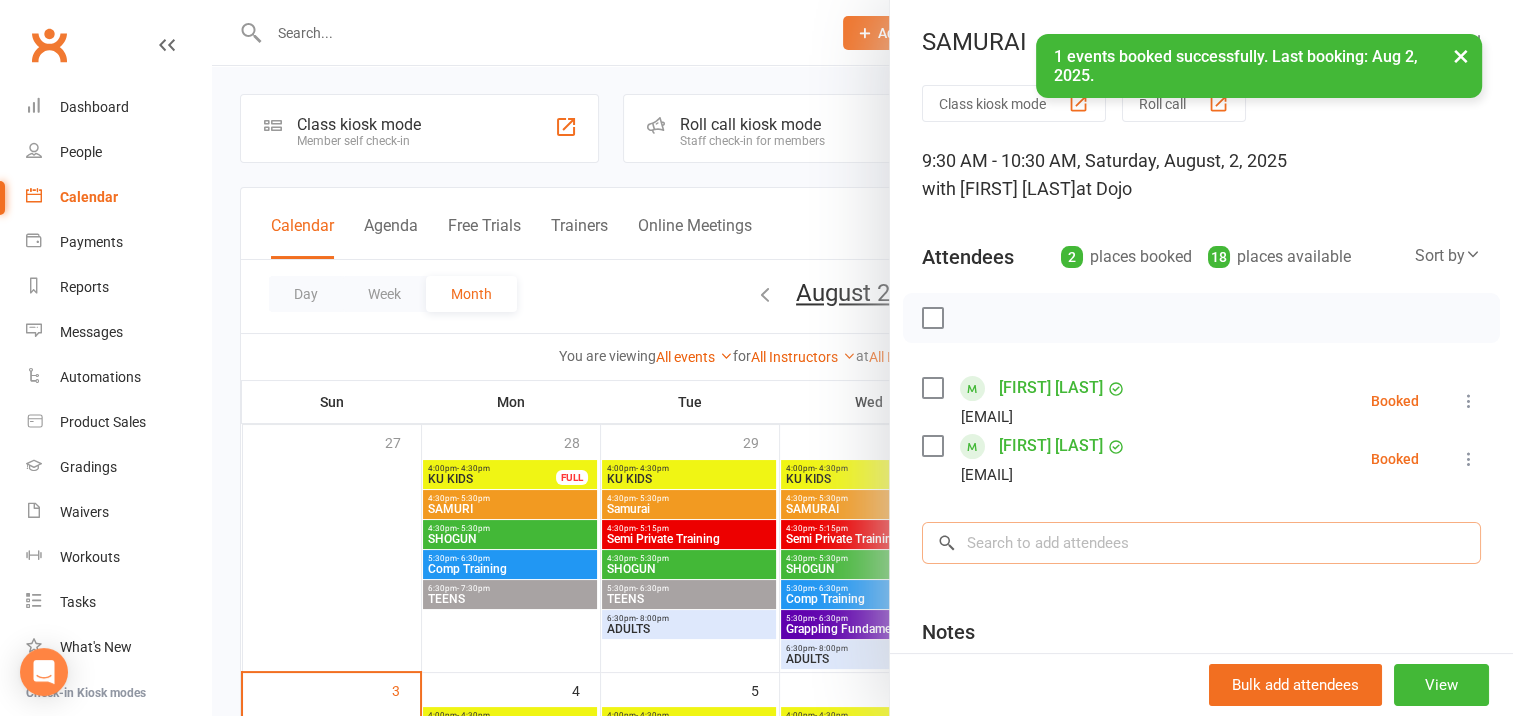 click at bounding box center (1201, 543) 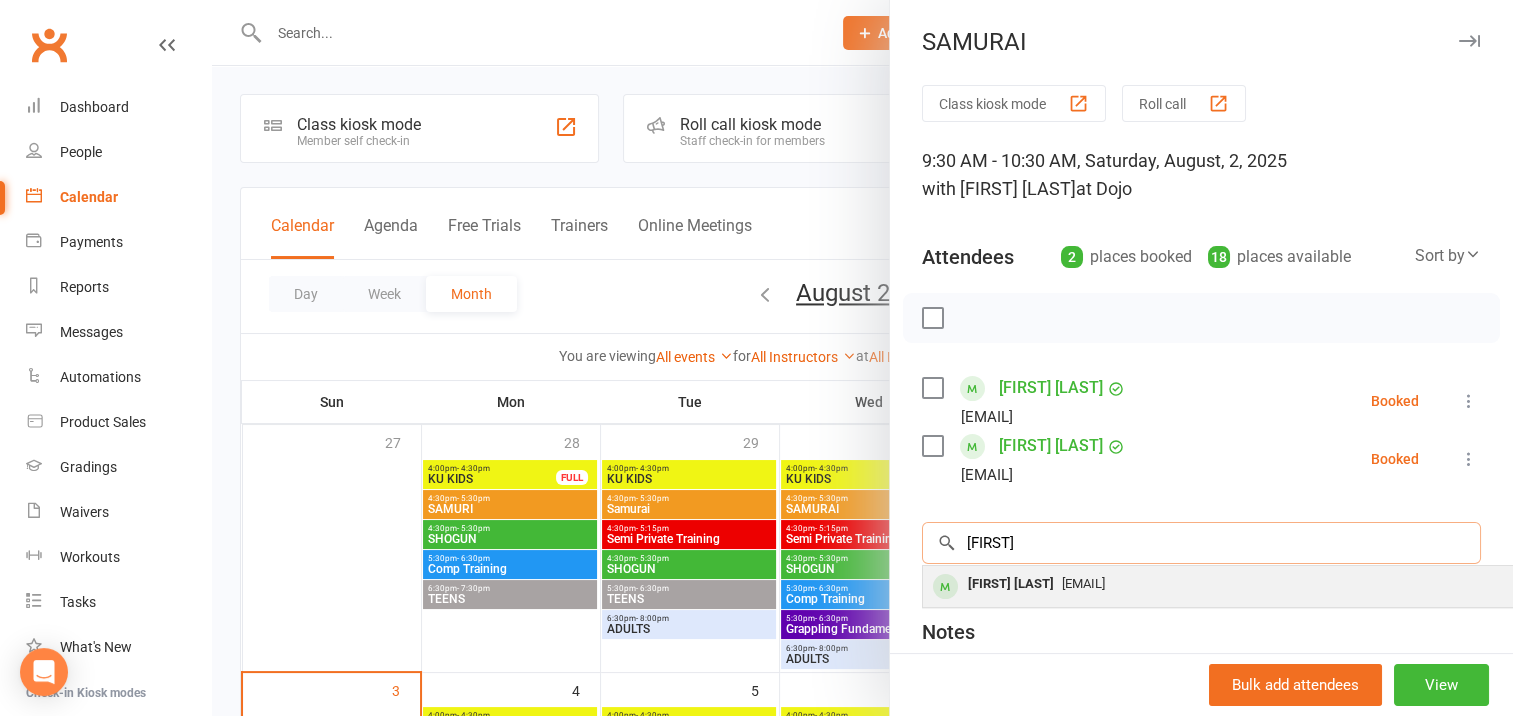type on "[FIRST]" 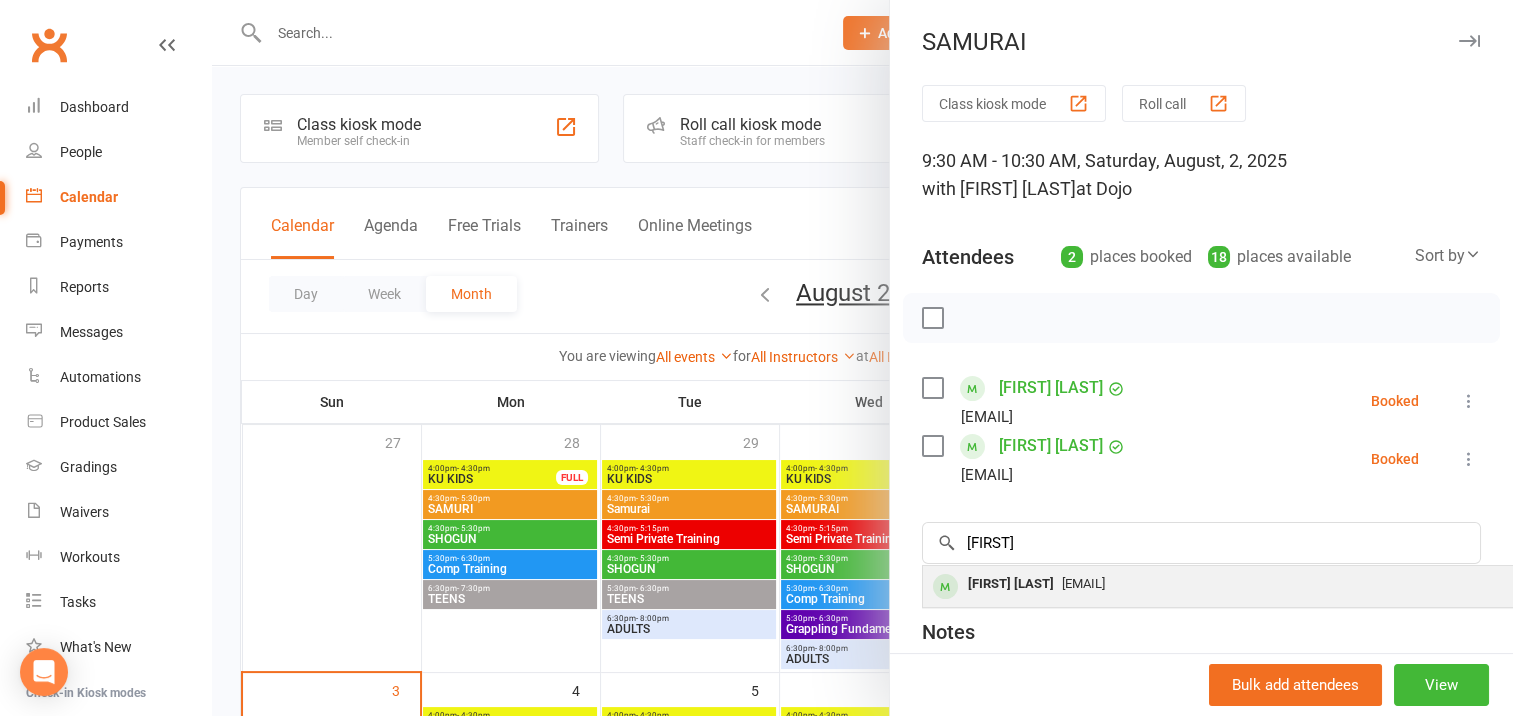 click on "[FIRST] [LAST]" at bounding box center [1011, 584] 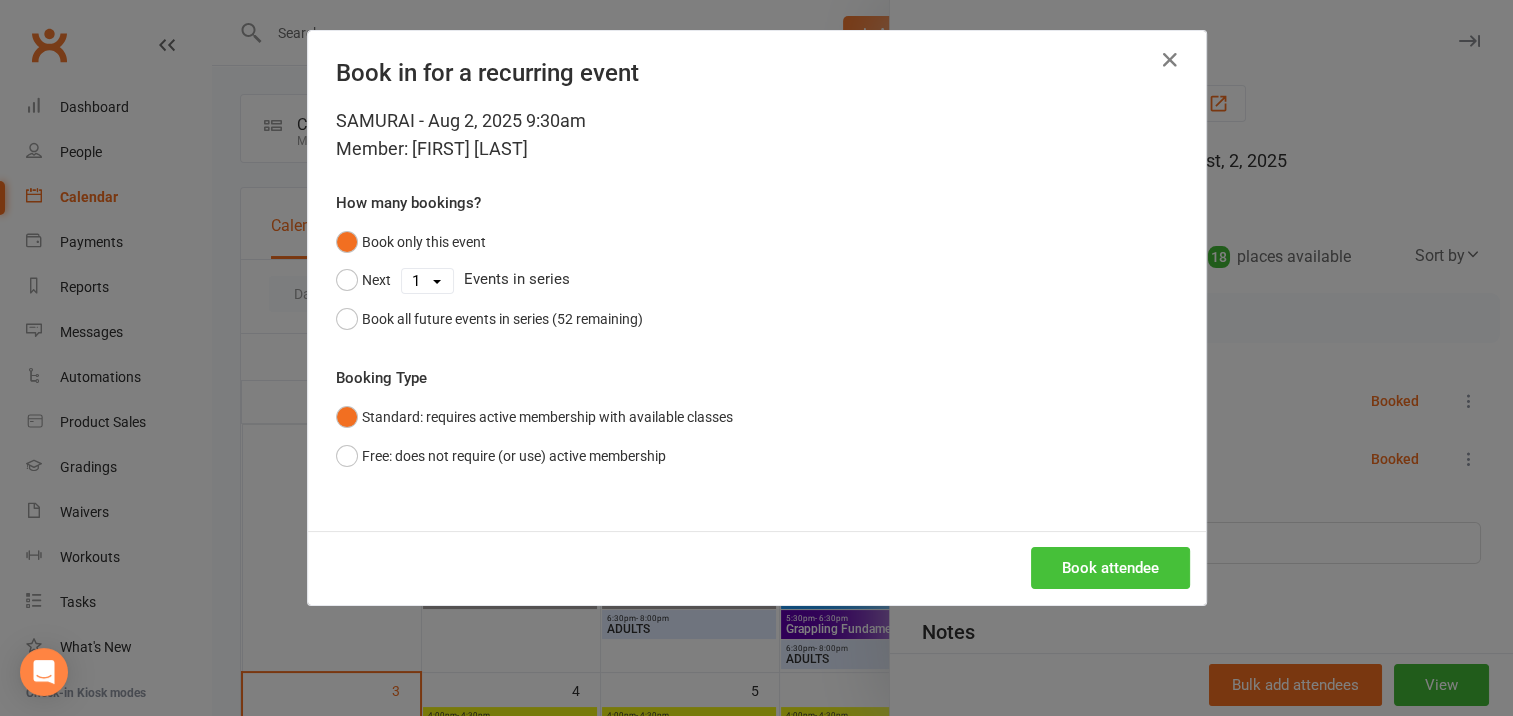 click on "Book attendee" at bounding box center (1110, 568) 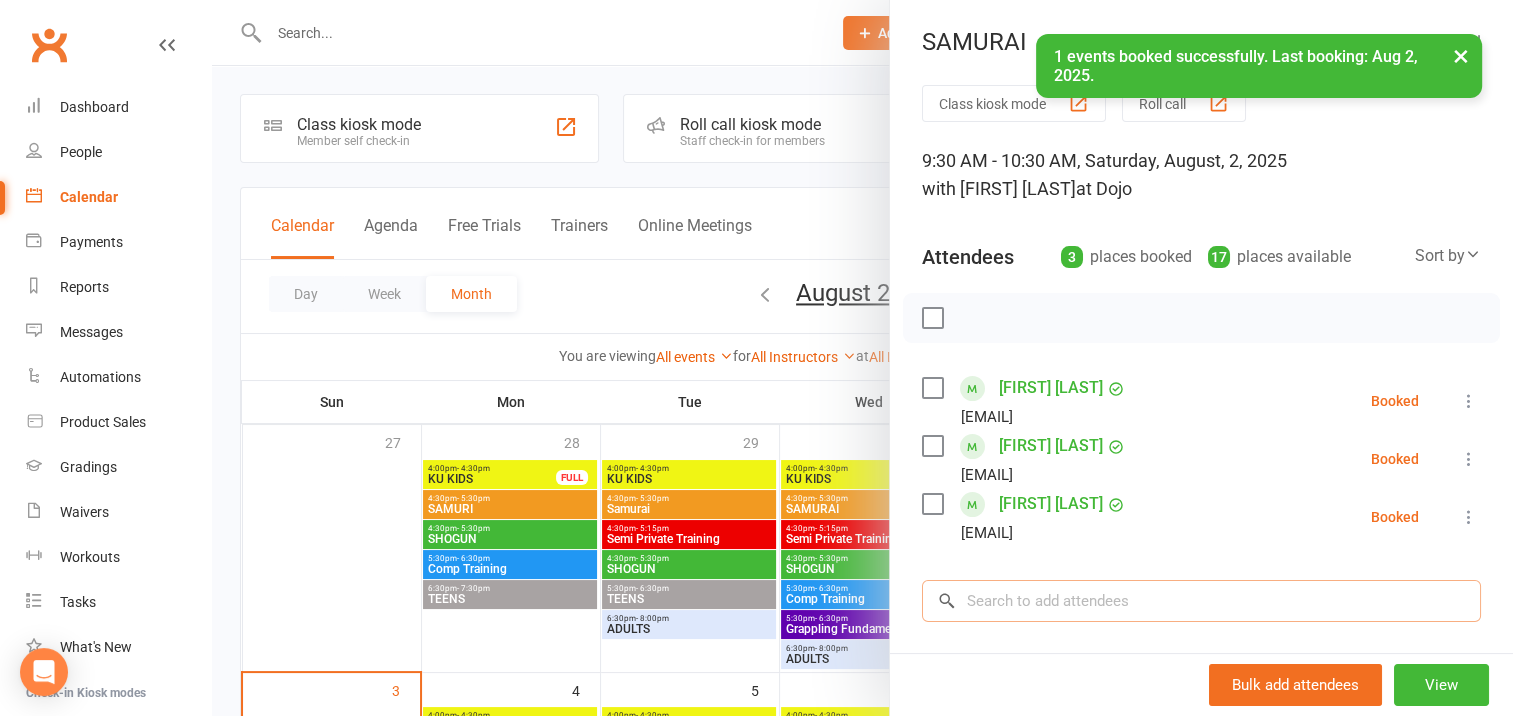 click at bounding box center [1201, 601] 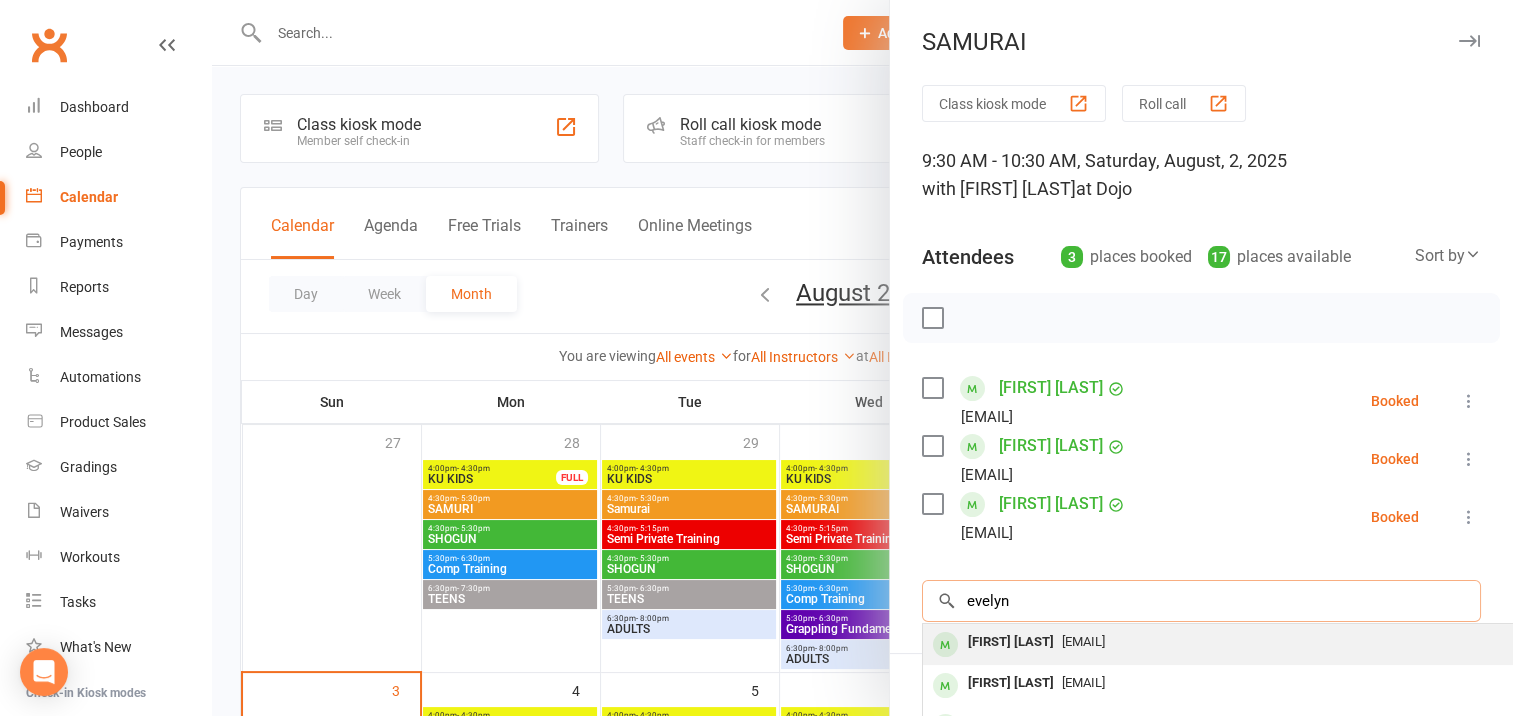 type on "evelyn" 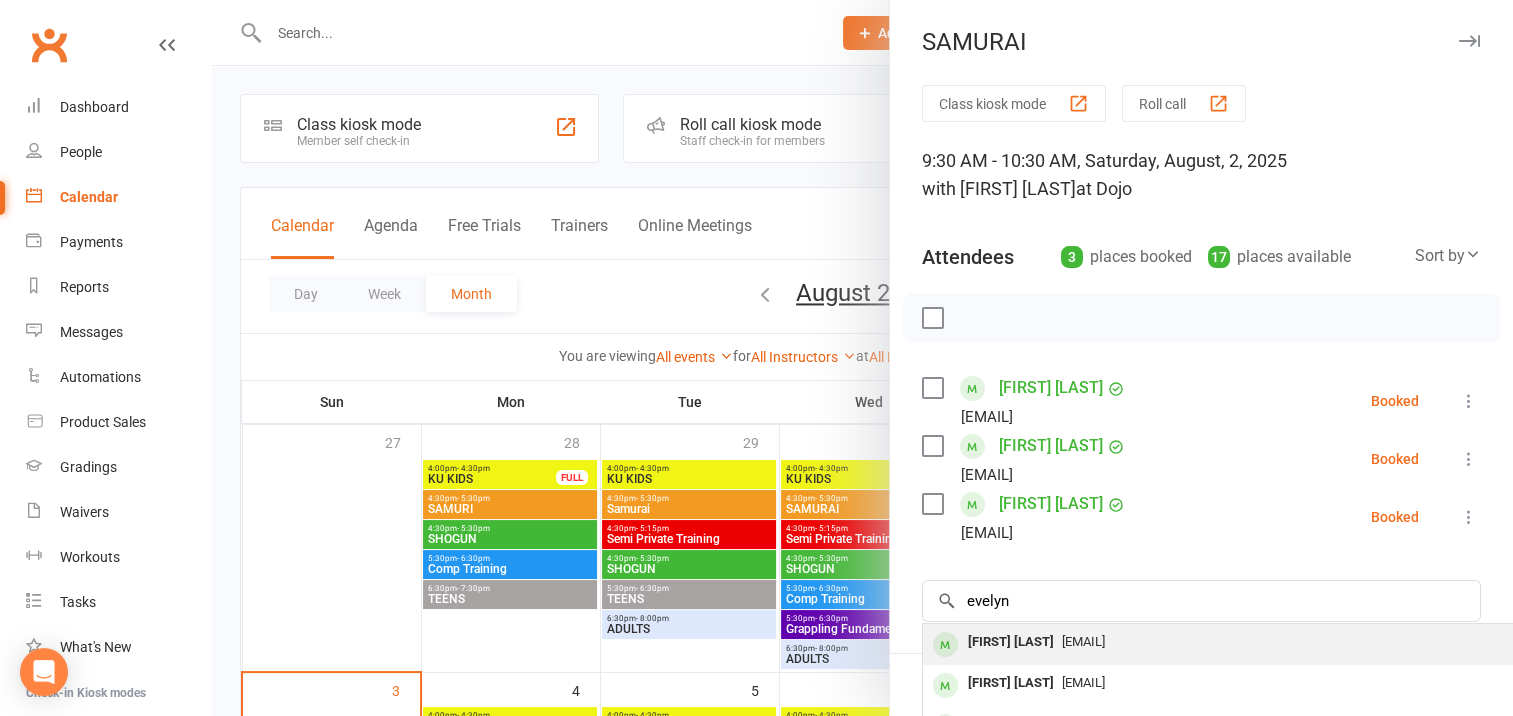 click on "[FIRST] [LAST]" at bounding box center (1011, 642) 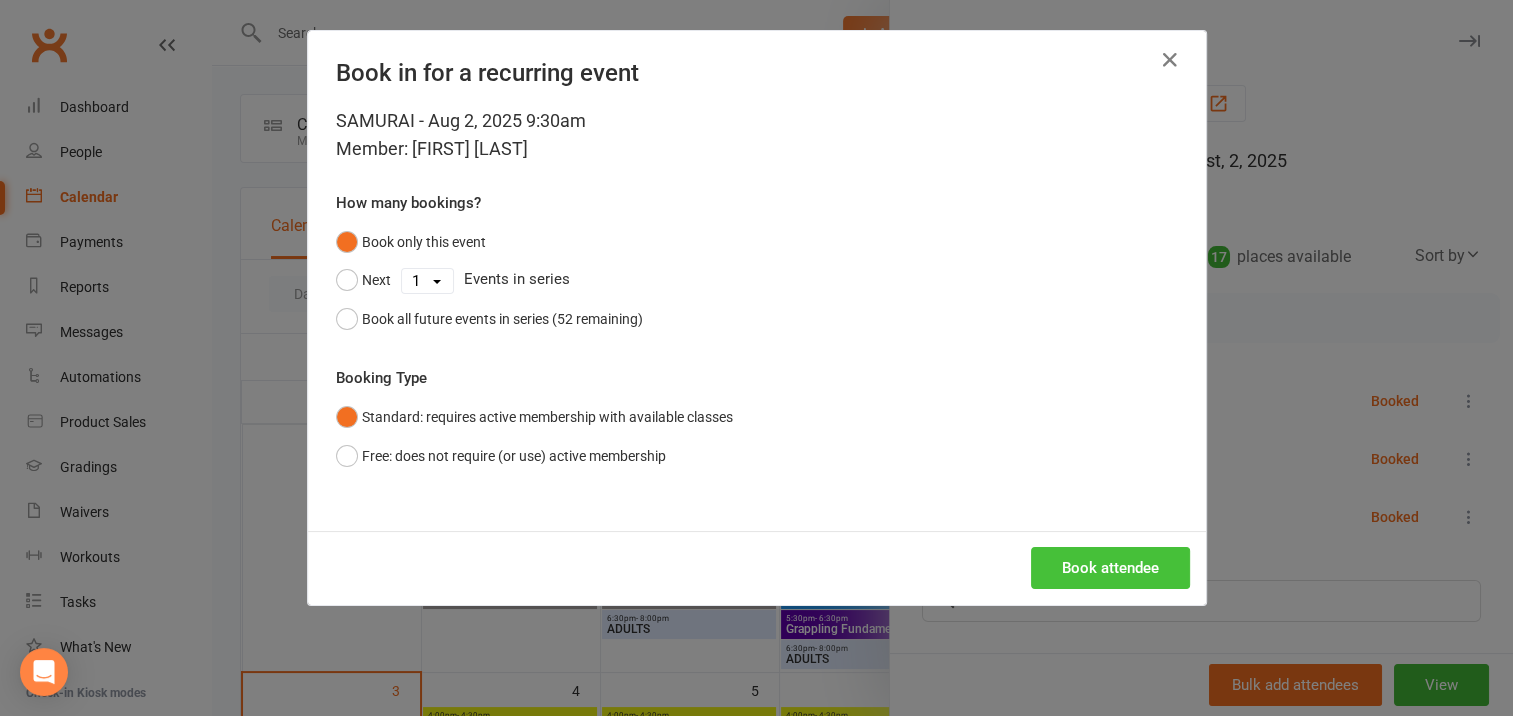 click on "Book attendee" at bounding box center [1110, 568] 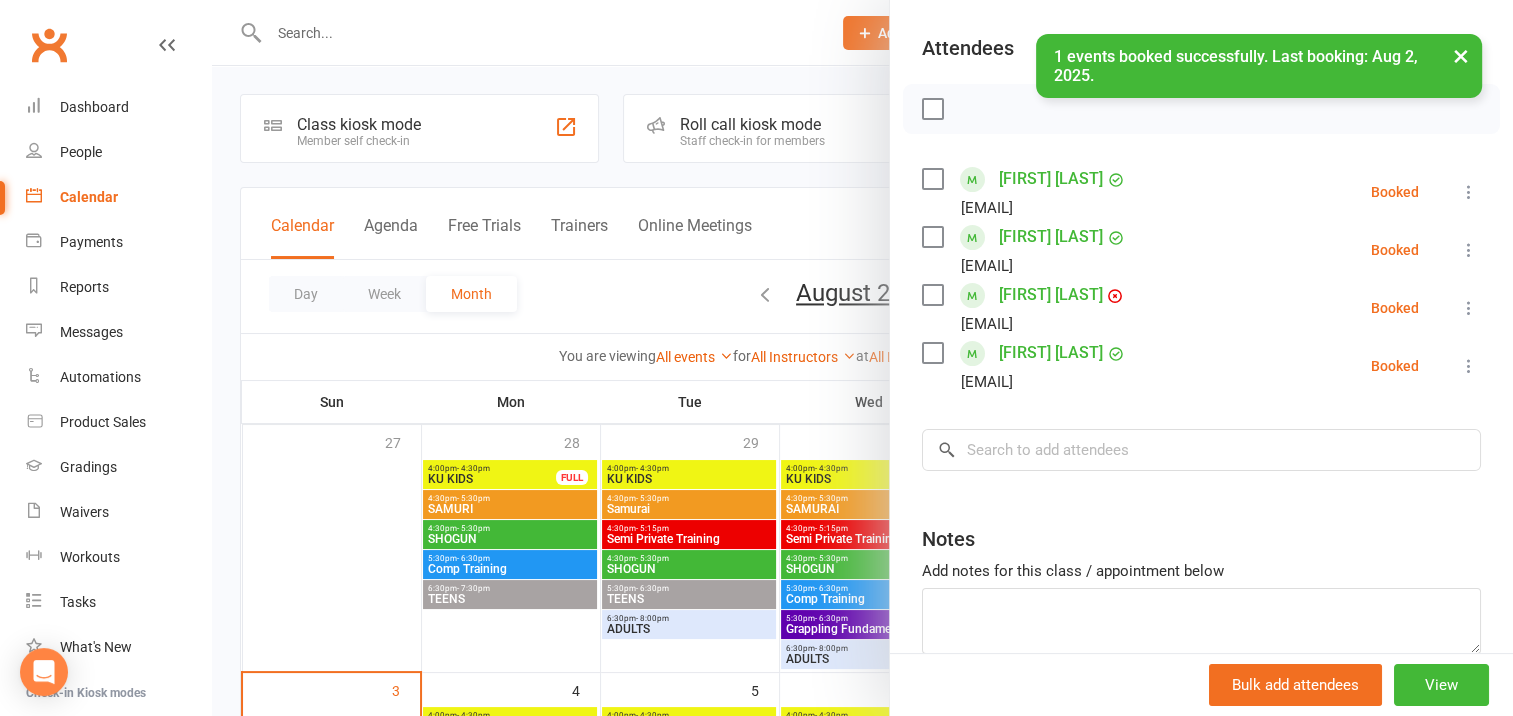 scroll, scrollTop: 300, scrollLeft: 0, axis: vertical 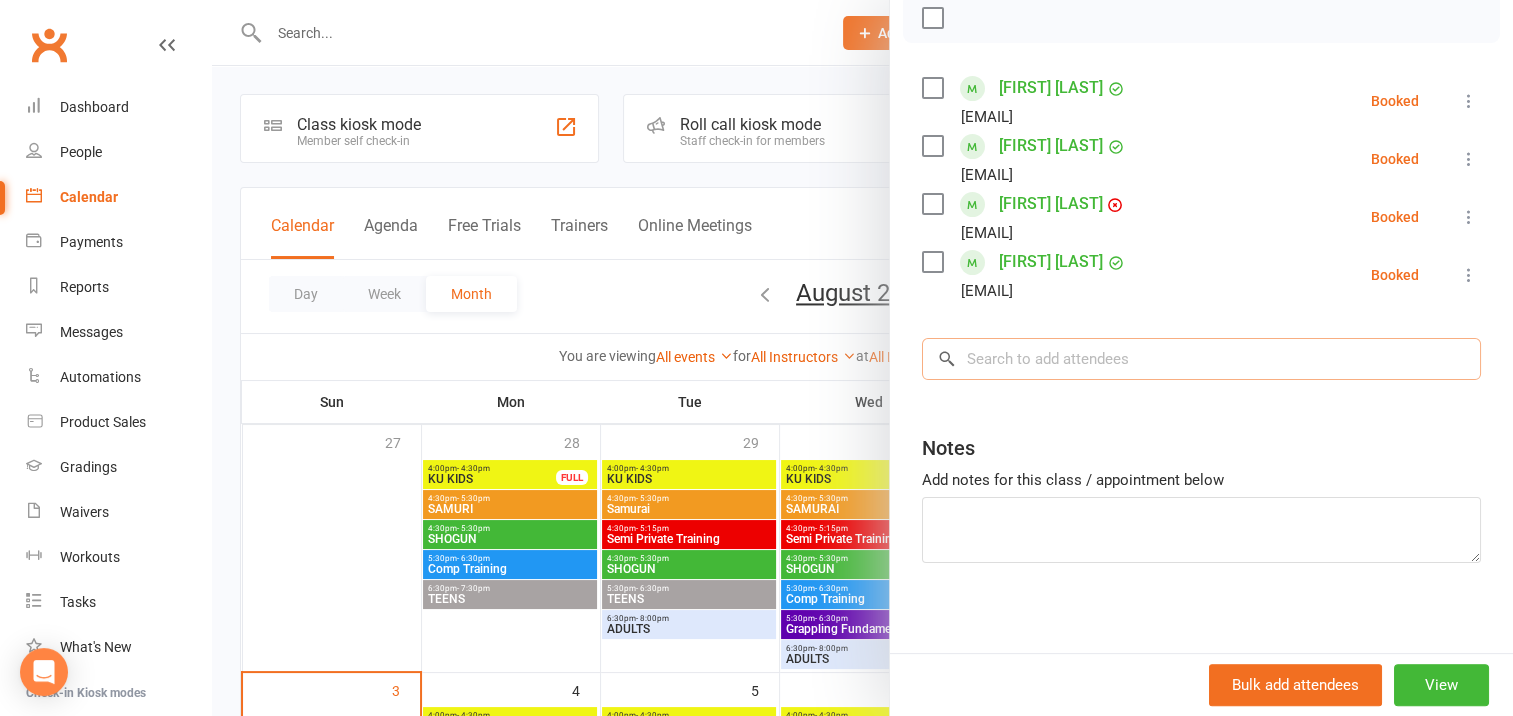 click at bounding box center [1201, 359] 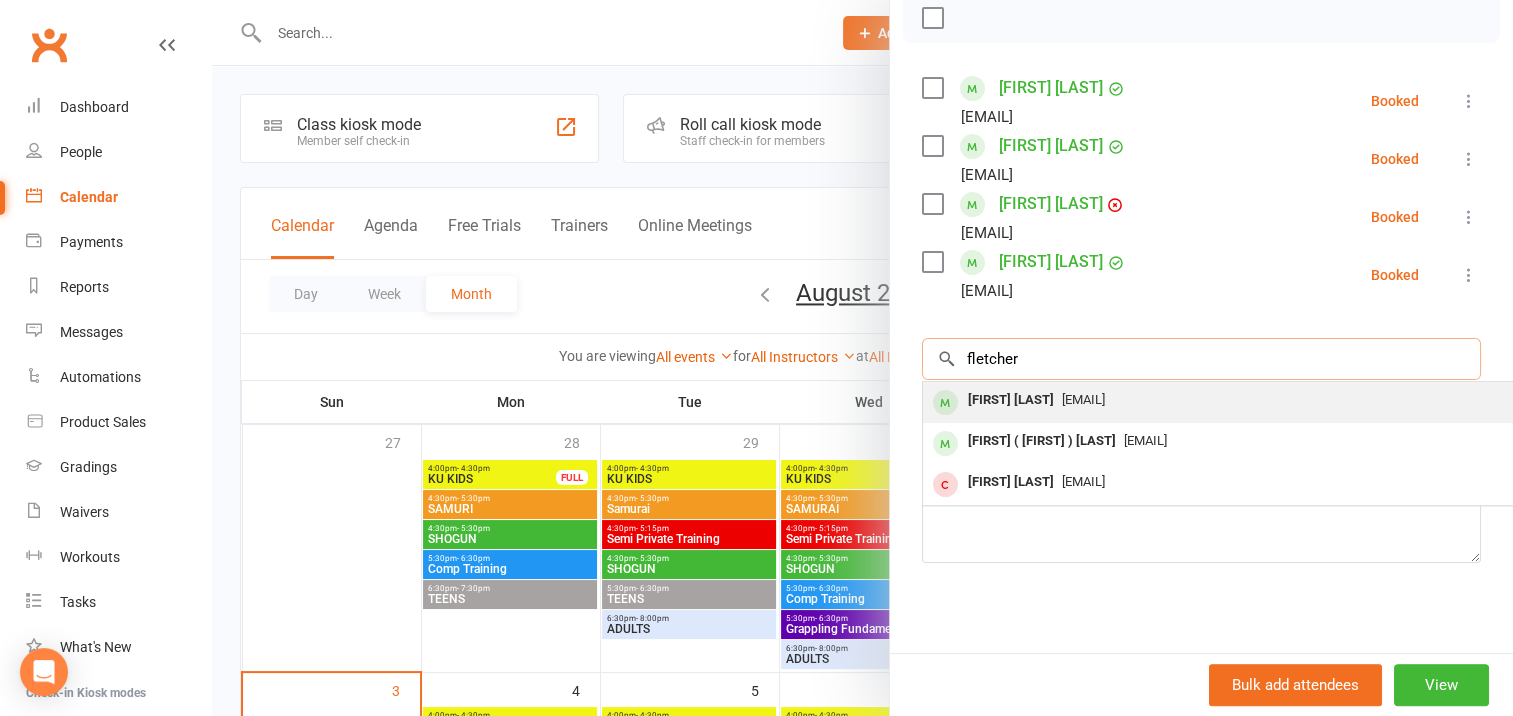 type on "fletcher" 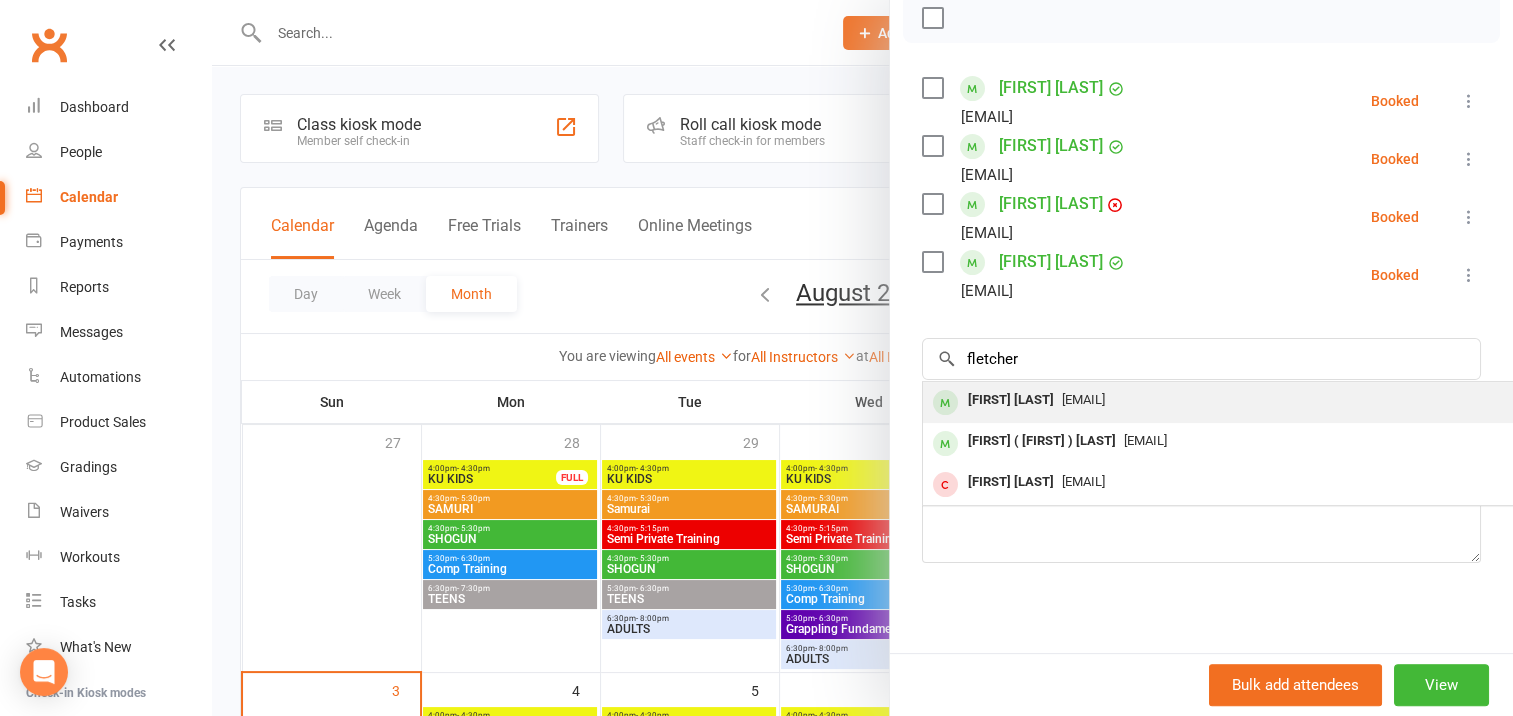 click on "[FIRST] [LAST]" at bounding box center [1011, 400] 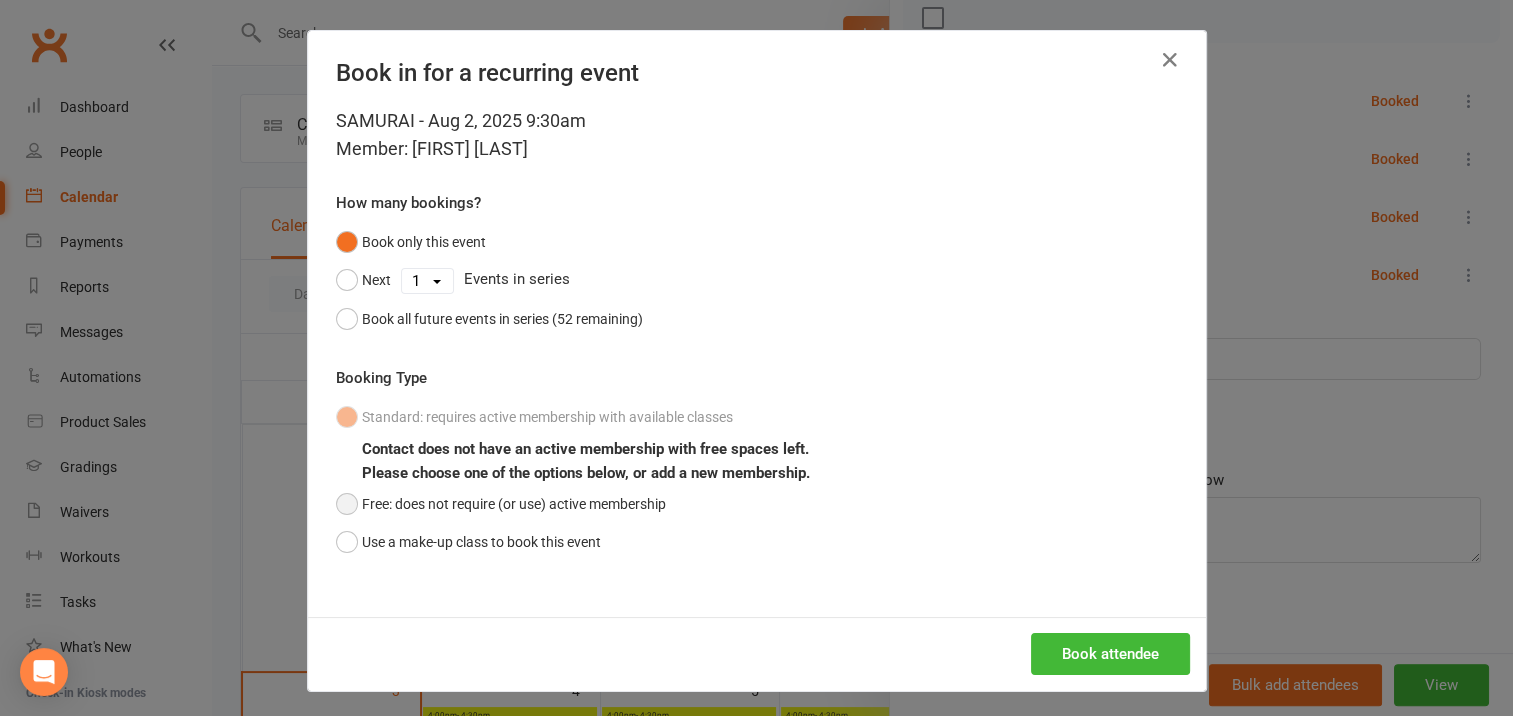 drag, startPoint x: 337, startPoint y: 500, endPoint x: 376, endPoint y: 520, distance: 43.829212 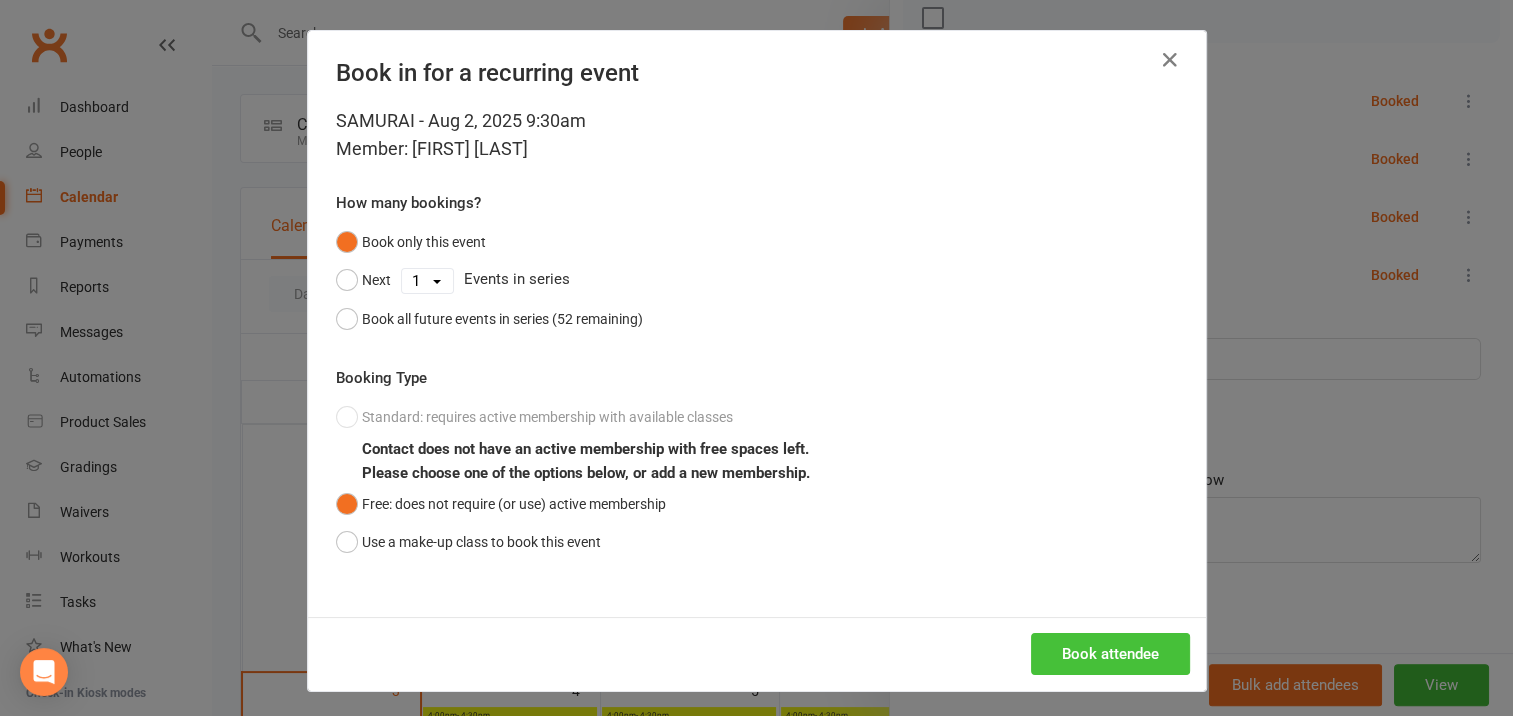 click on "Book attendee" at bounding box center (1110, 654) 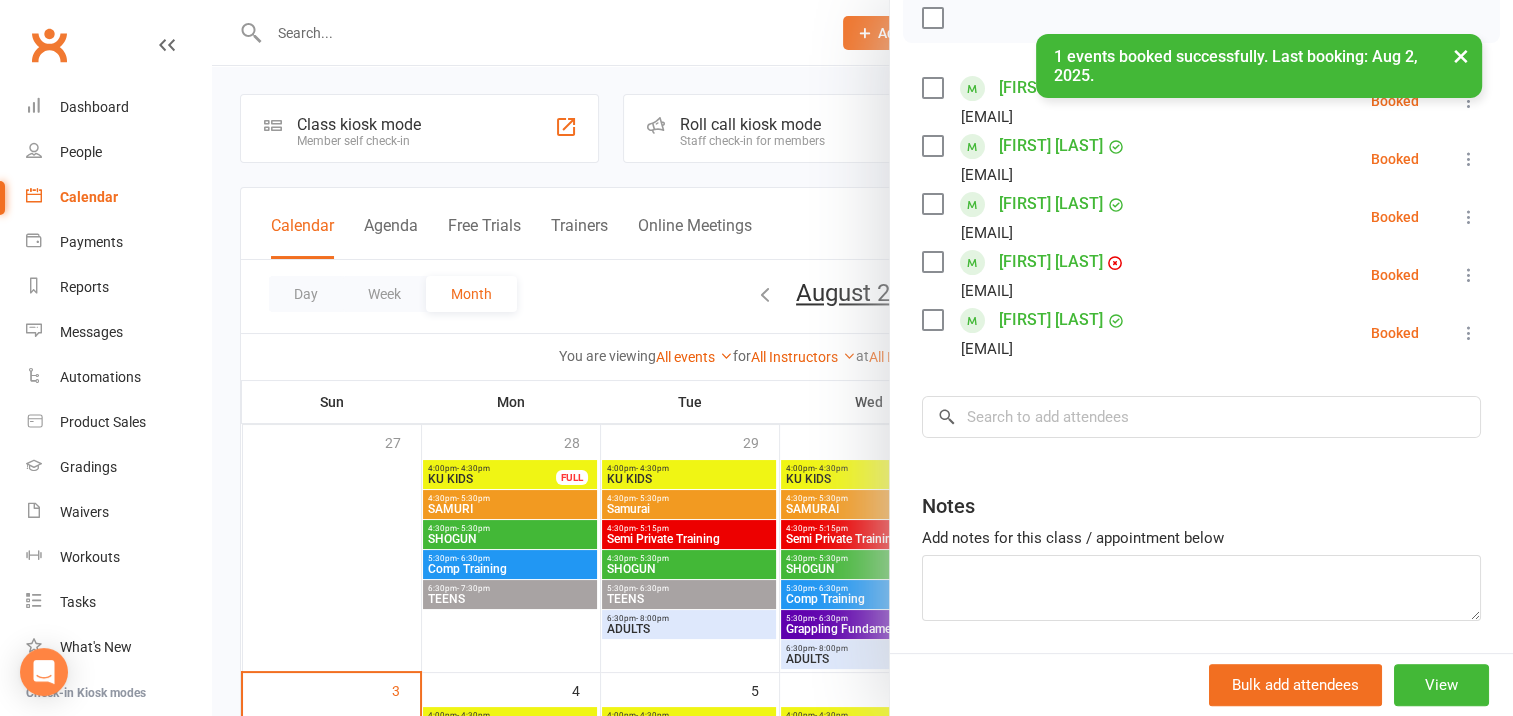 scroll, scrollTop: 366, scrollLeft: 0, axis: vertical 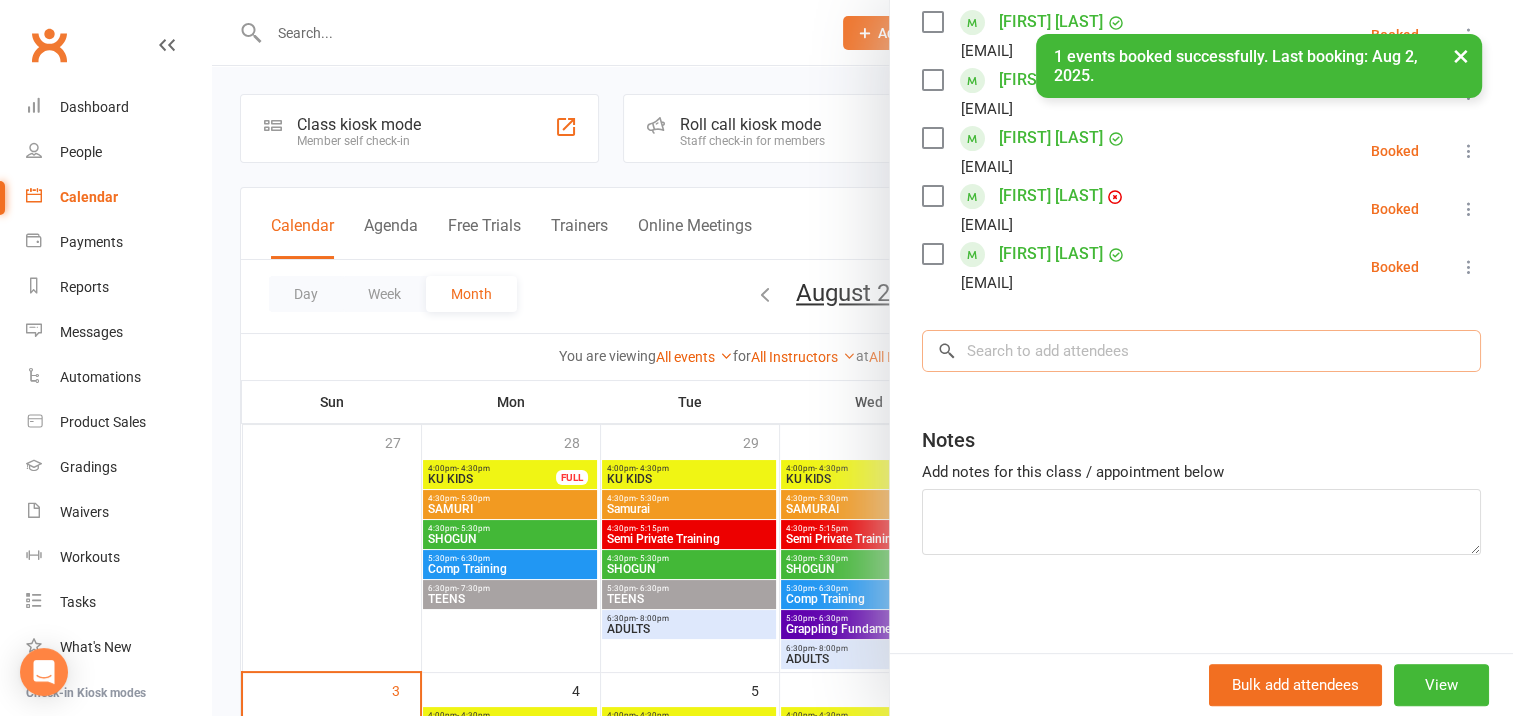click at bounding box center [1201, 351] 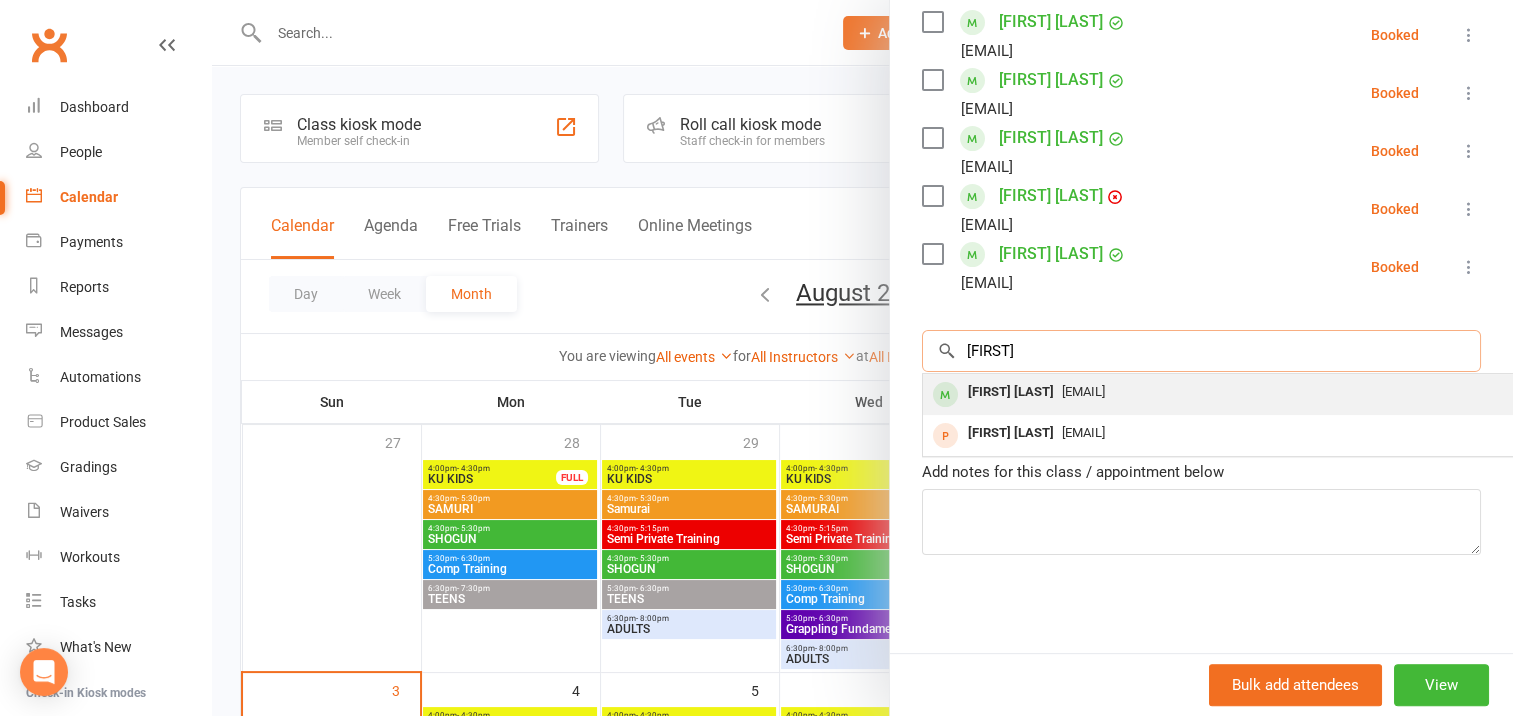 type on "[FIRST]" 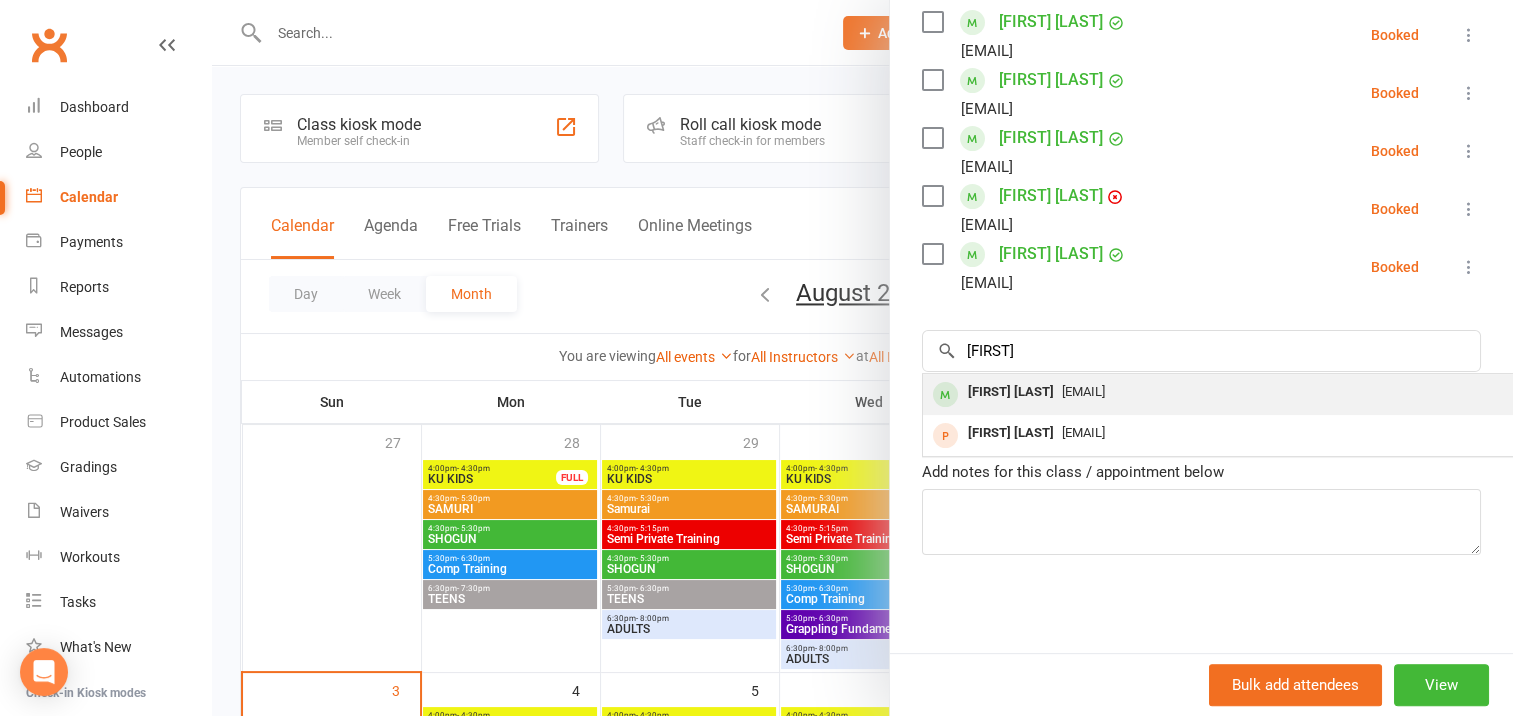 click on "[FIRST] [LAST]" at bounding box center (1011, 392) 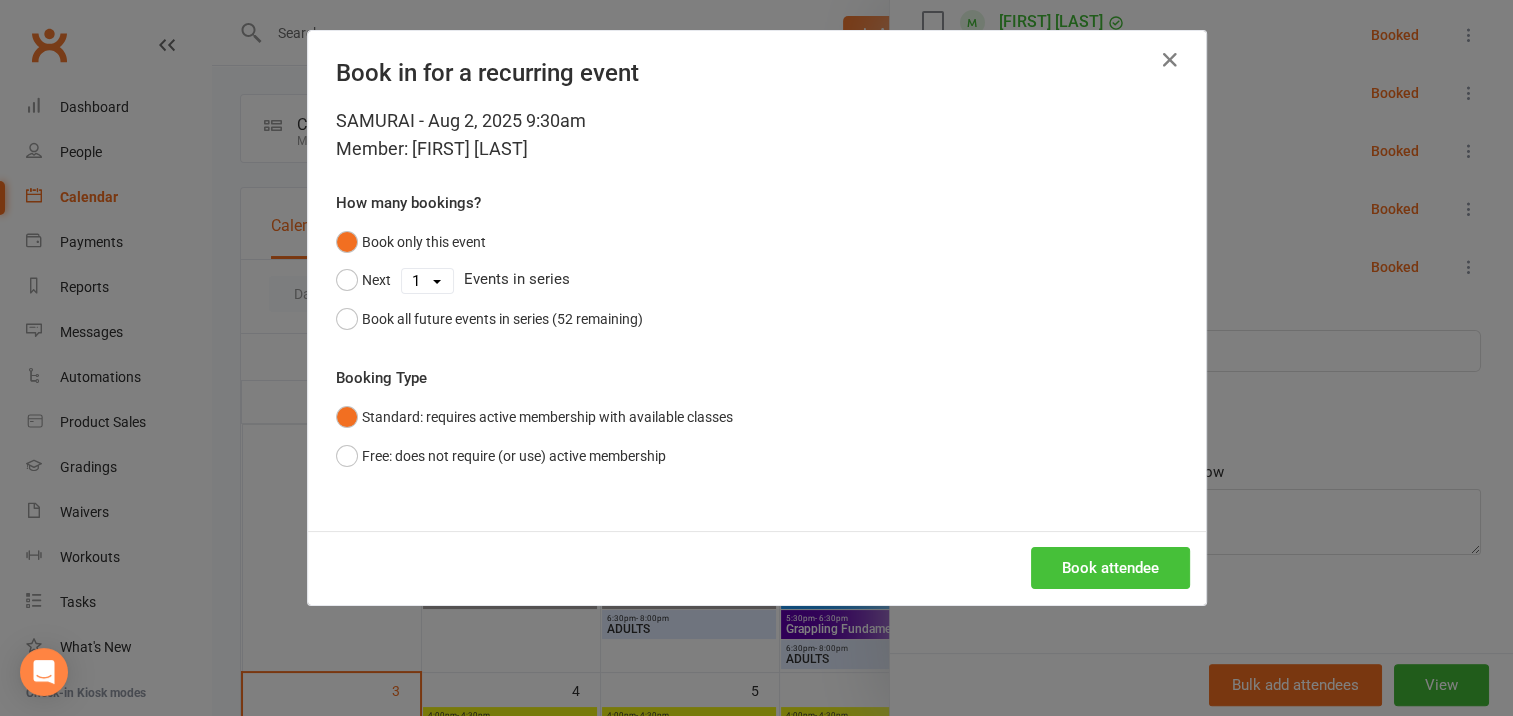 click on "Book attendee" at bounding box center [1110, 568] 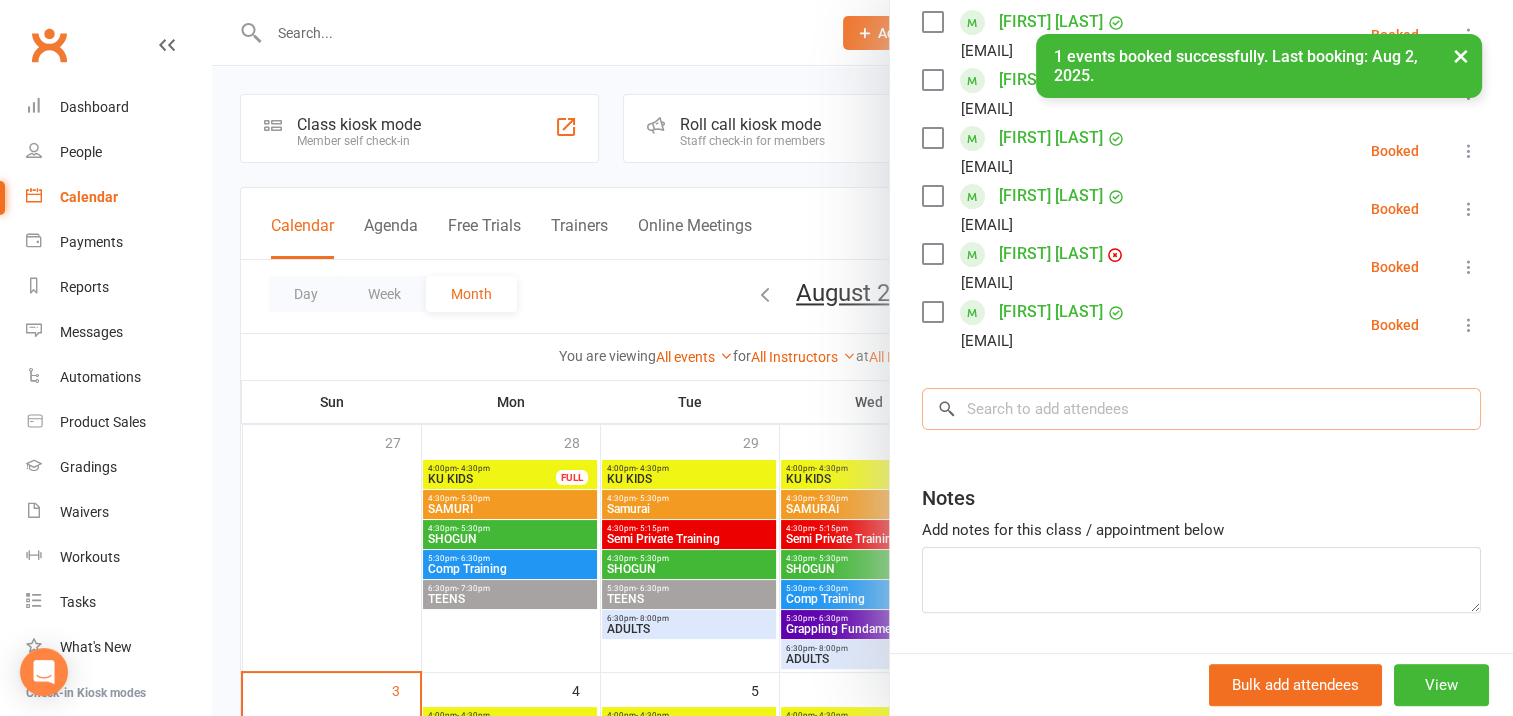 click at bounding box center [1201, 409] 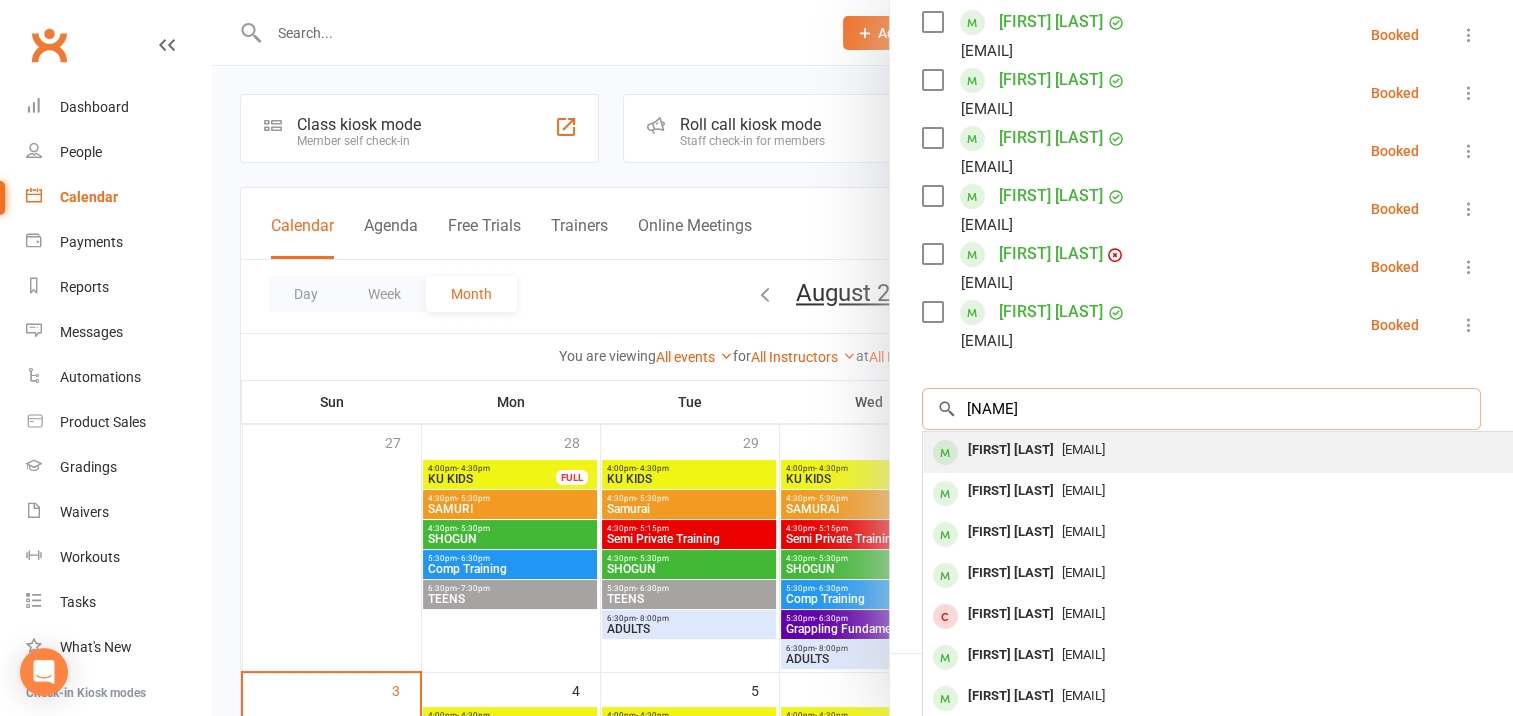 type on "[NAME]" 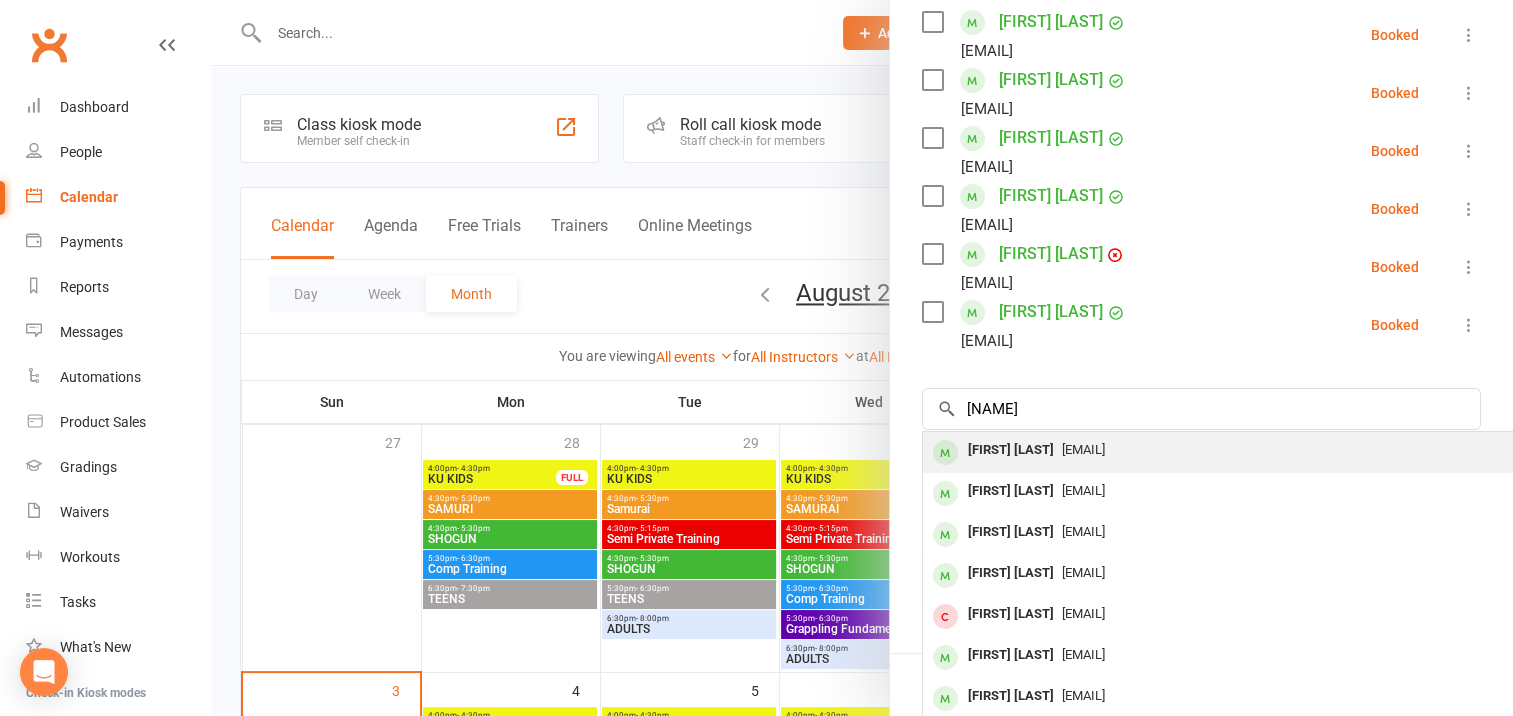 click on "[FIRST] [LAST]" at bounding box center [1011, 450] 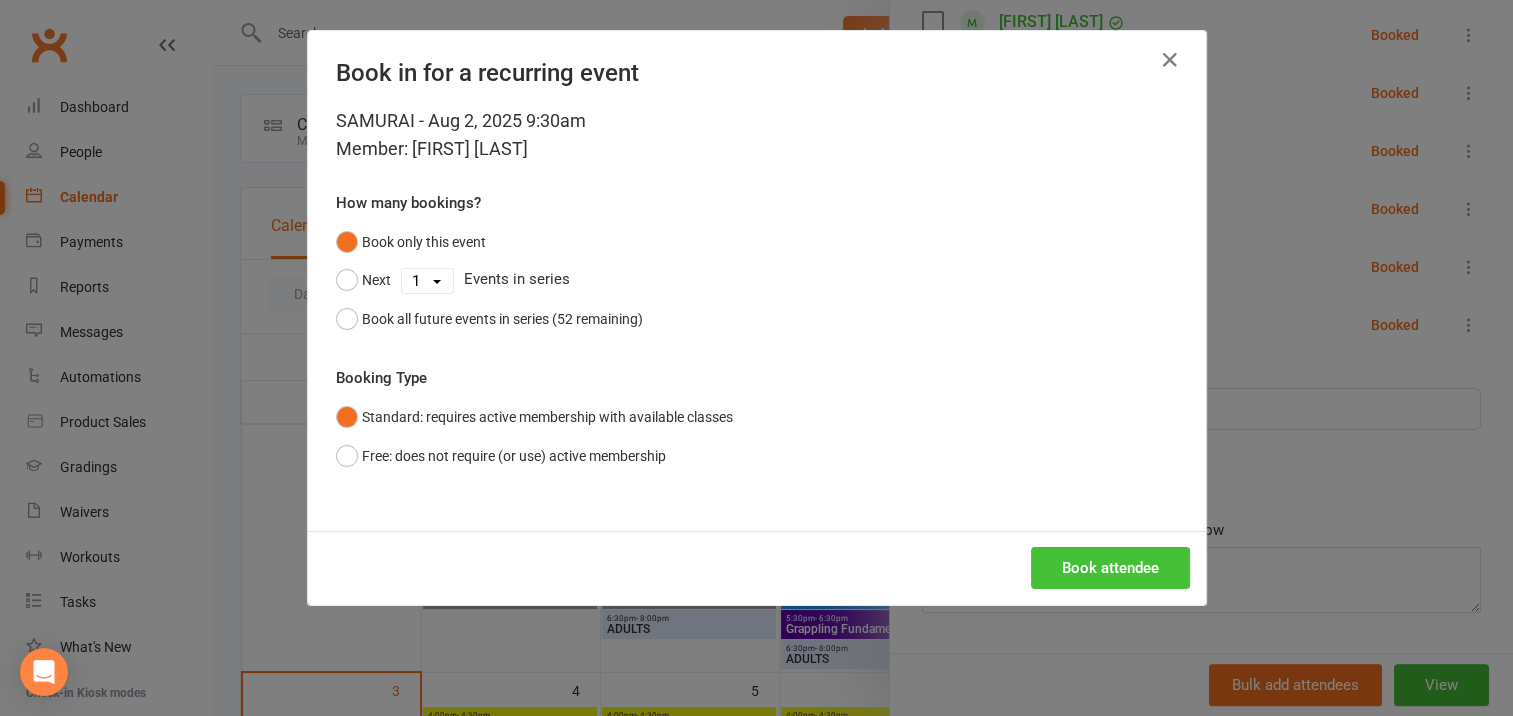 click on "Book attendee" at bounding box center [1110, 568] 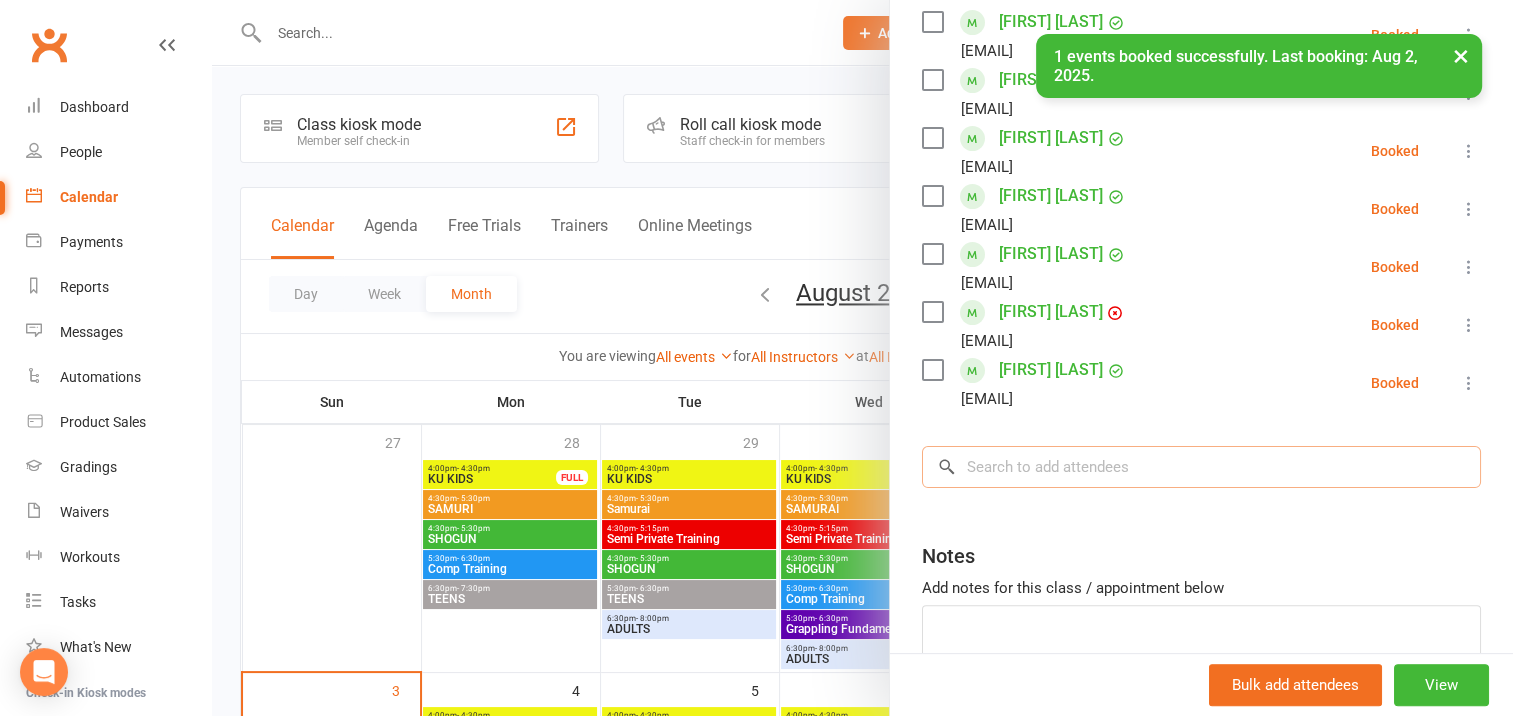 click at bounding box center (1201, 467) 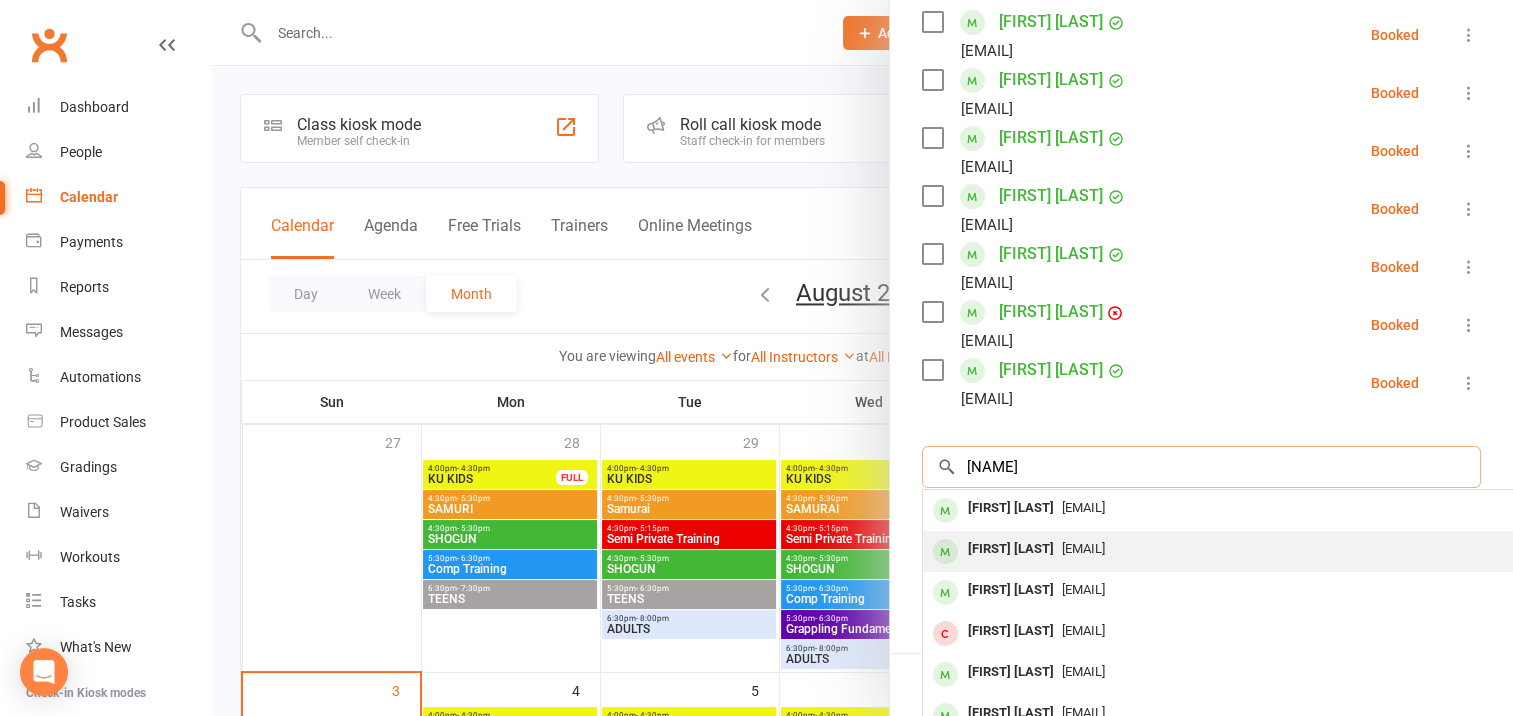 type on "[NAME]" 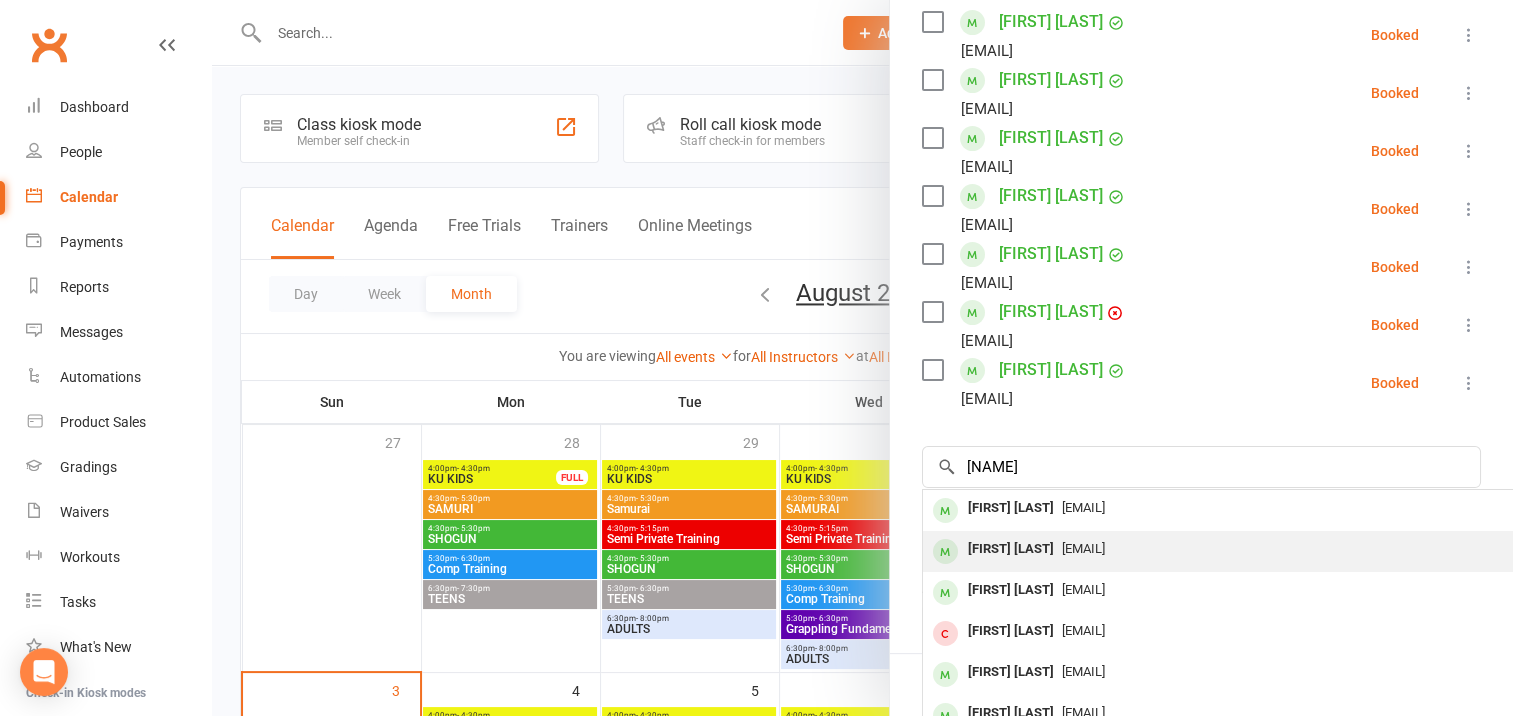 click on "[FIRST] [LAST]" at bounding box center (1011, 549) 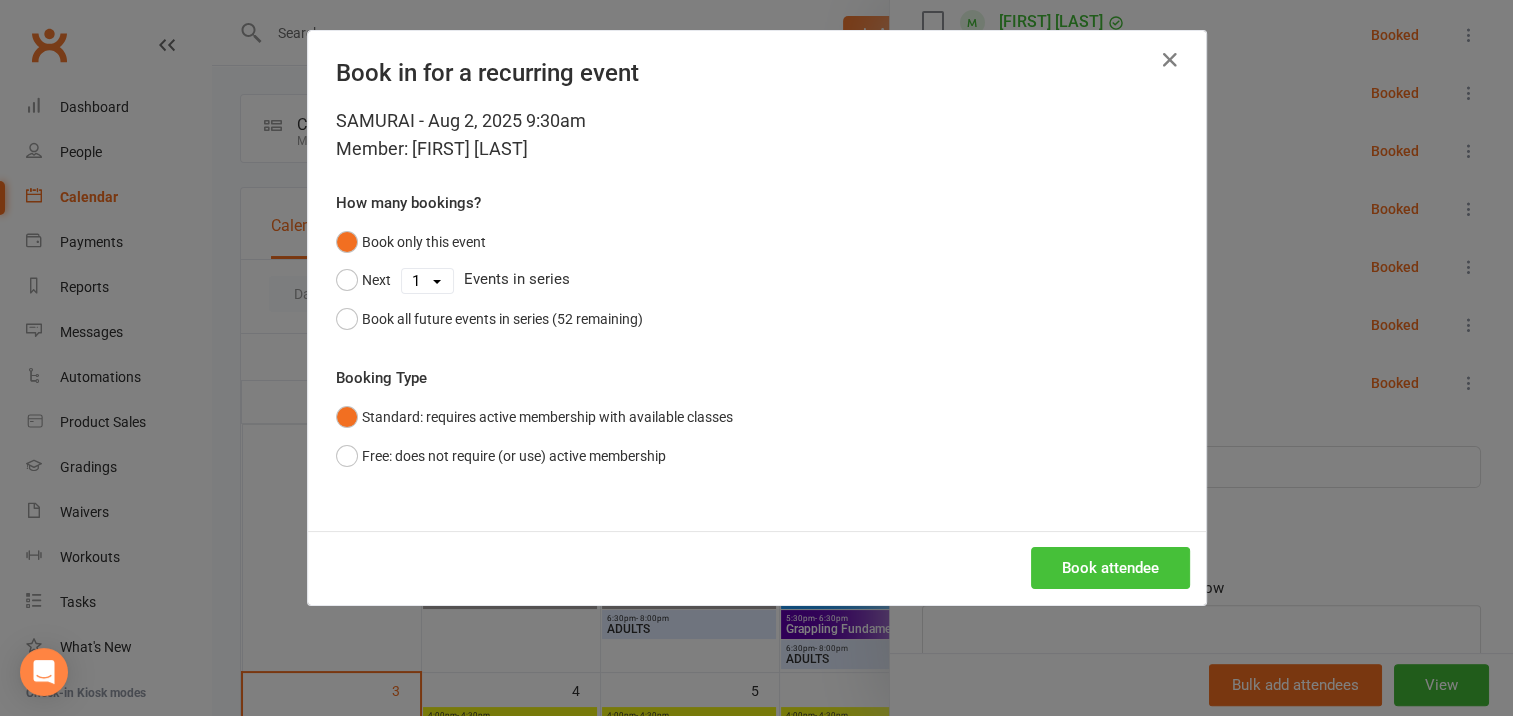 click on "Book attendee" at bounding box center (1110, 568) 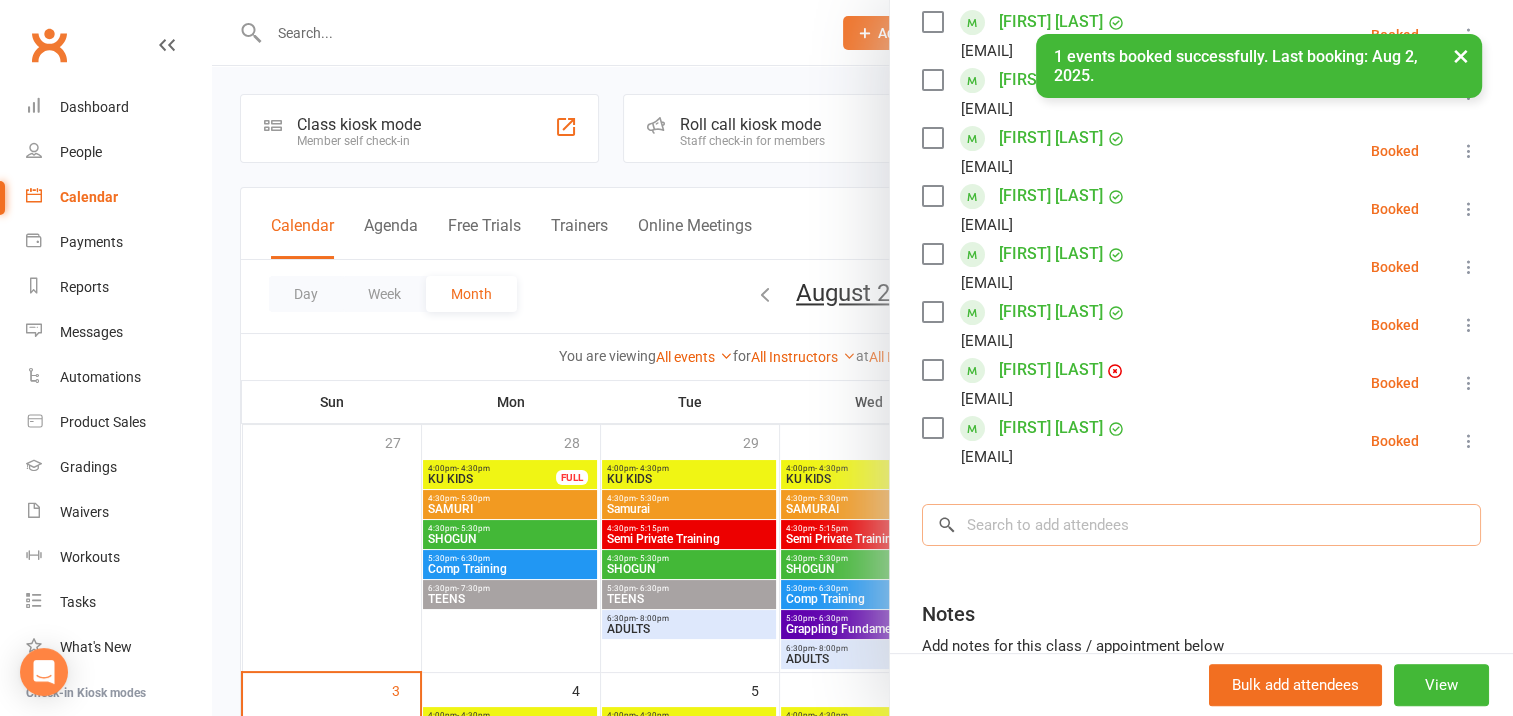 click at bounding box center [1201, 525] 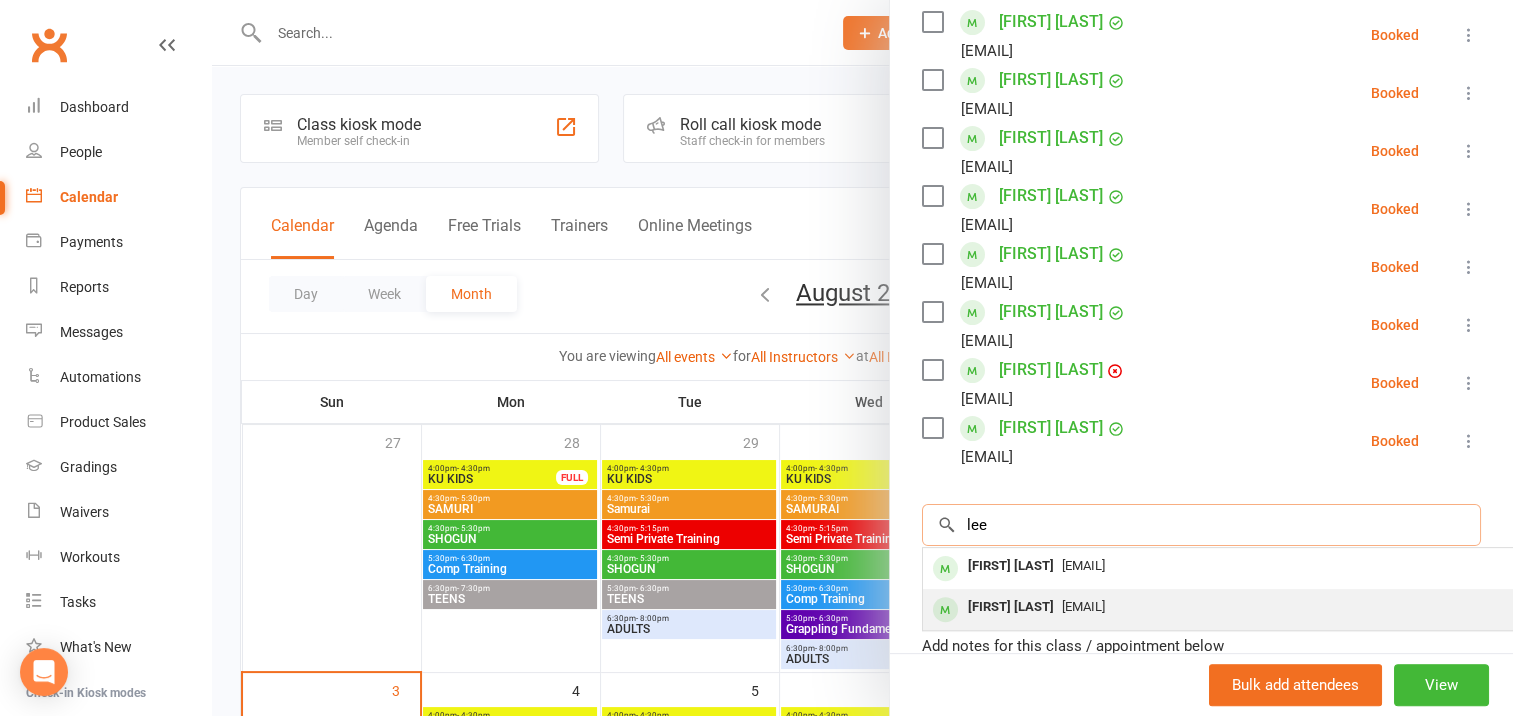 type on "lee" 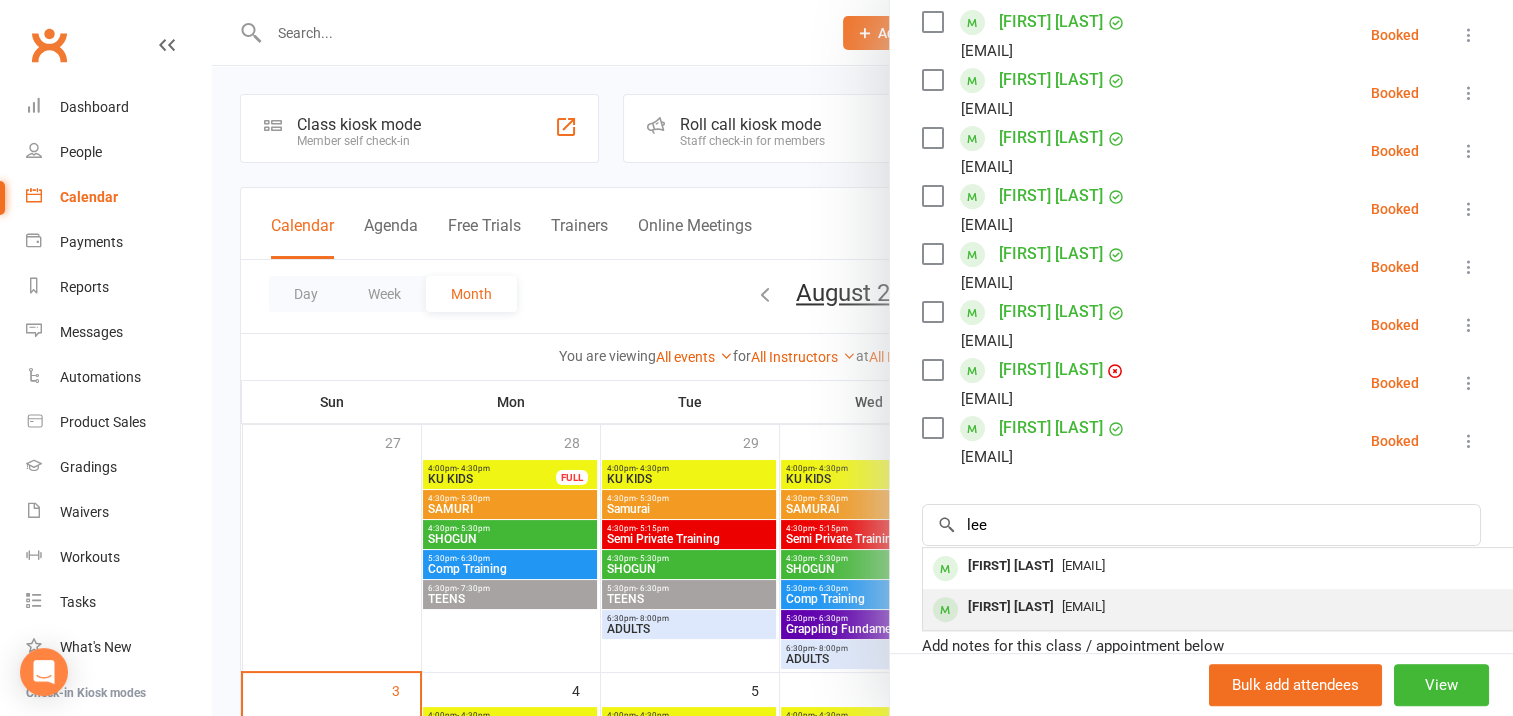 click on "[FIRST] [LAST]" at bounding box center [1011, 607] 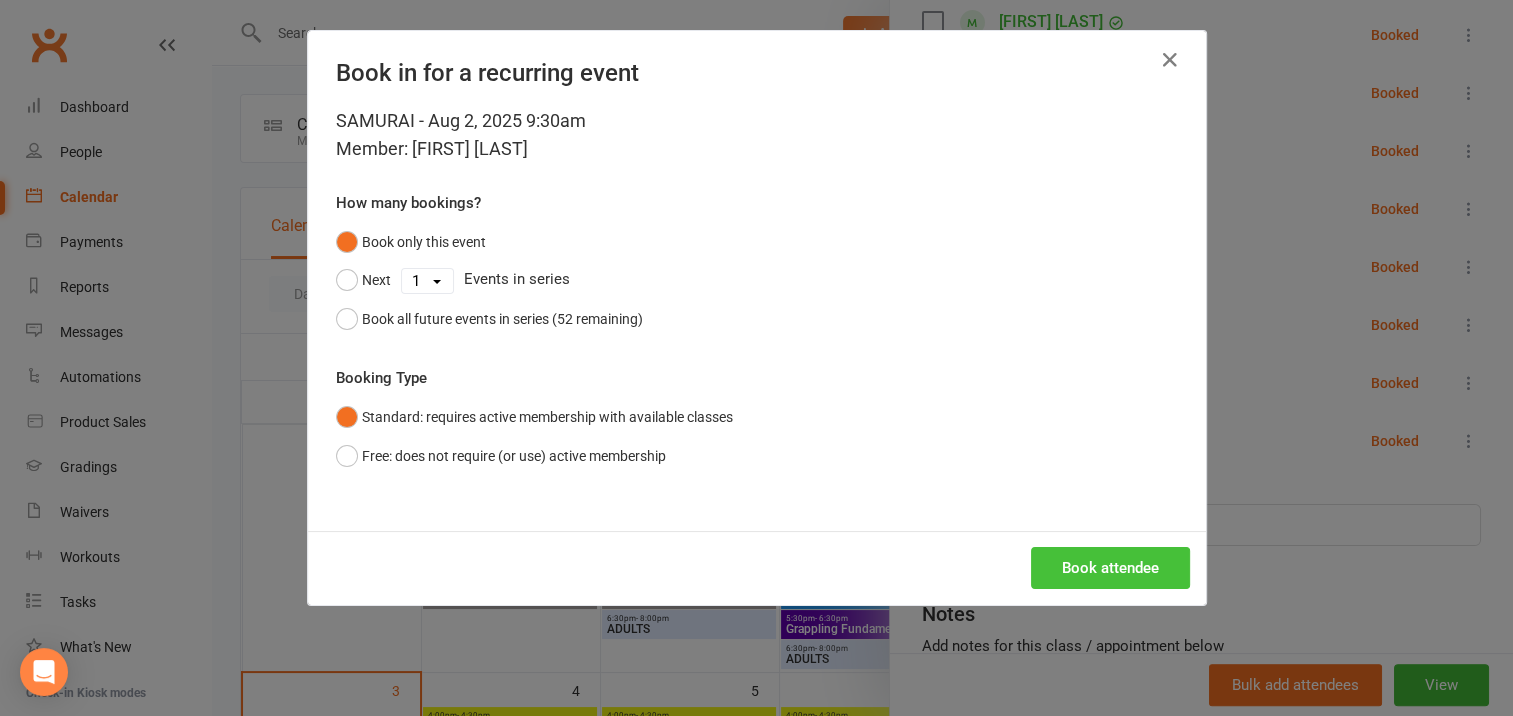 click on "Book attendee" at bounding box center [1110, 568] 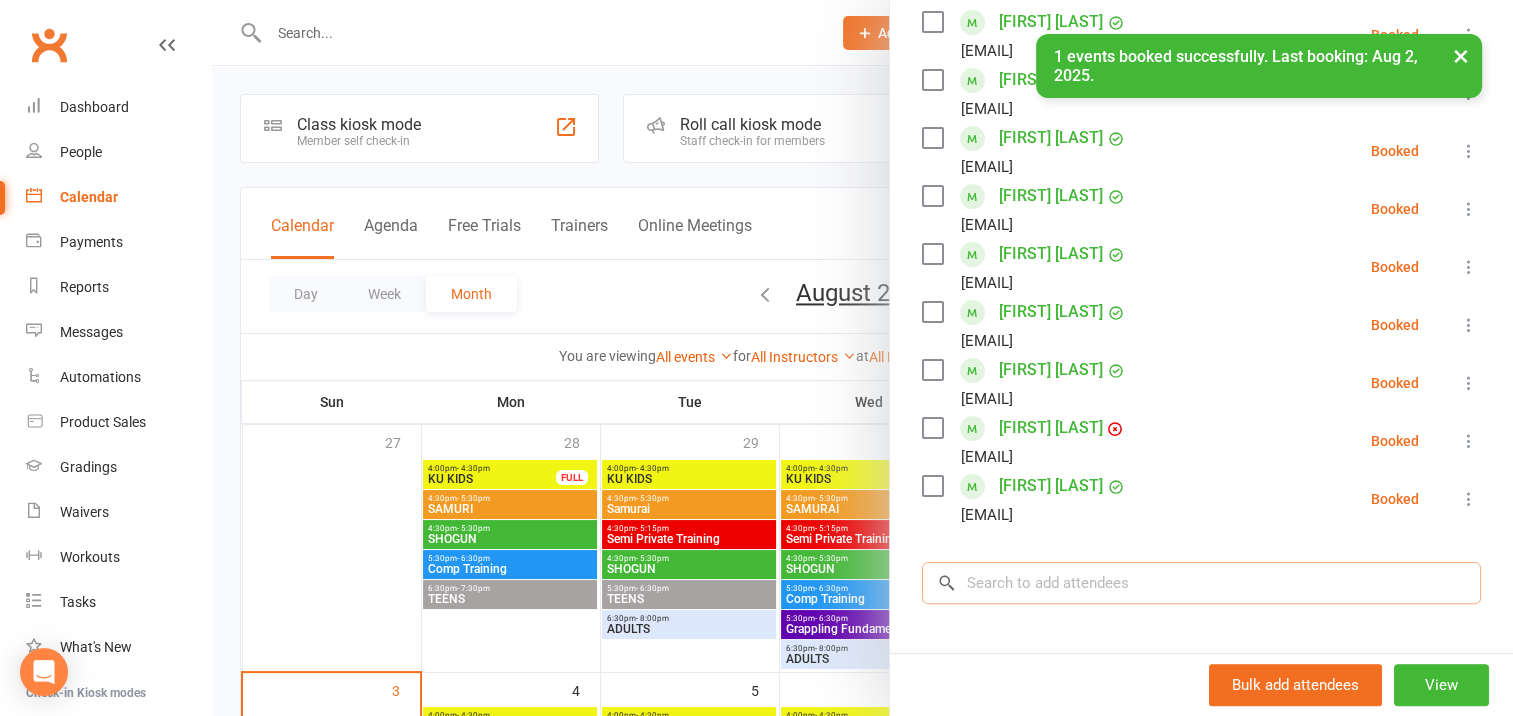 click at bounding box center [1201, 583] 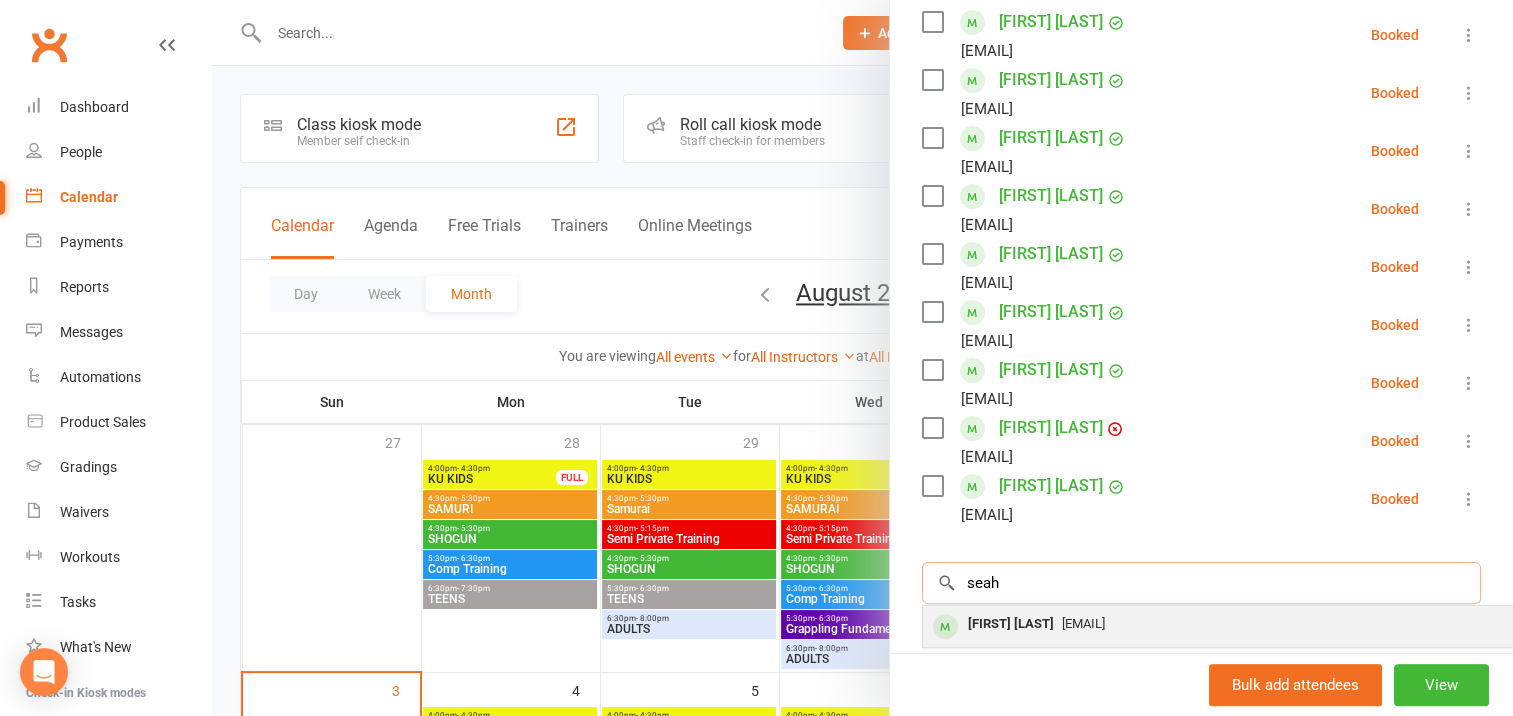 type on "seah" 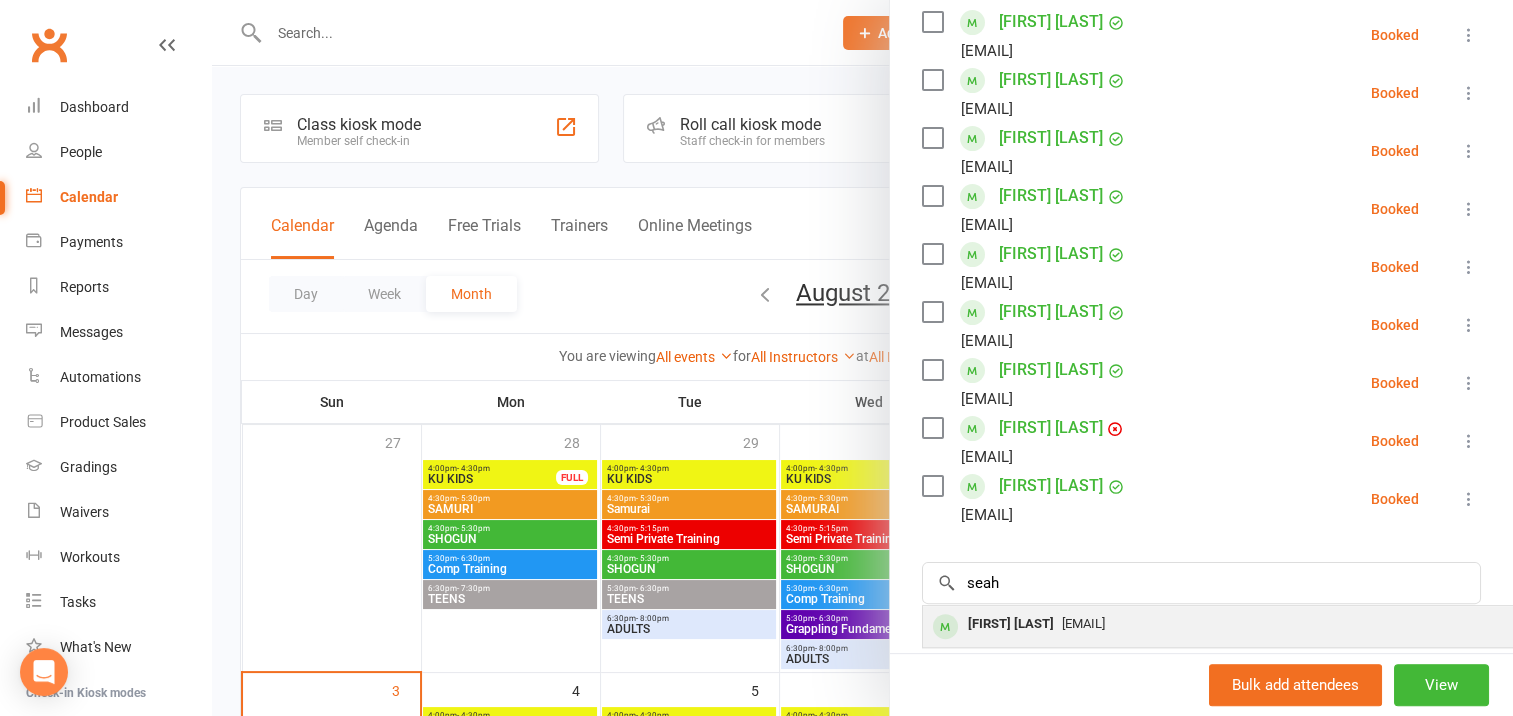 click on "[FIRST] [LAST]" at bounding box center [1011, 624] 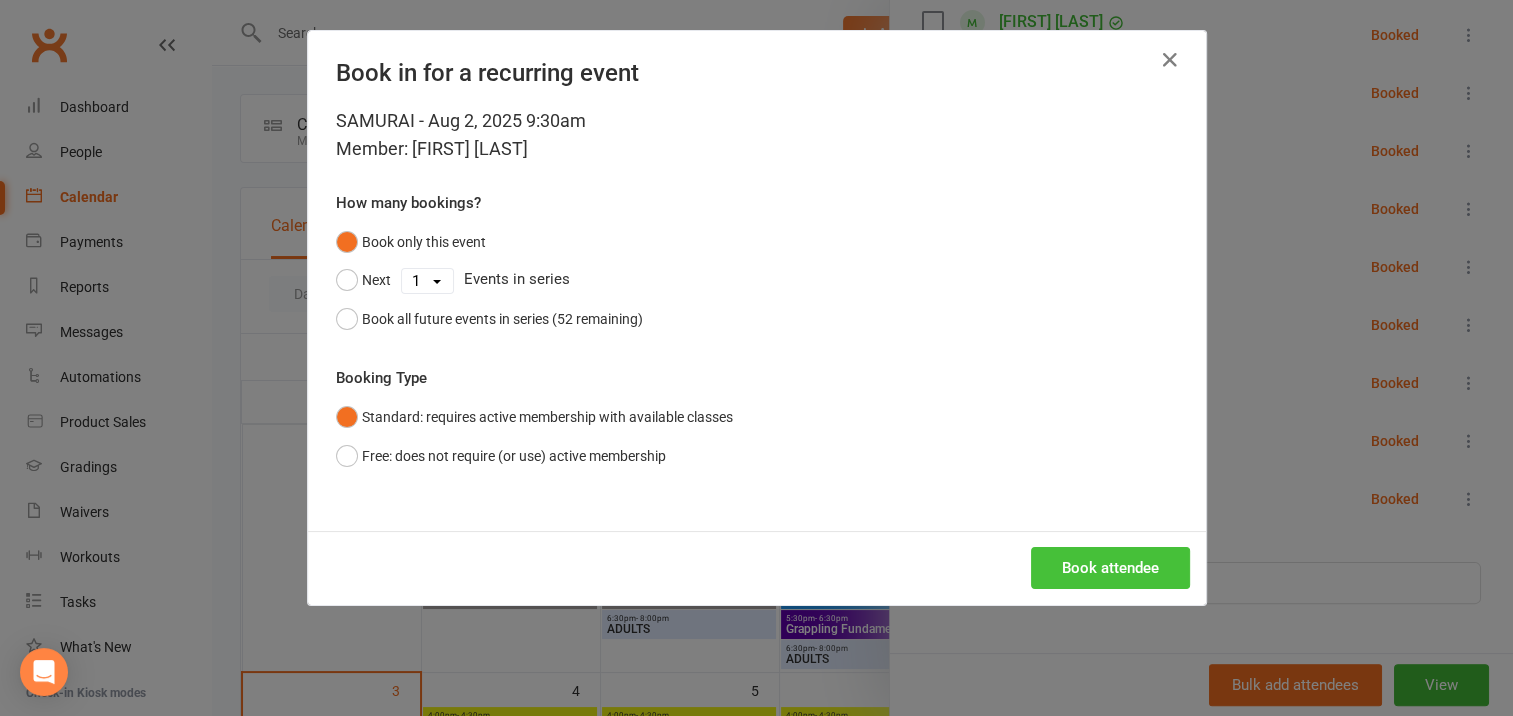 click on "Book attendee" at bounding box center [1110, 568] 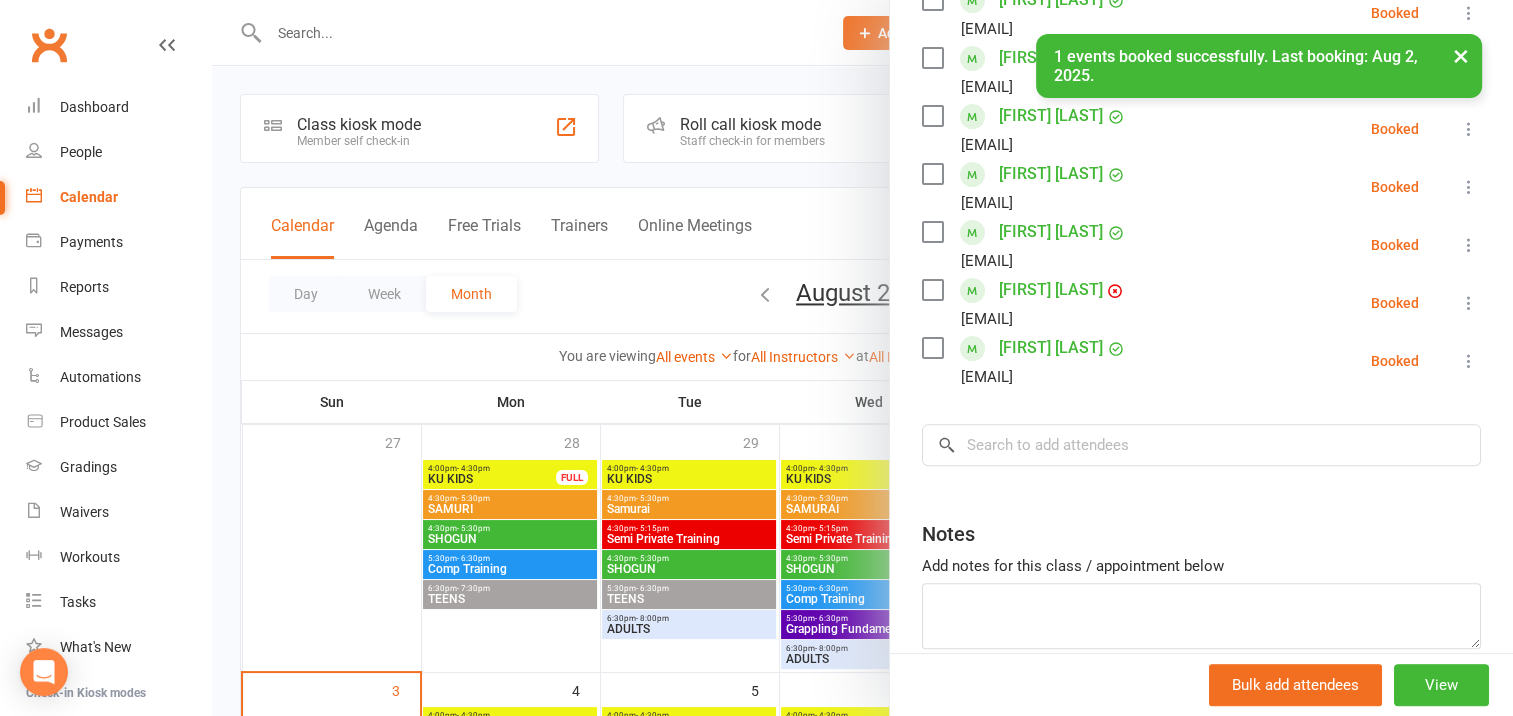 scroll, scrollTop: 566, scrollLeft: 0, axis: vertical 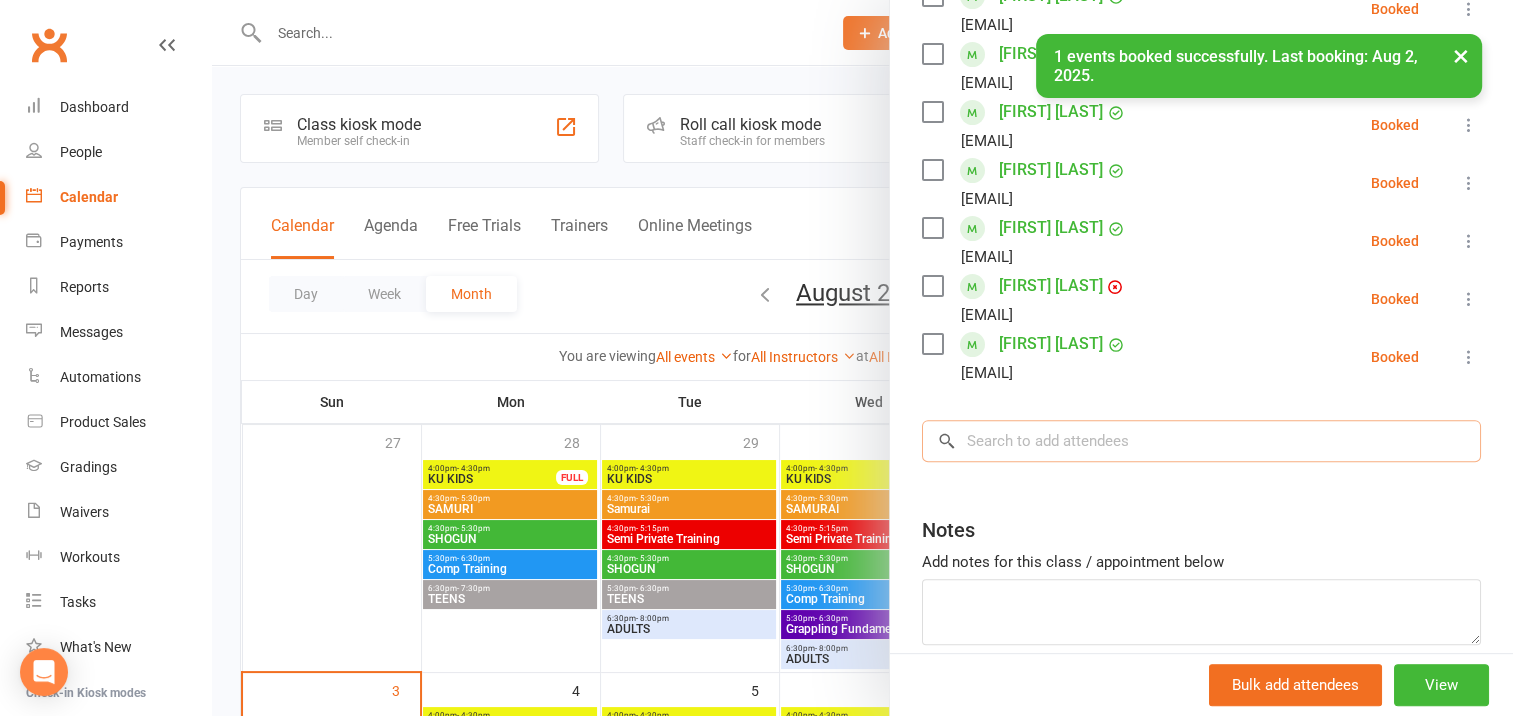 click at bounding box center [1201, 441] 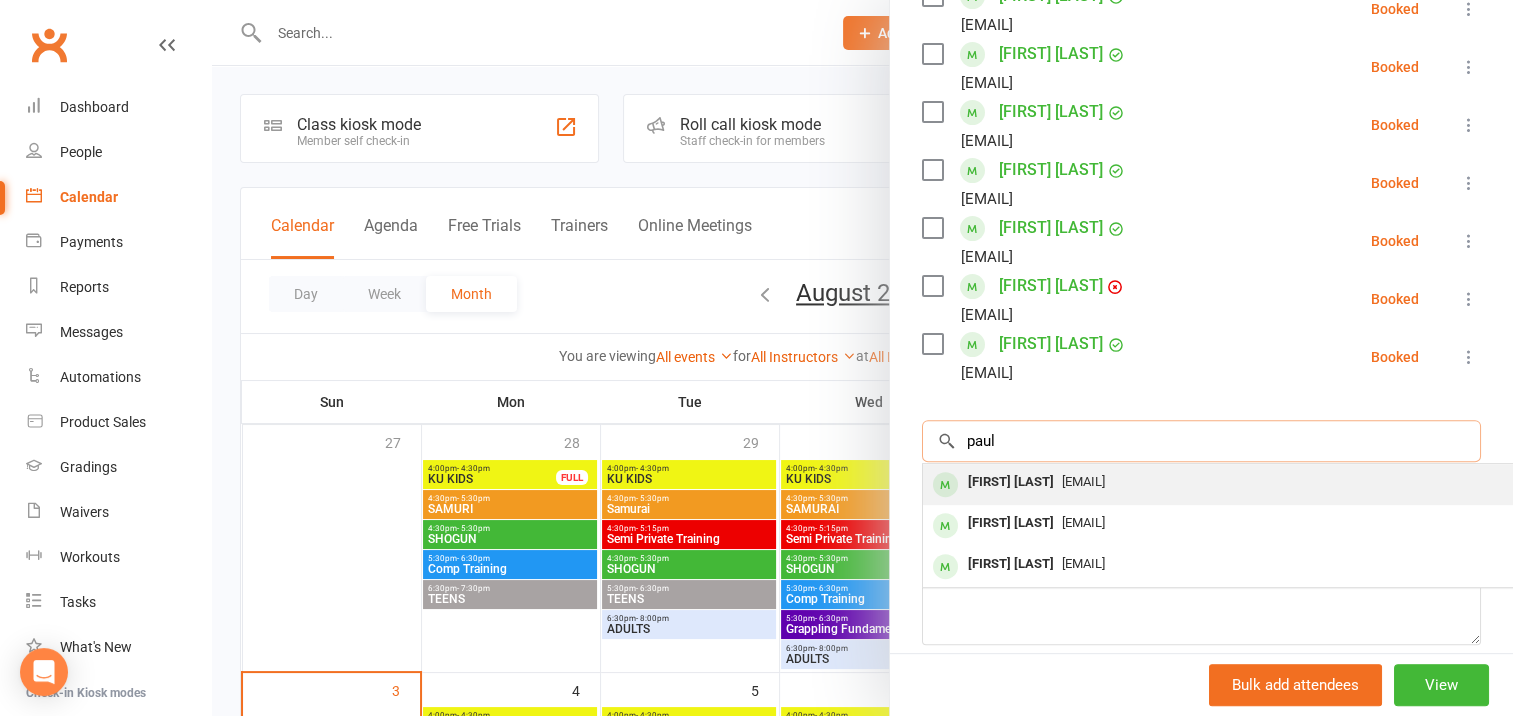 type on "paul" 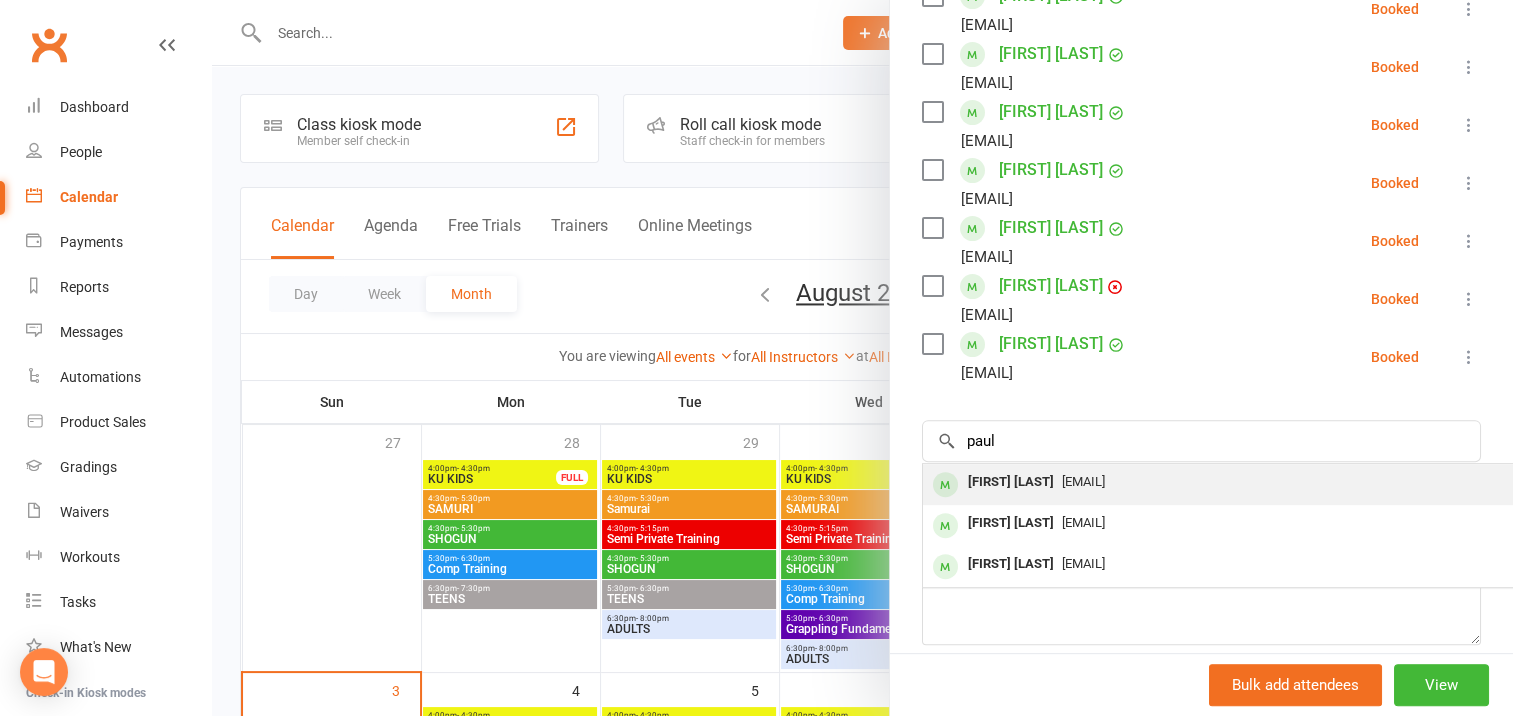 click on "[FIRST] [LAST]" at bounding box center (1011, 482) 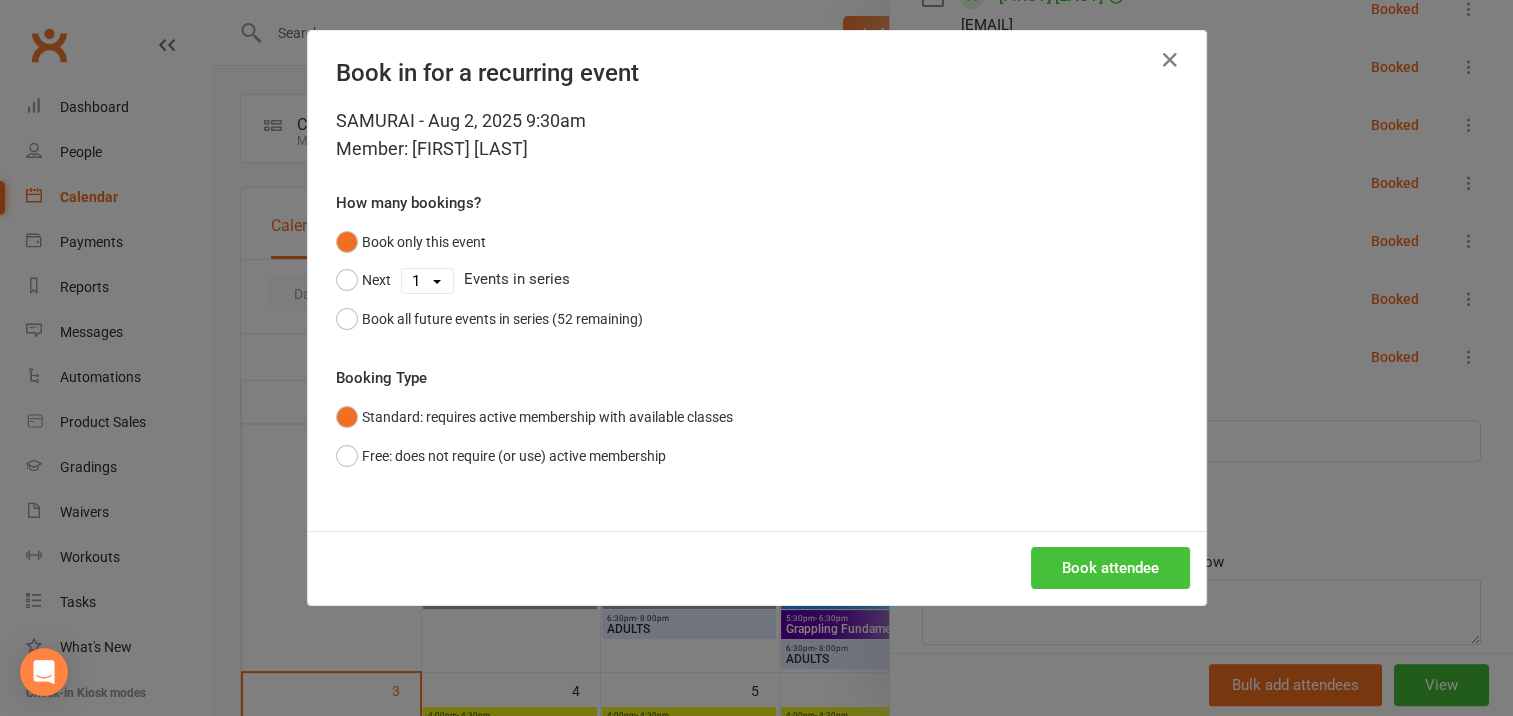 click on "Book attendee" at bounding box center (1110, 568) 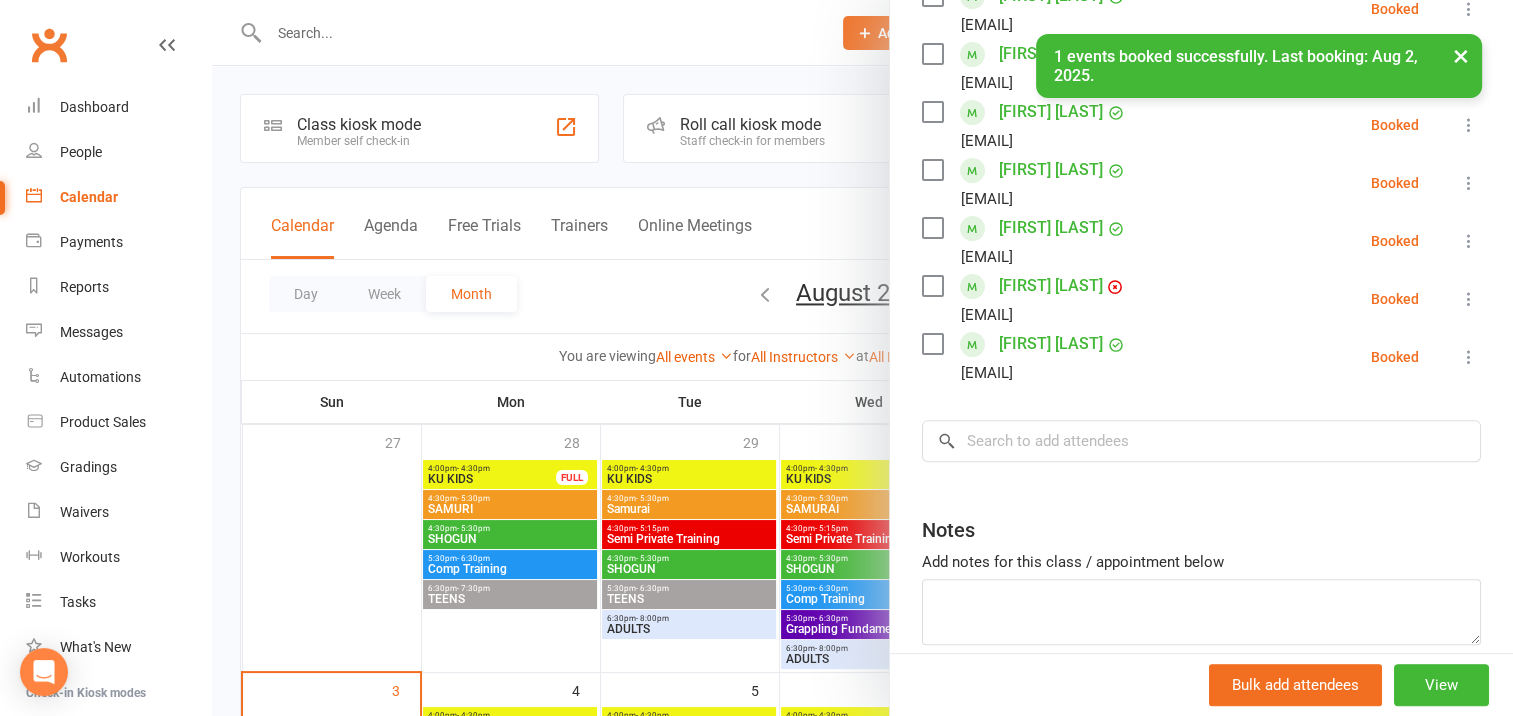 scroll, scrollTop: 624, scrollLeft: 0, axis: vertical 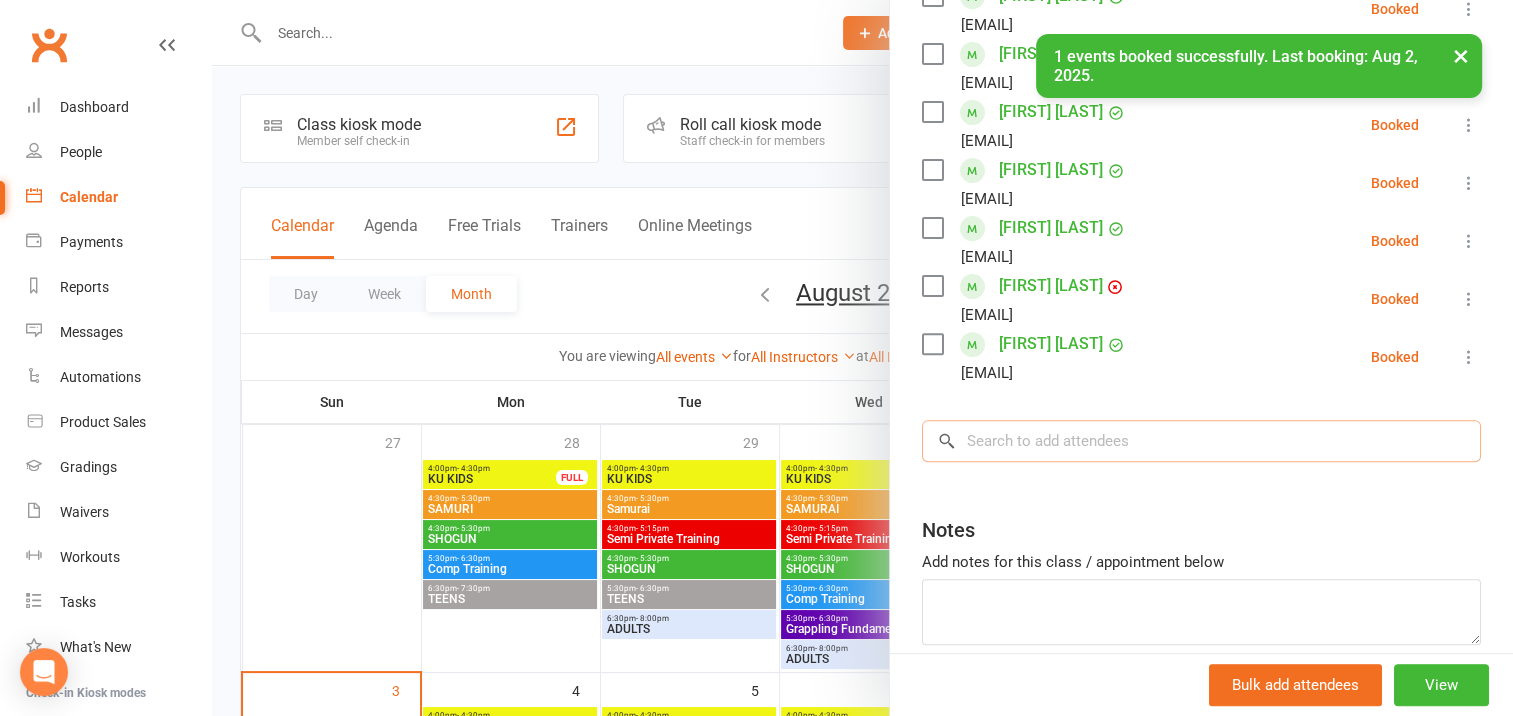 click at bounding box center [1201, 441] 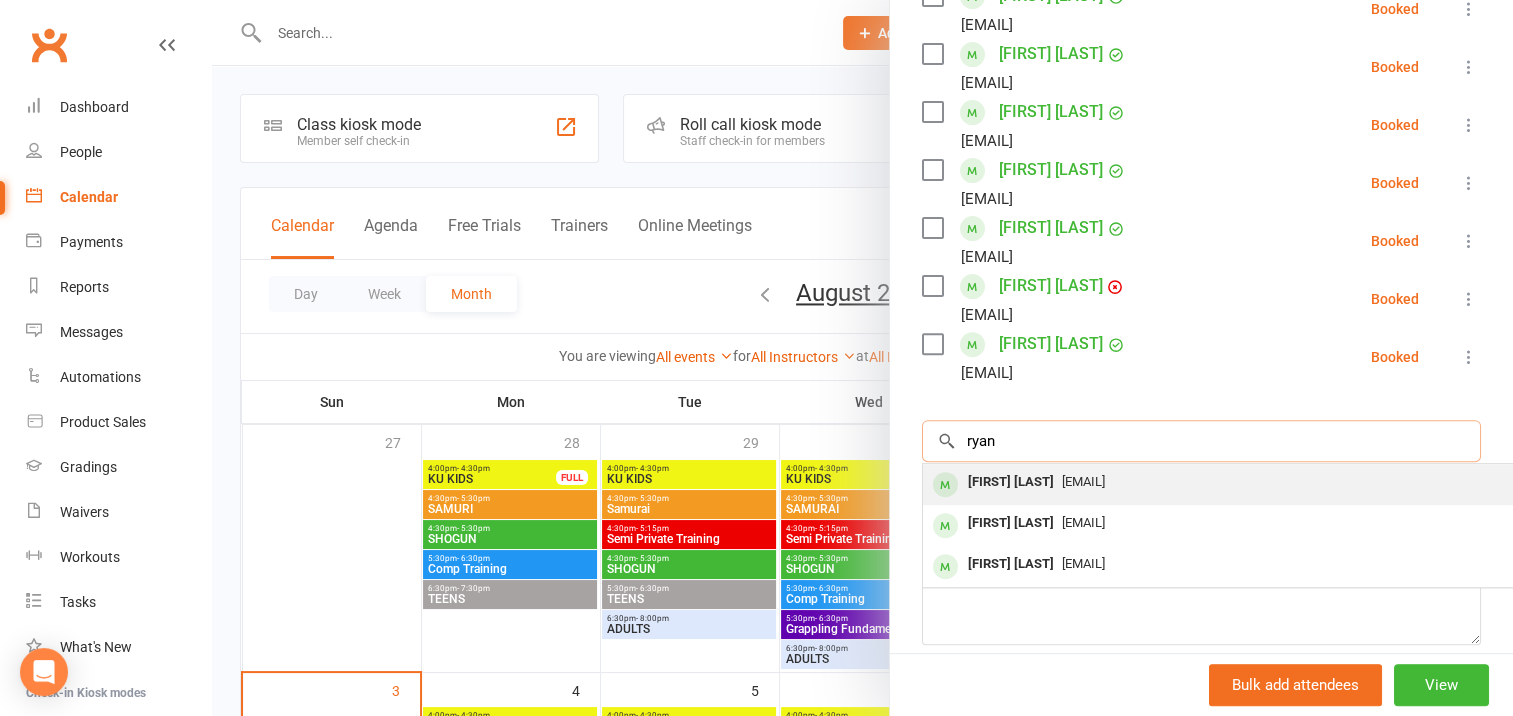 type on "ryan" 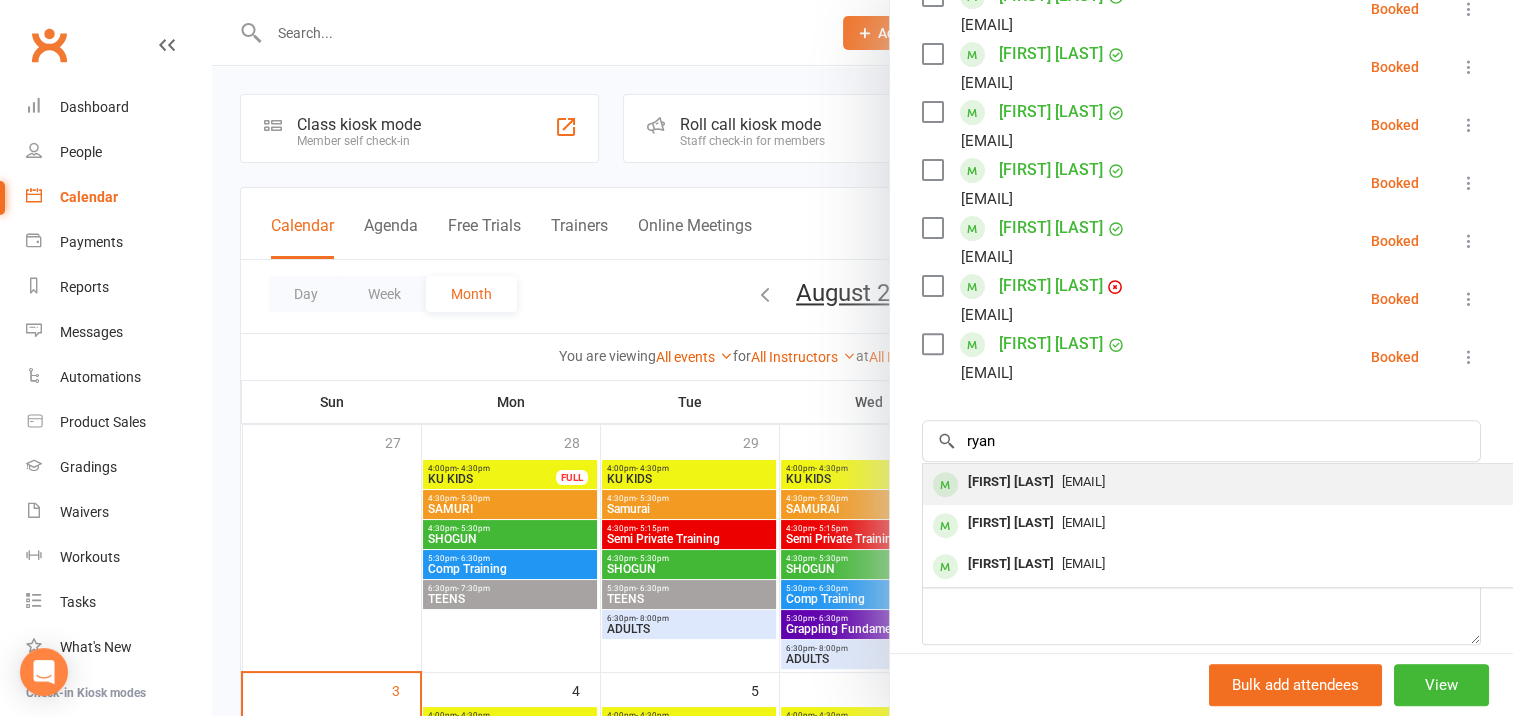 click on "[FIRST] [LAST]" at bounding box center (1011, 482) 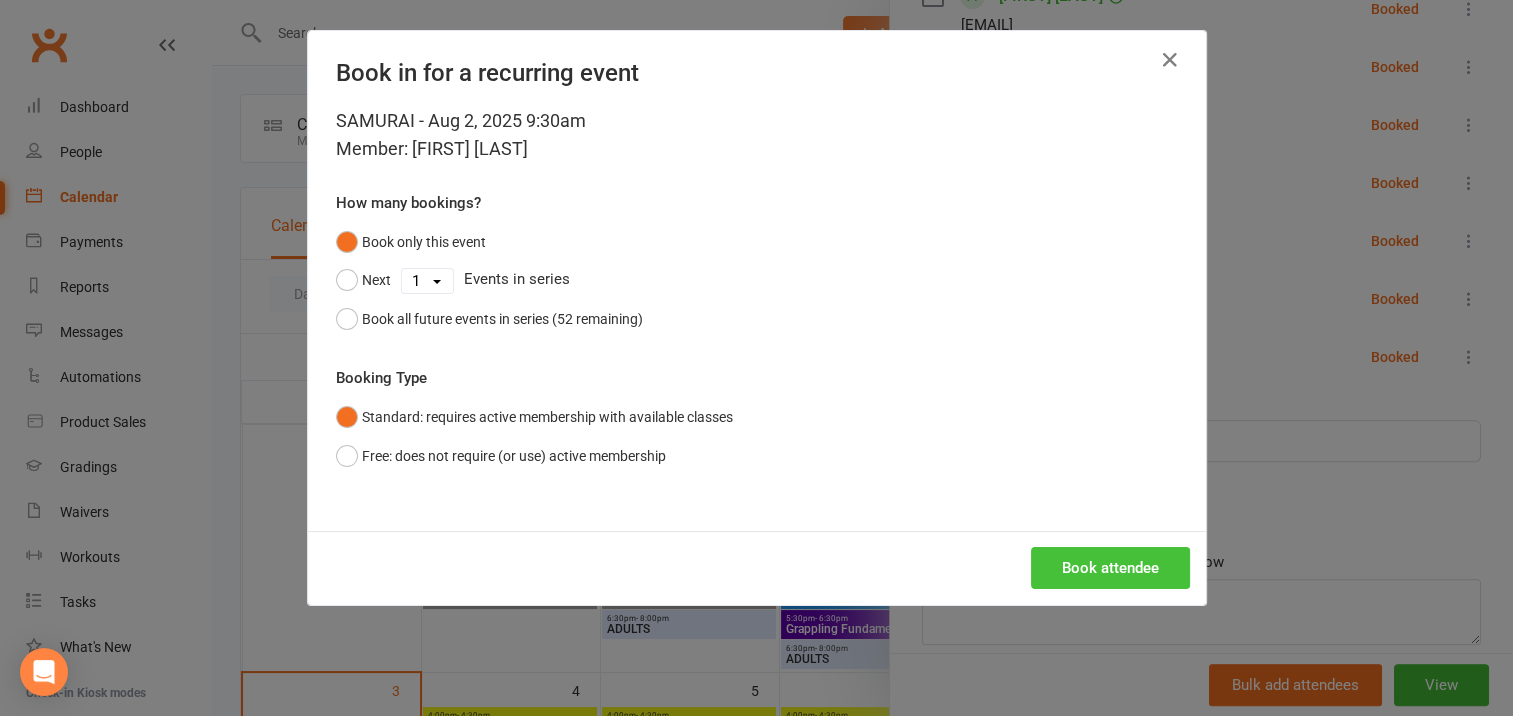 click on "Book attendee" at bounding box center (1110, 568) 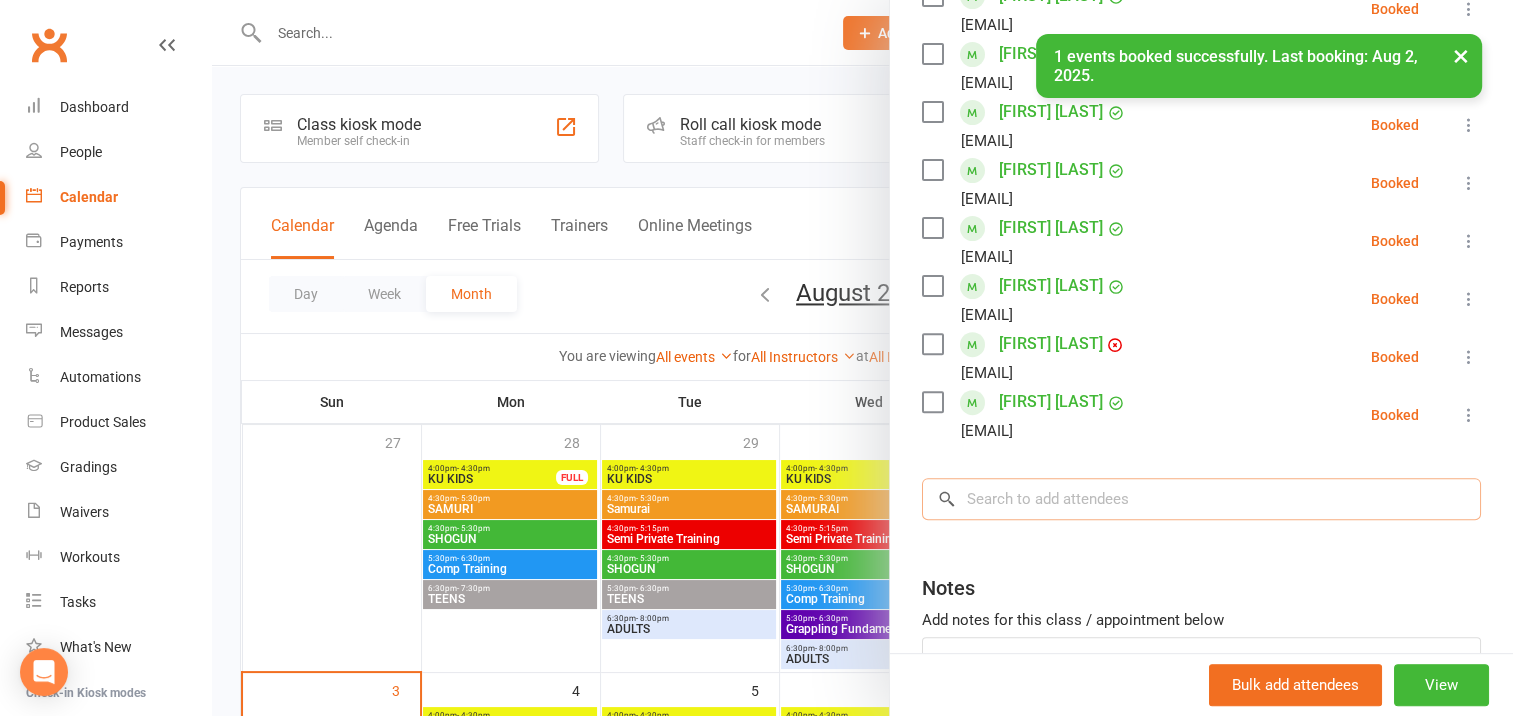 click at bounding box center [1201, 499] 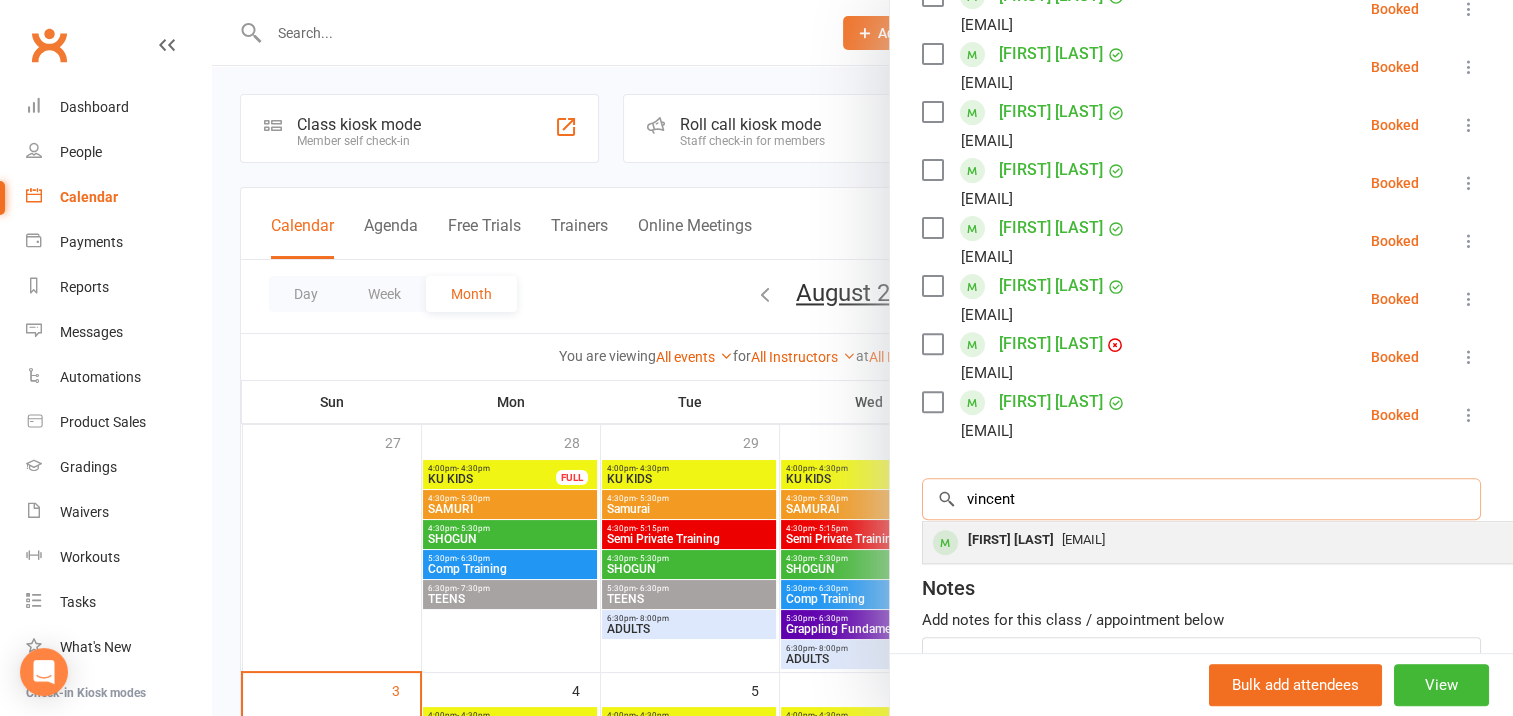 type on "vincent" 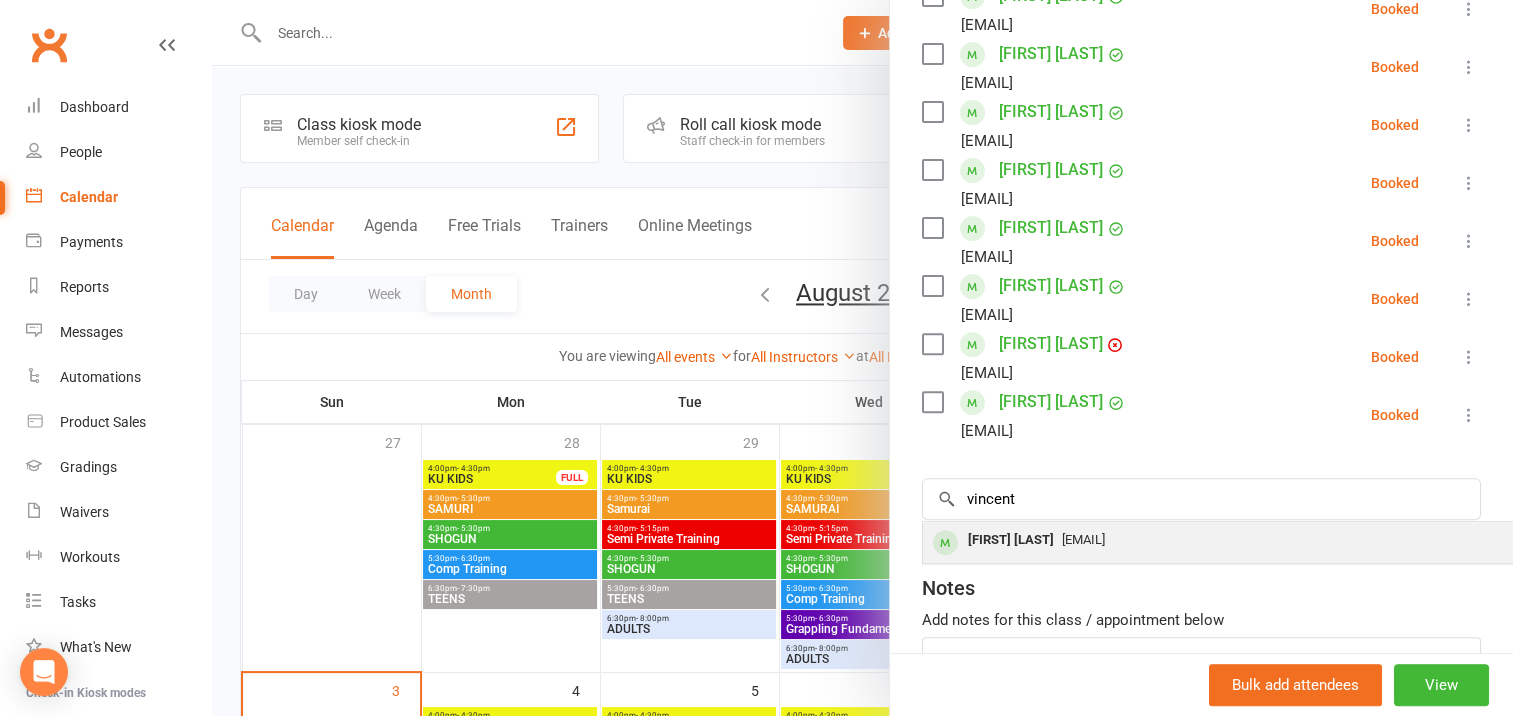 click on "[FIRST] [LAST]" at bounding box center (1011, 540) 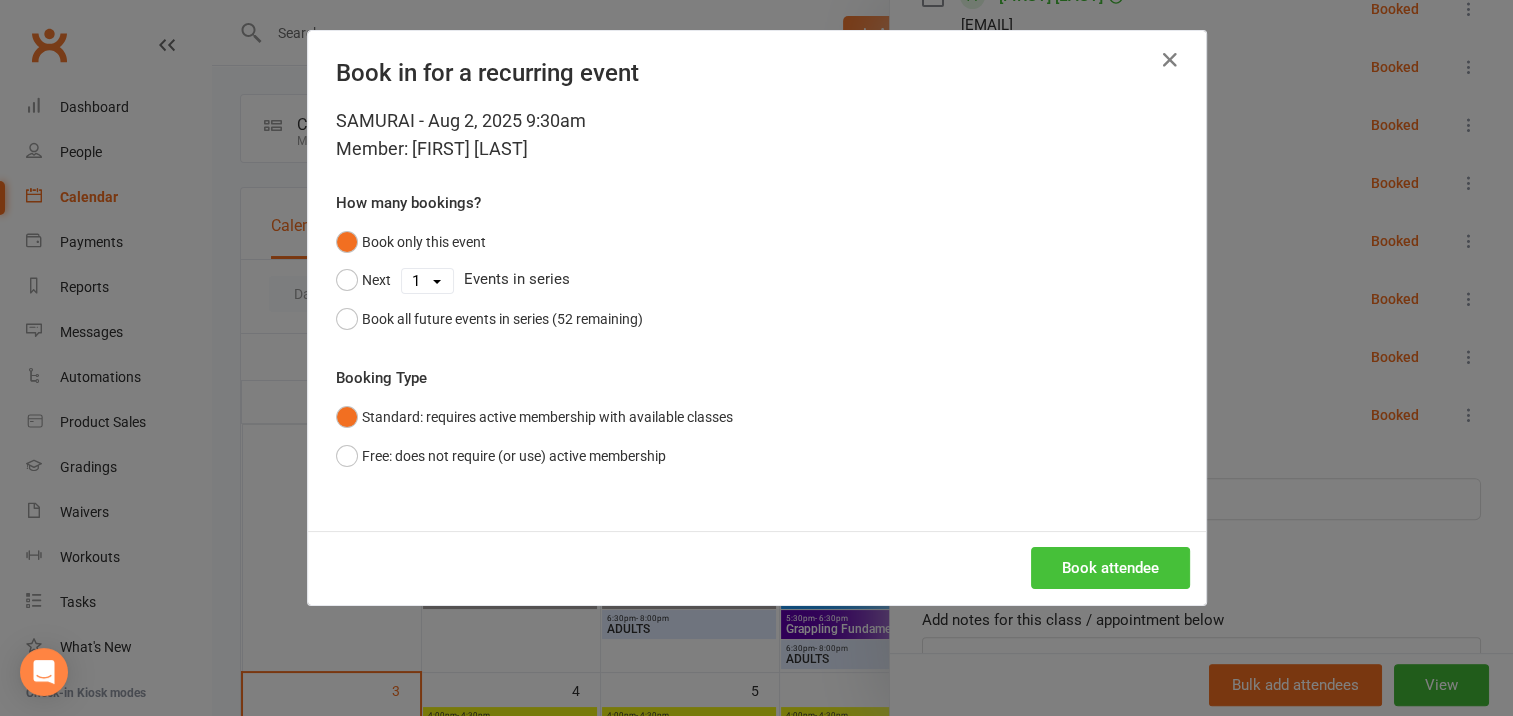 click on "Book attendee" at bounding box center (1110, 568) 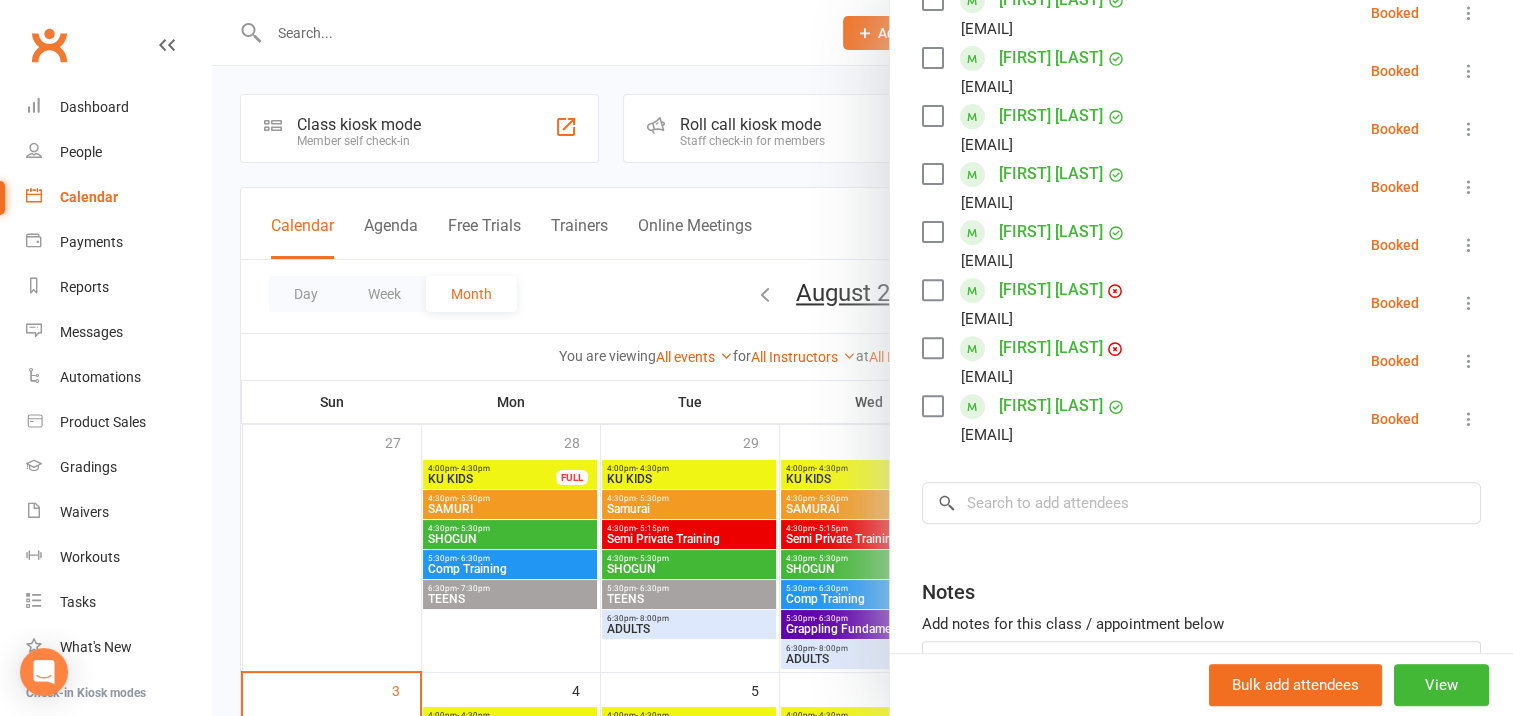 scroll, scrollTop: 830, scrollLeft: 0, axis: vertical 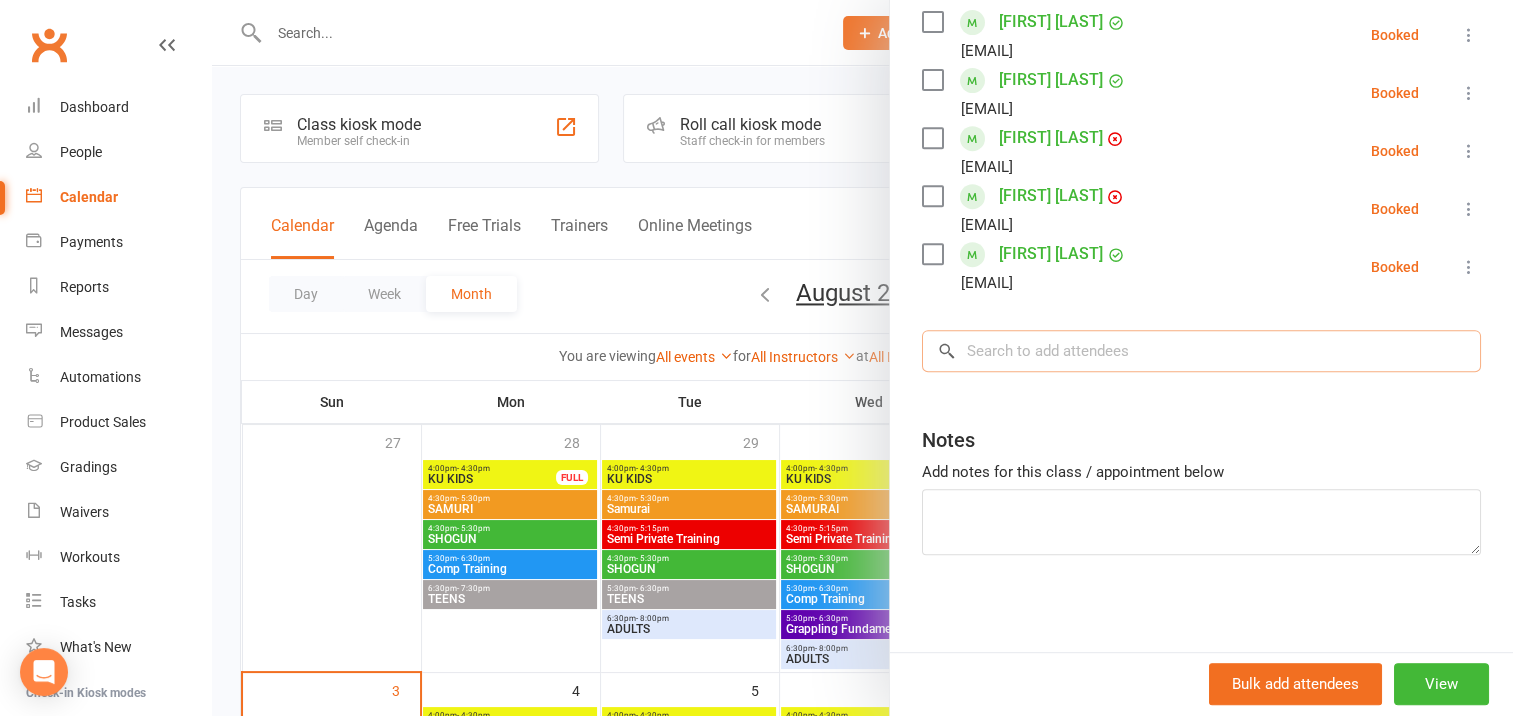 click at bounding box center [1201, 351] 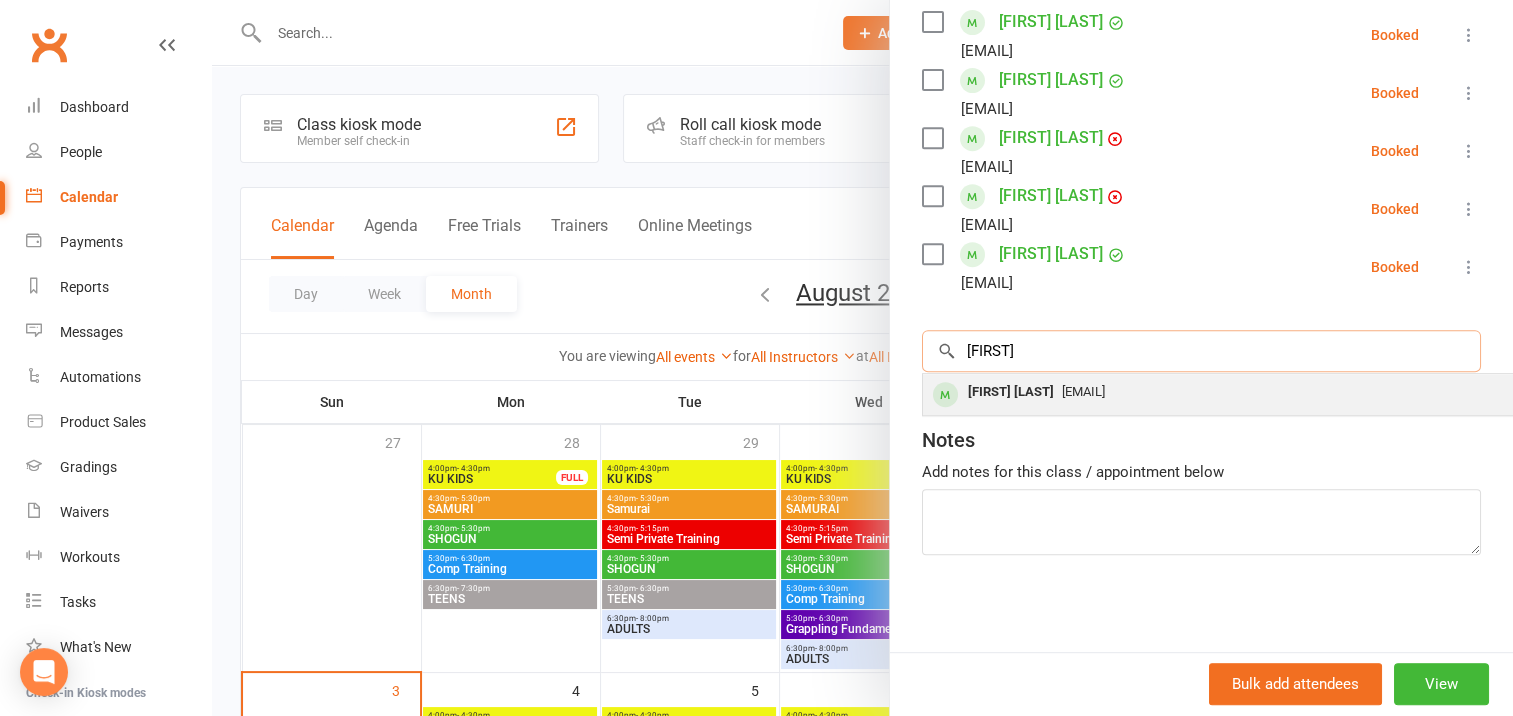 type on "[FIRST]" 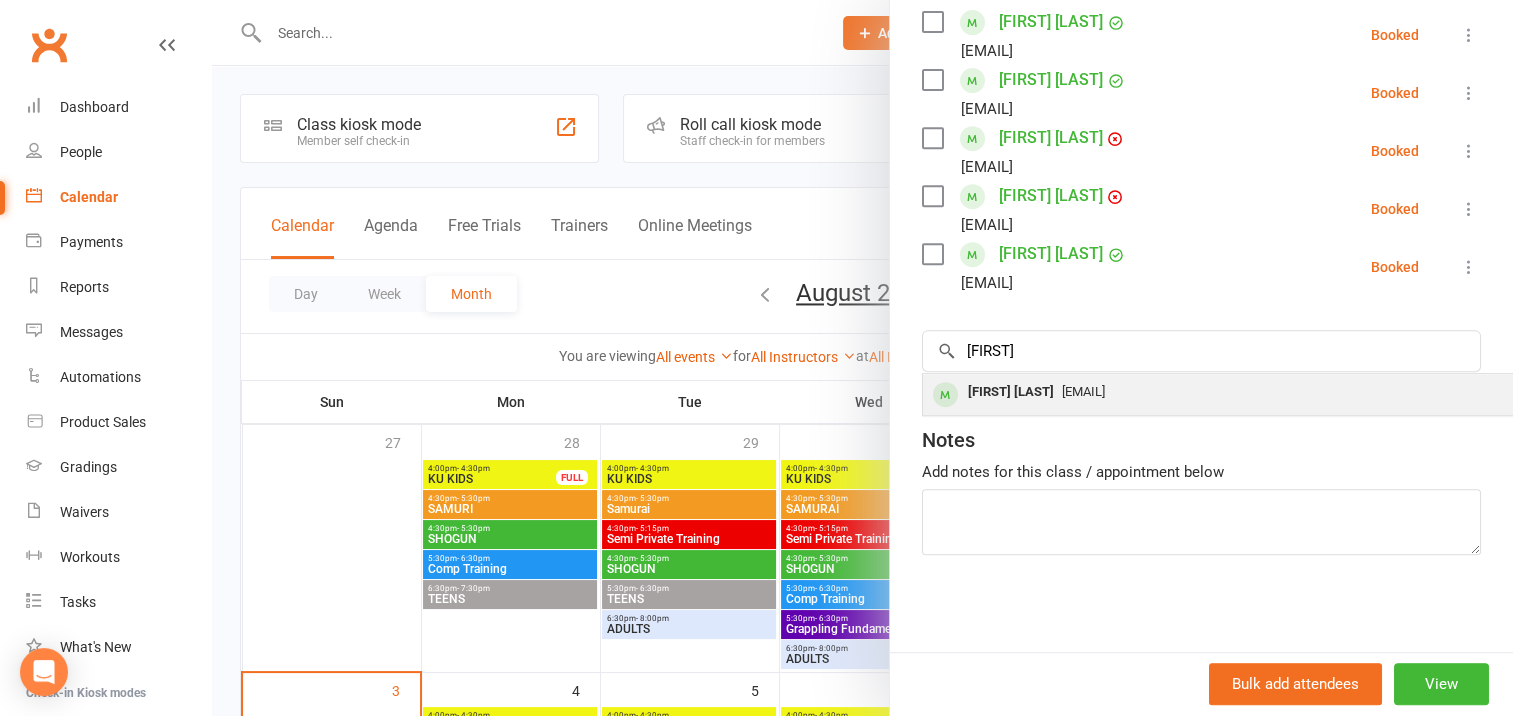 click on "[FIRST] [LAST]" at bounding box center (1011, 392) 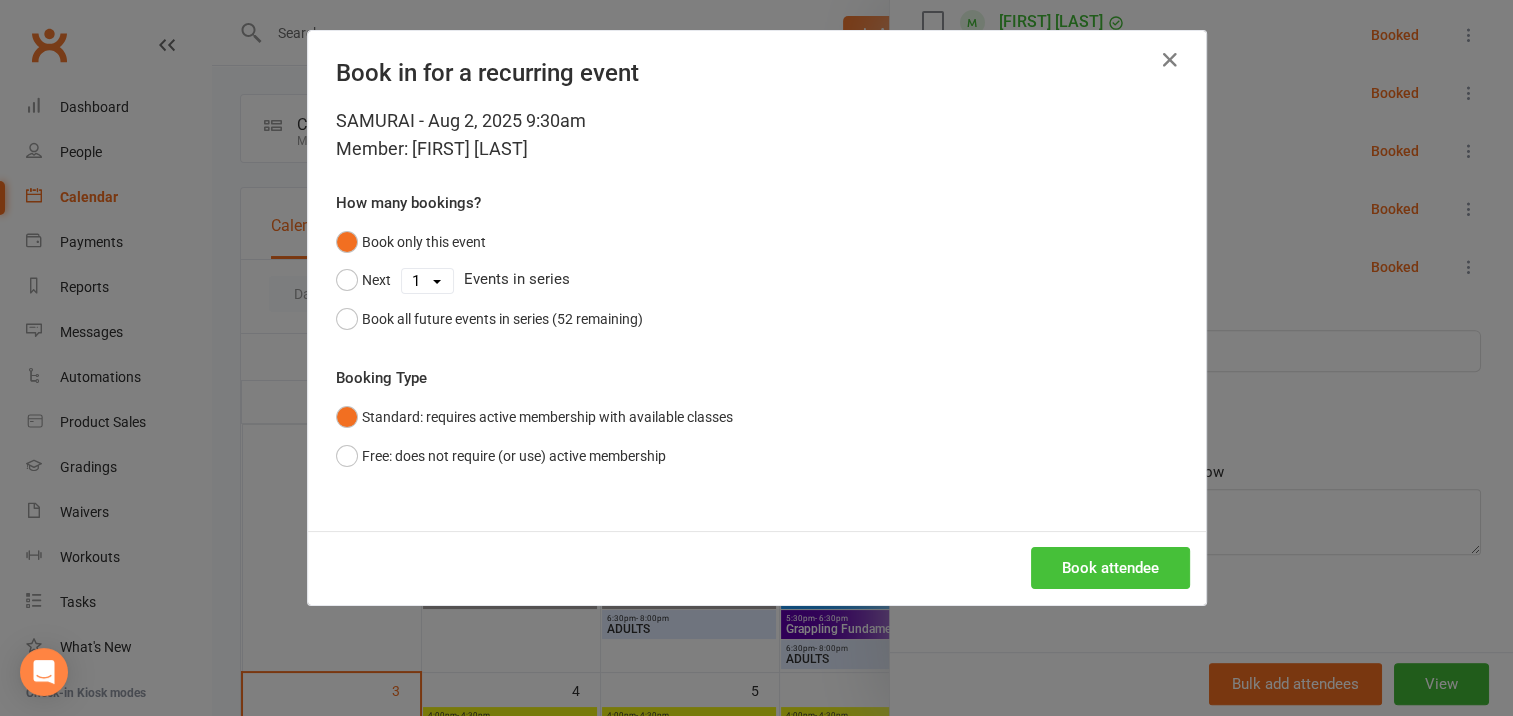 click on "Book attendee" at bounding box center [1110, 568] 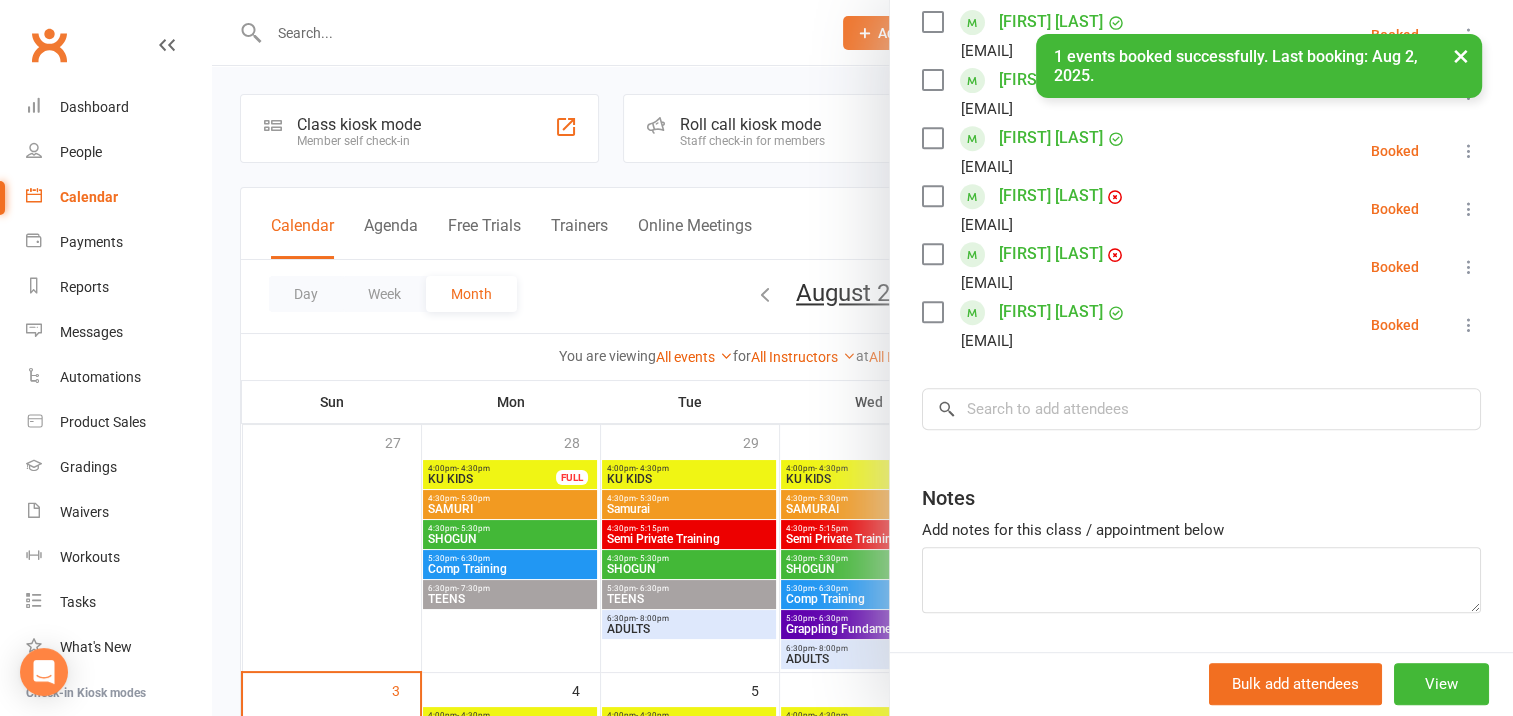 scroll, scrollTop: 888, scrollLeft: 0, axis: vertical 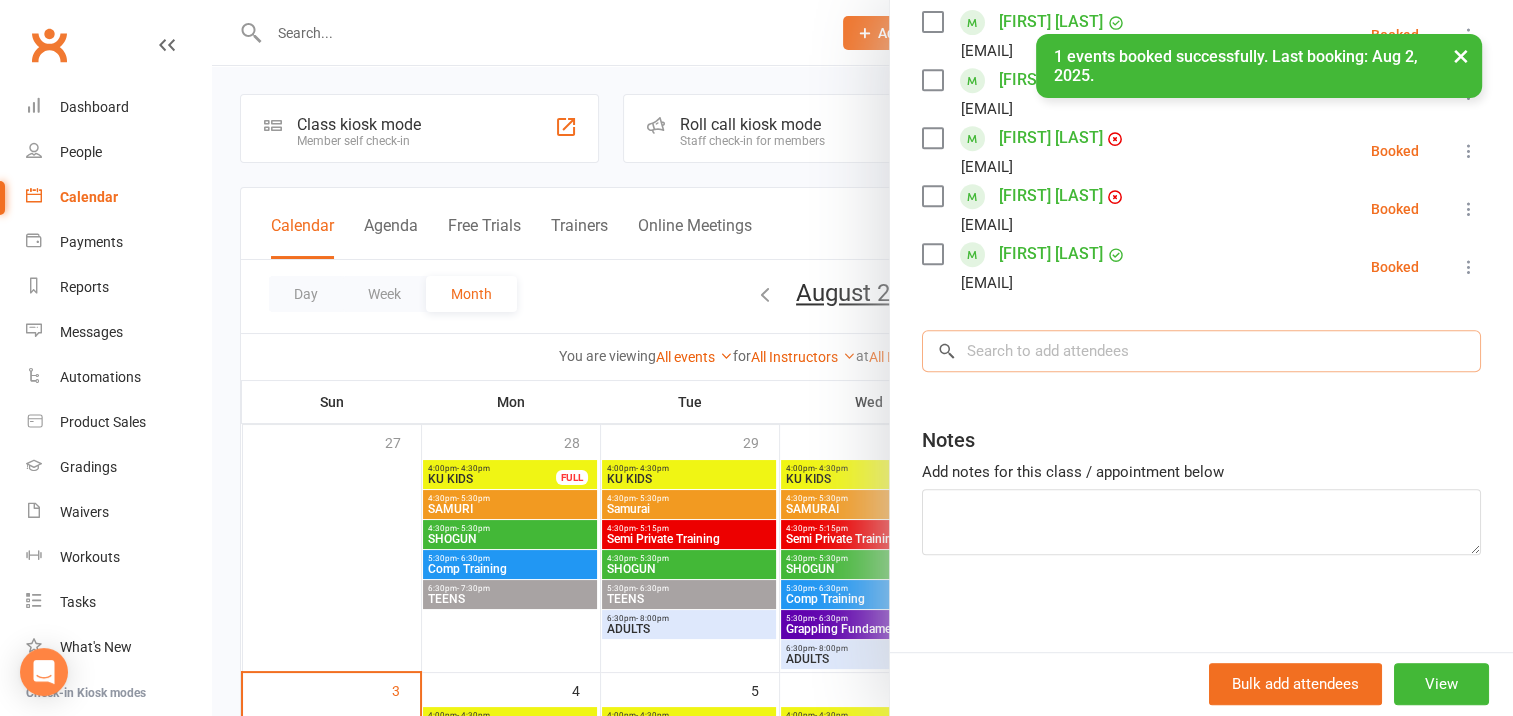 click at bounding box center [1201, 351] 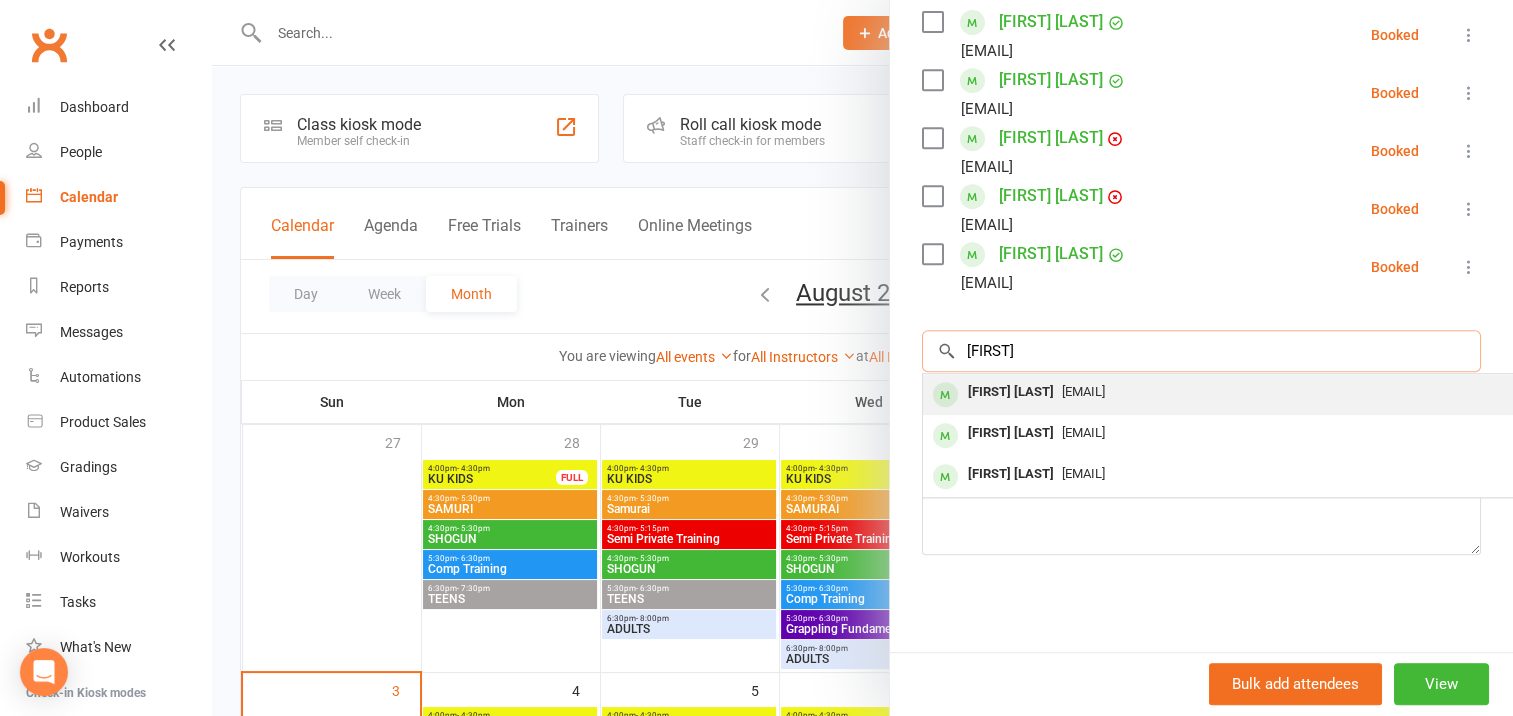 type on "[FIRST]" 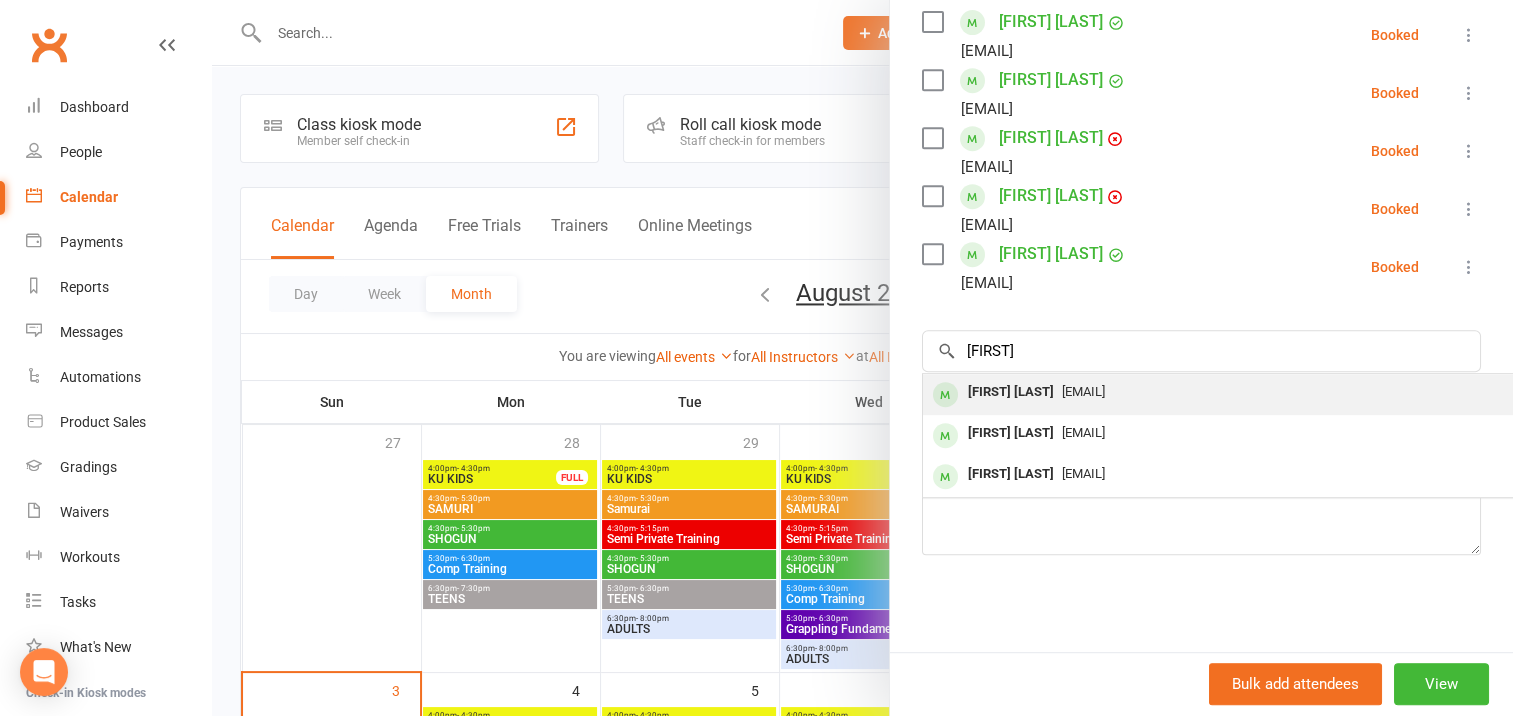 click on "[FIRST] [LAST]" at bounding box center (1011, 392) 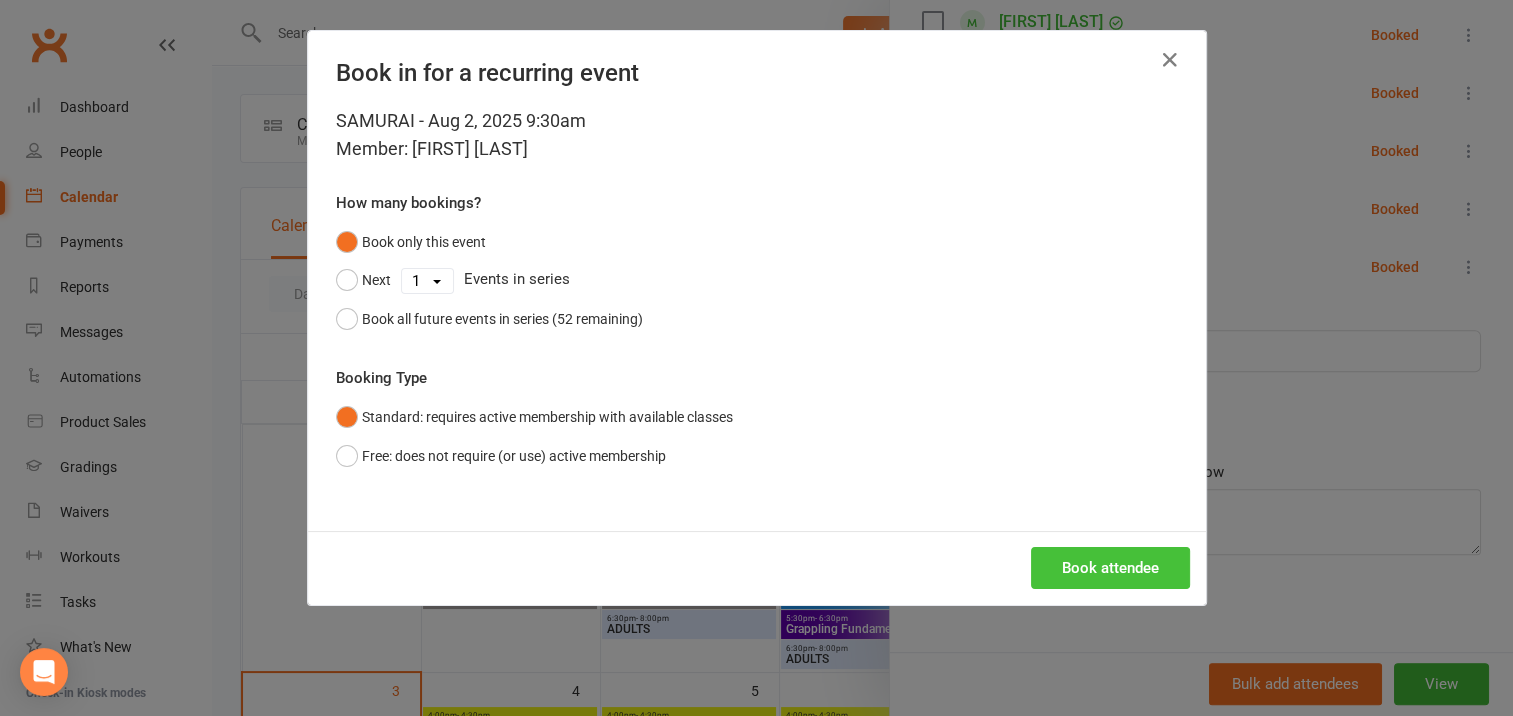 click on "Book attendee" at bounding box center [1110, 568] 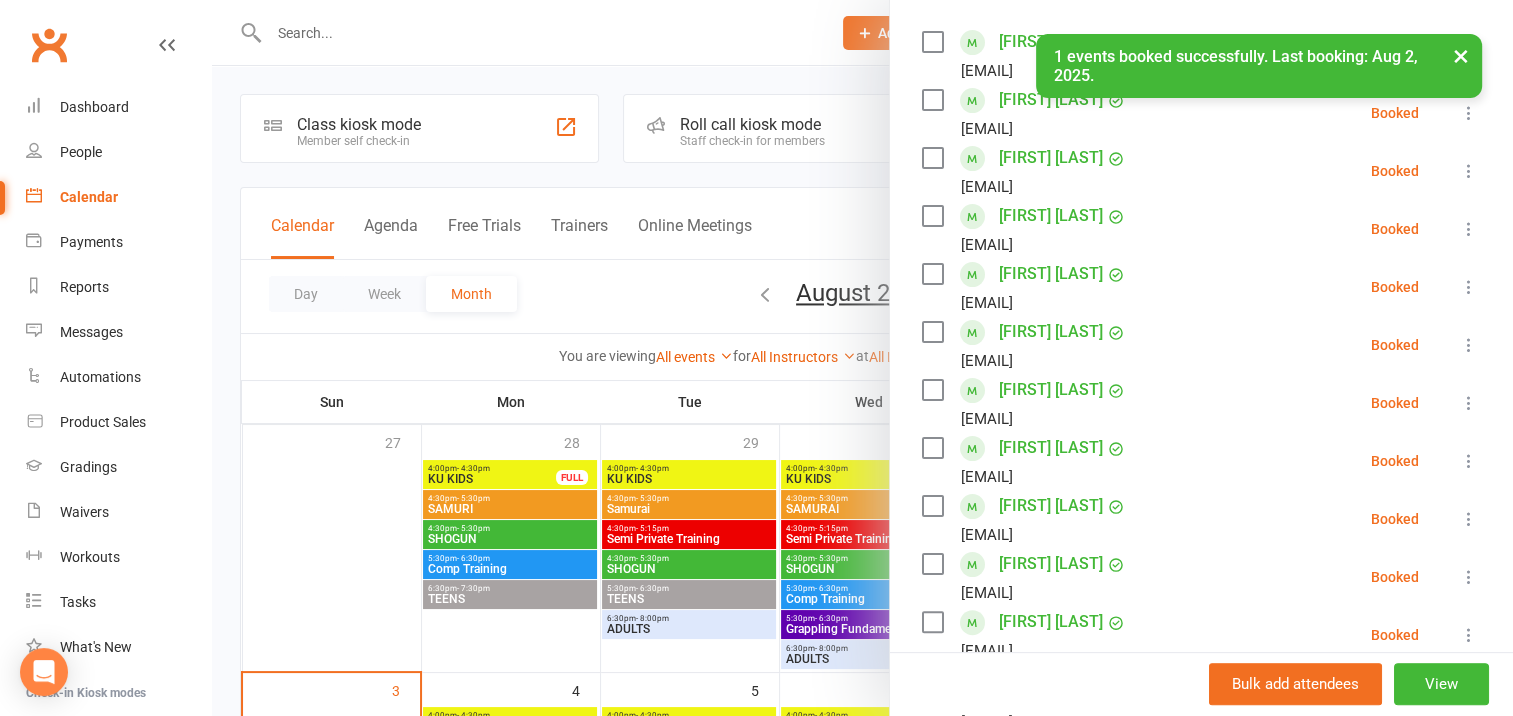 scroll, scrollTop: 0, scrollLeft: 0, axis: both 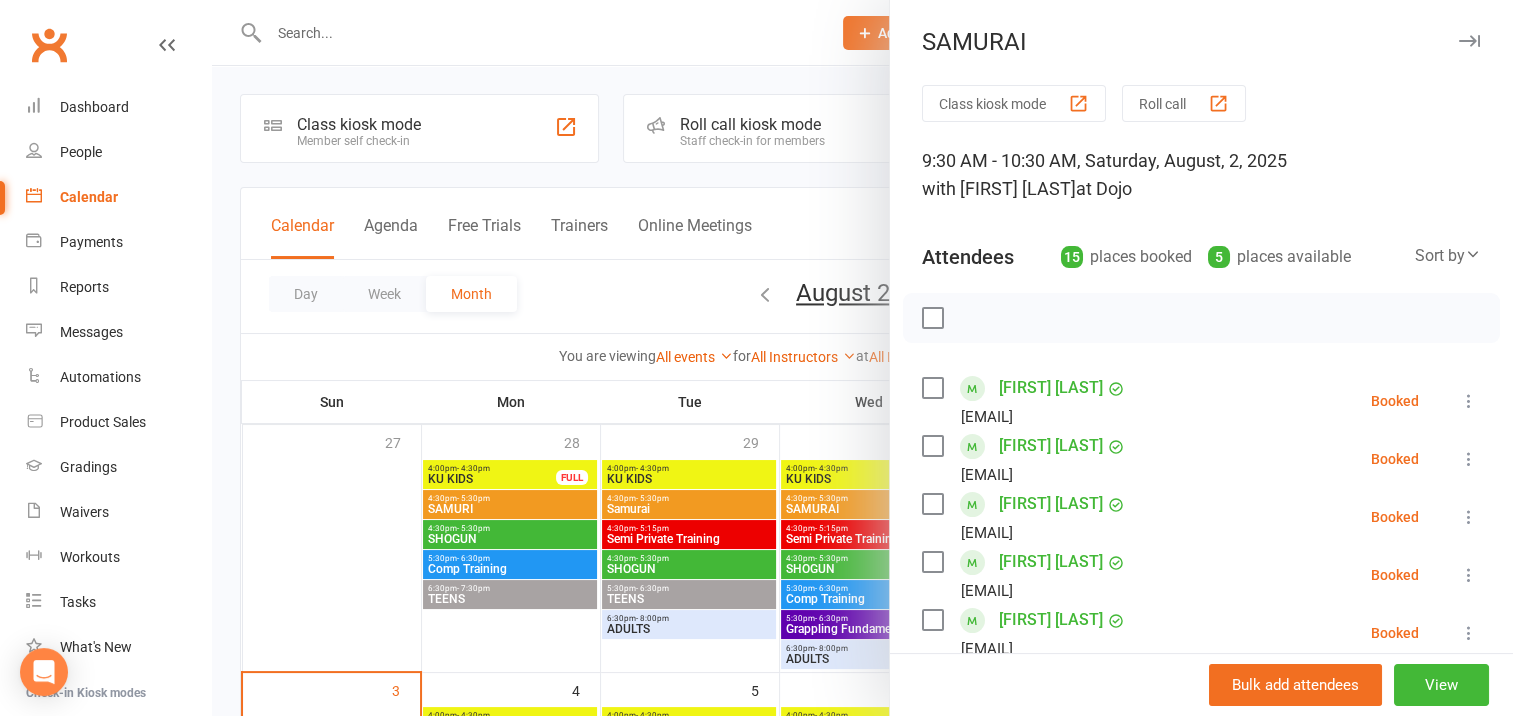 click at bounding box center [932, 318] 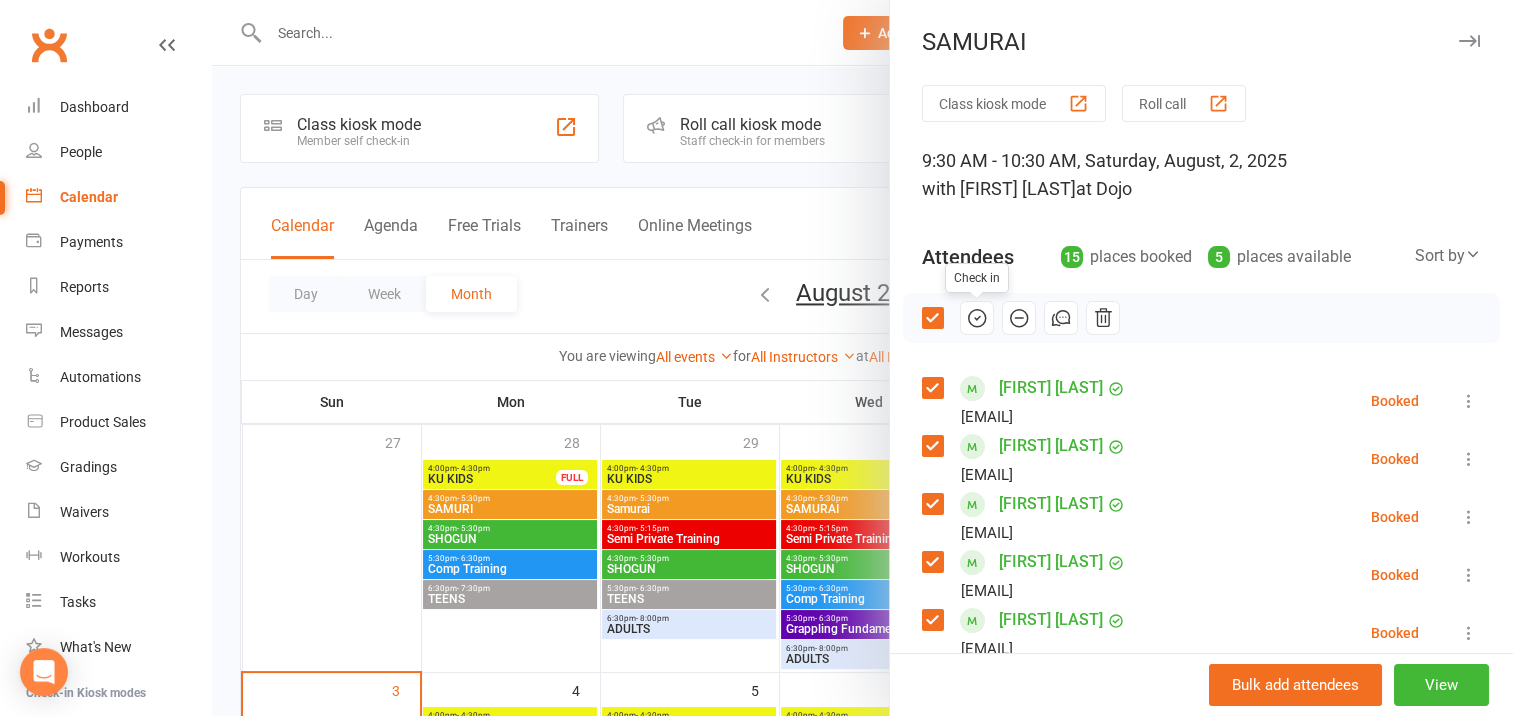 drag, startPoint x: 966, startPoint y: 316, endPoint x: 868, endPoint y: 61, distance: 273.18307 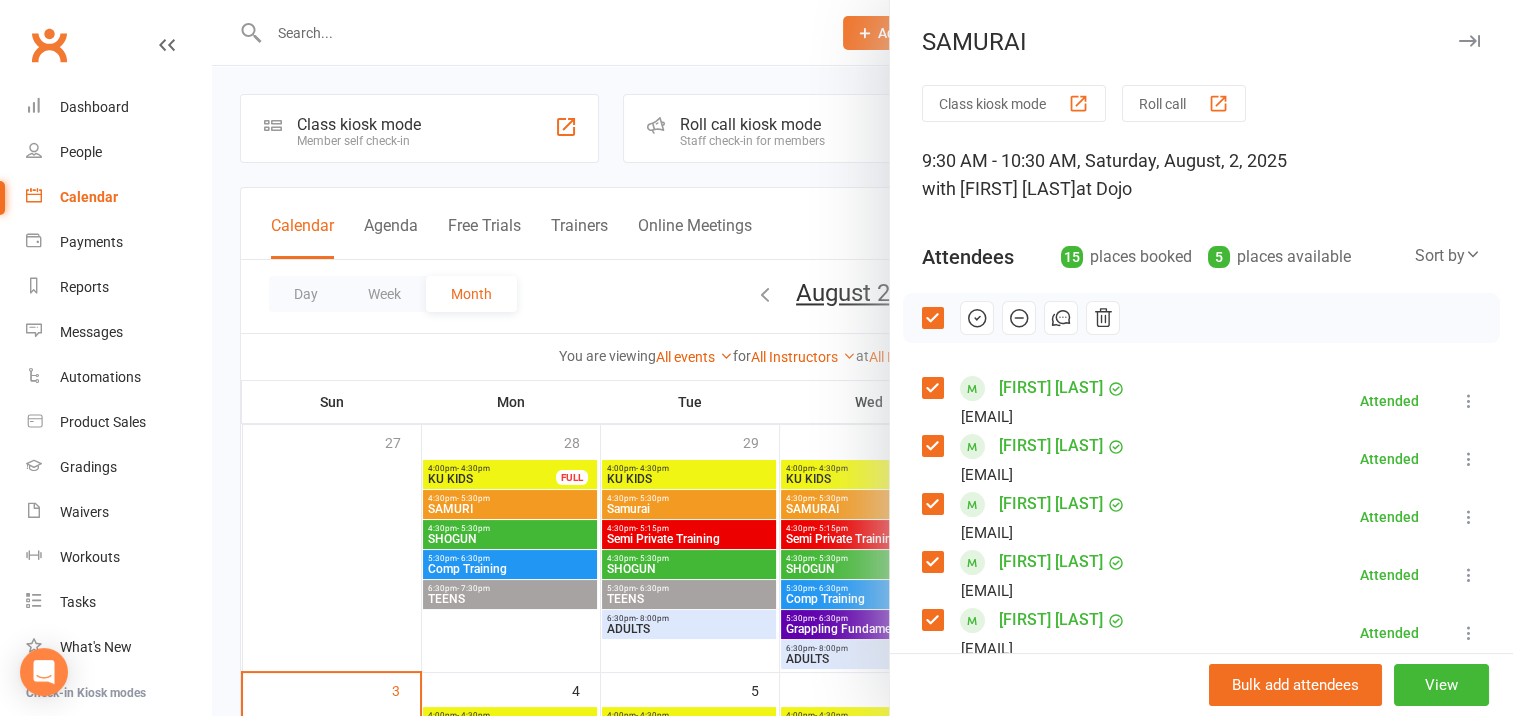 click at bounding box center [1469, 41] 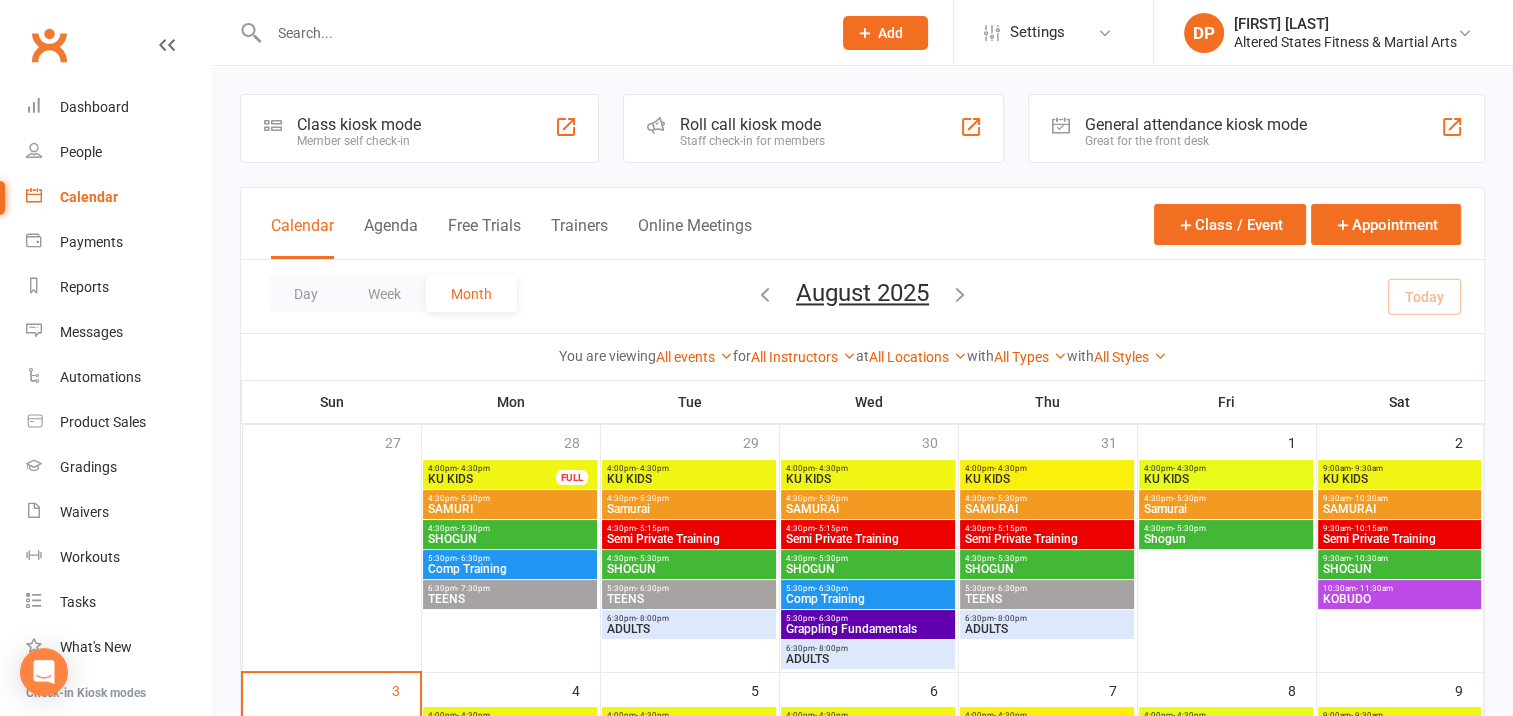 click on "9:30am  - 10:30am" at bounding box center [1399, 558] 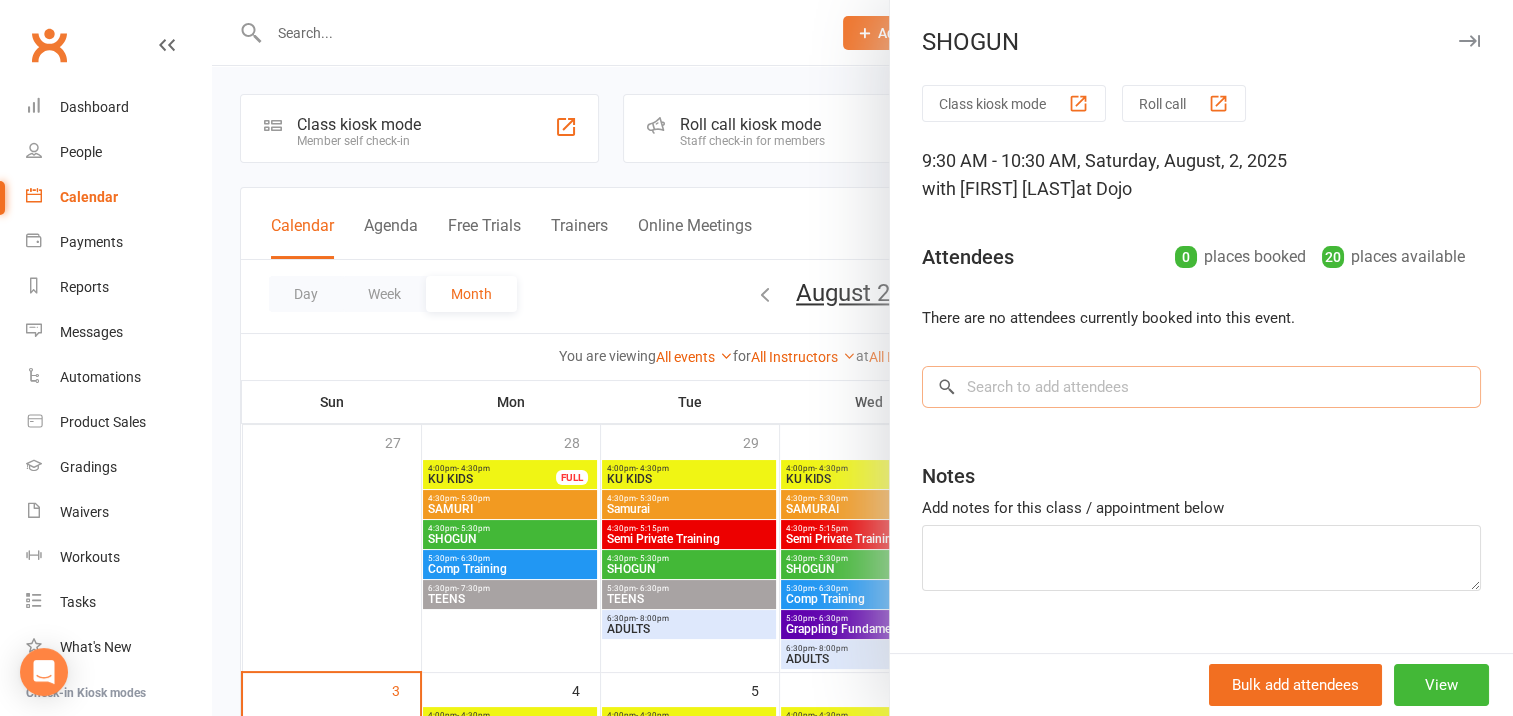click at bounding box center (1201, 387) 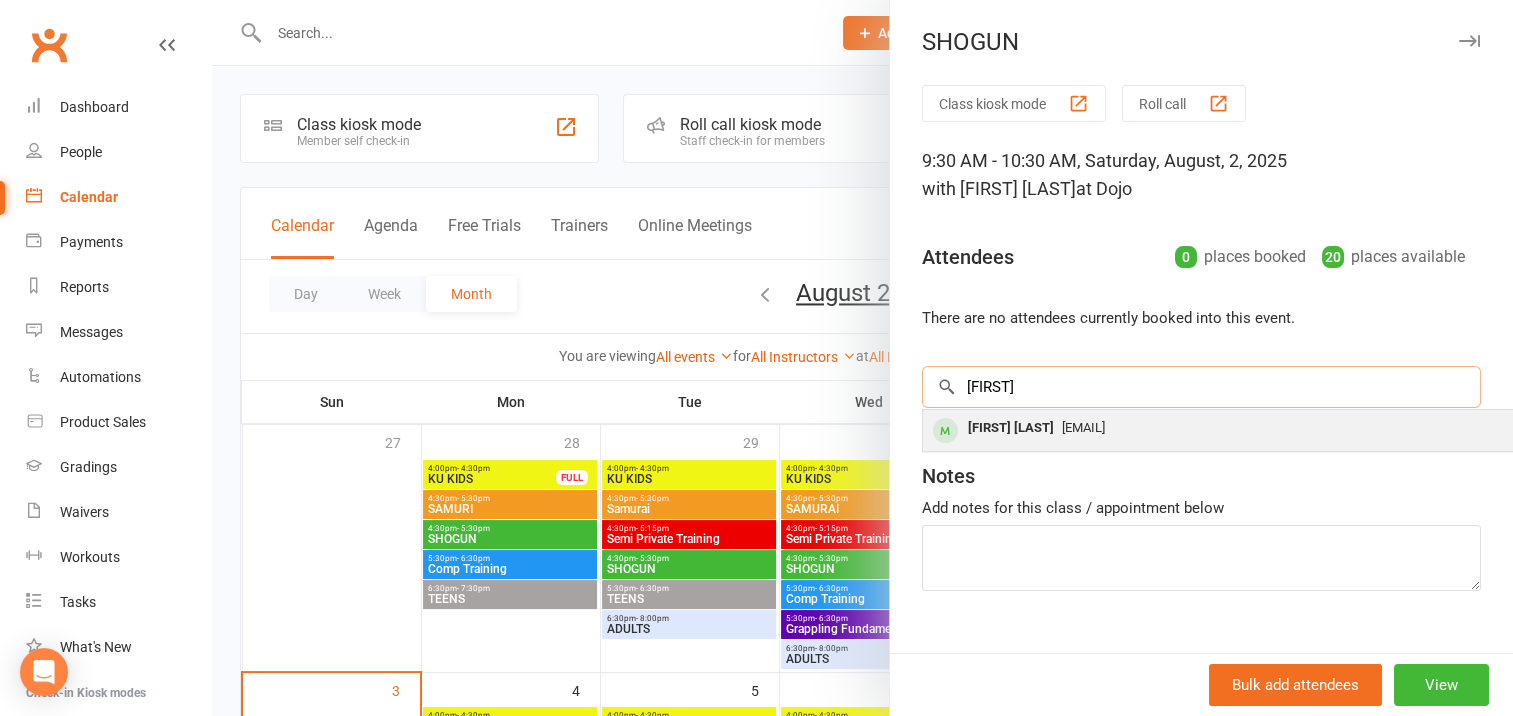 type on "[FIRST]" 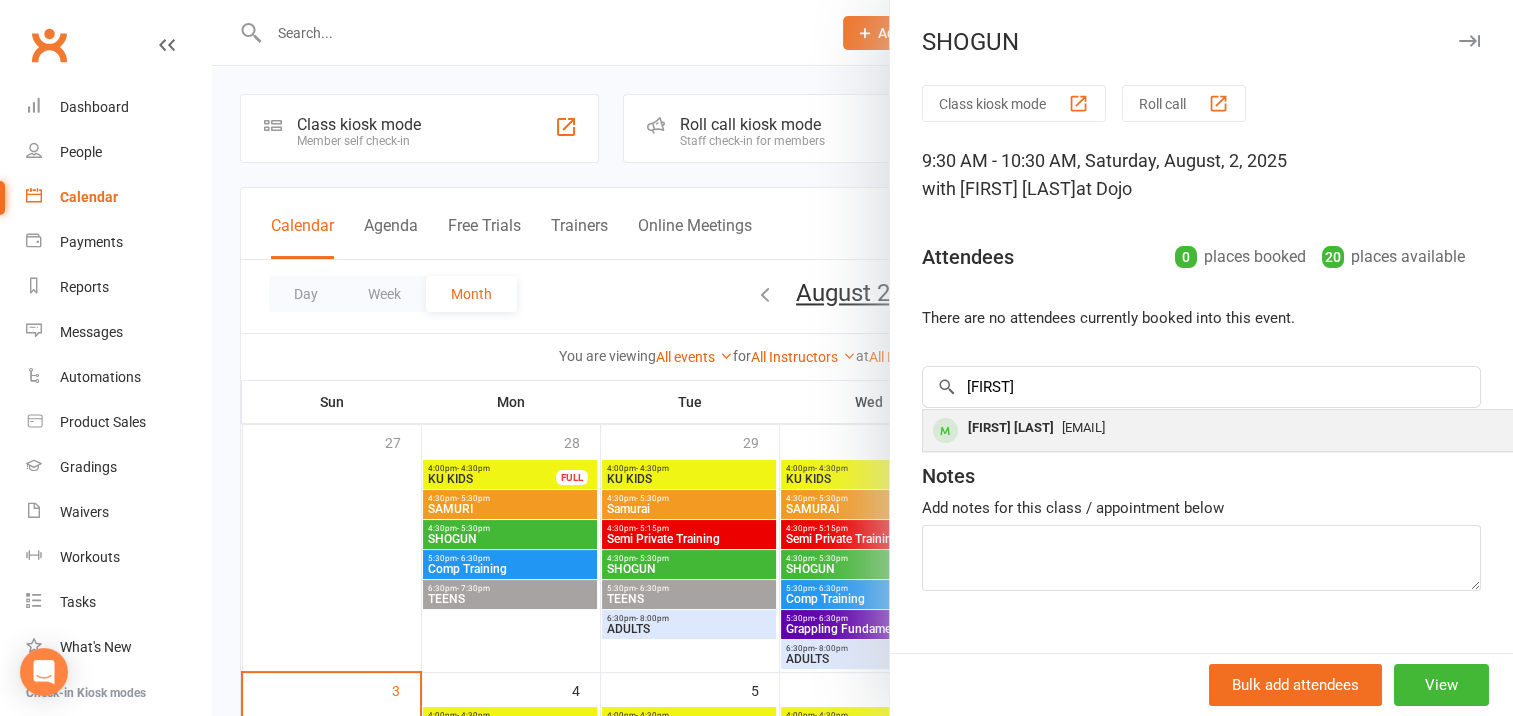 click on "[FIRST] [LAST]" at bounding box center [1011, 428] 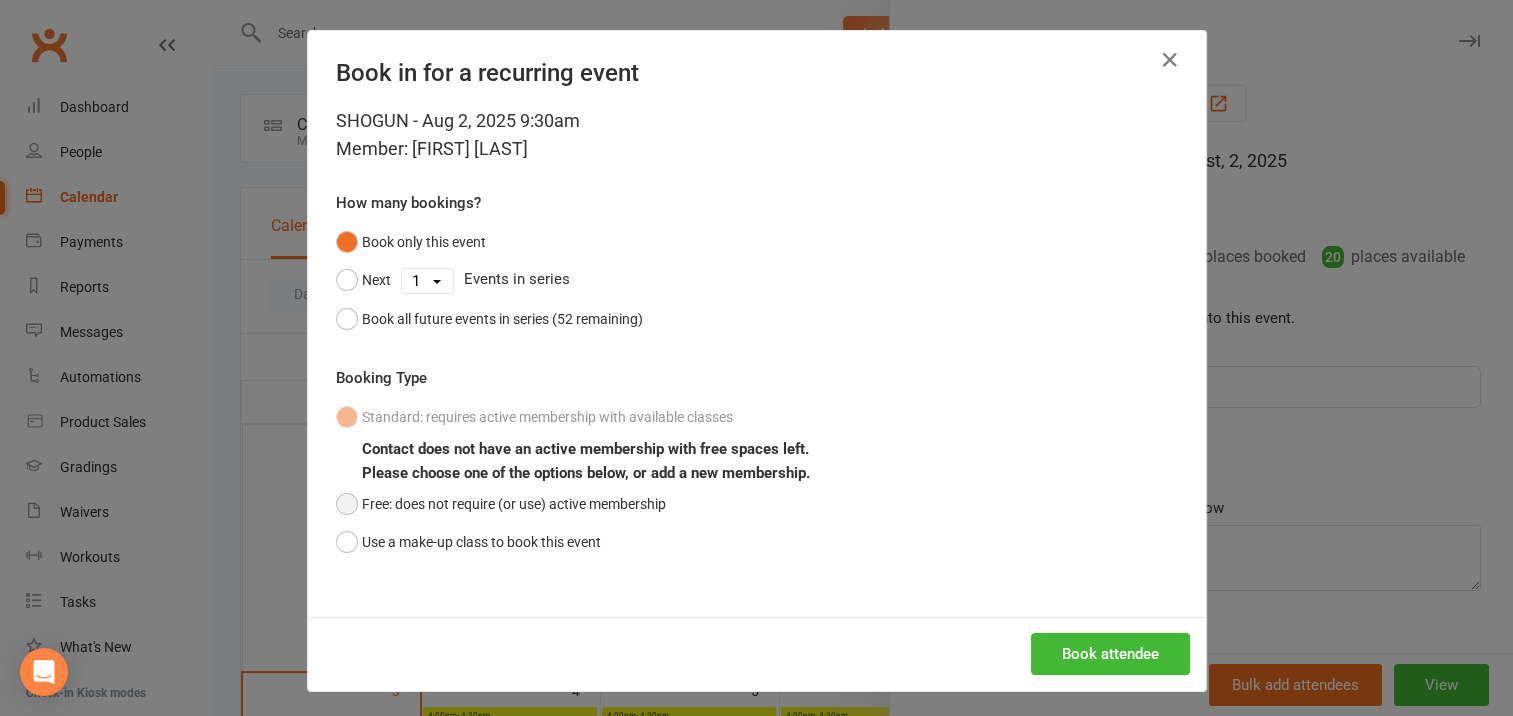 click on "Free: does not require (or use) active membership" at bounding box center (501, 504) 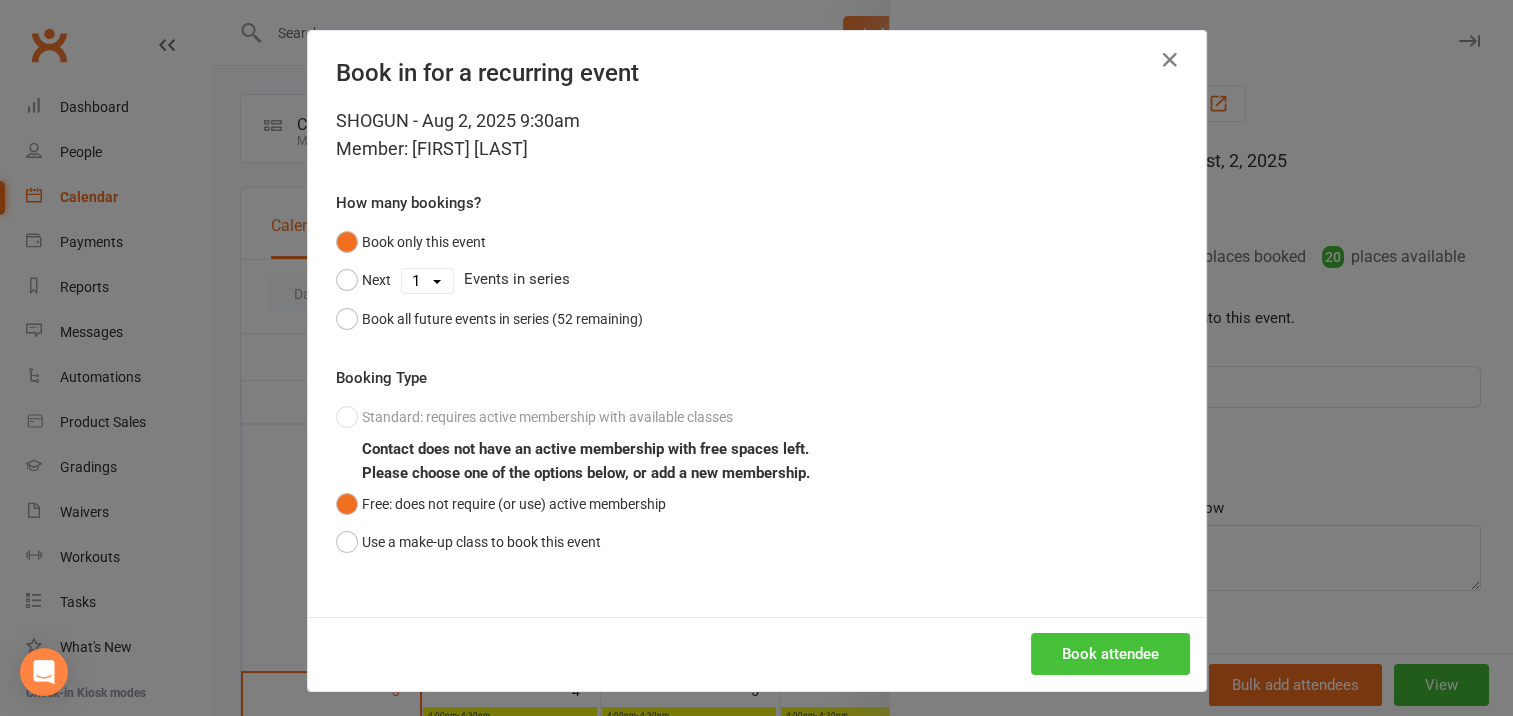 click on "Book attendee" at bounding box center [1110, 654] 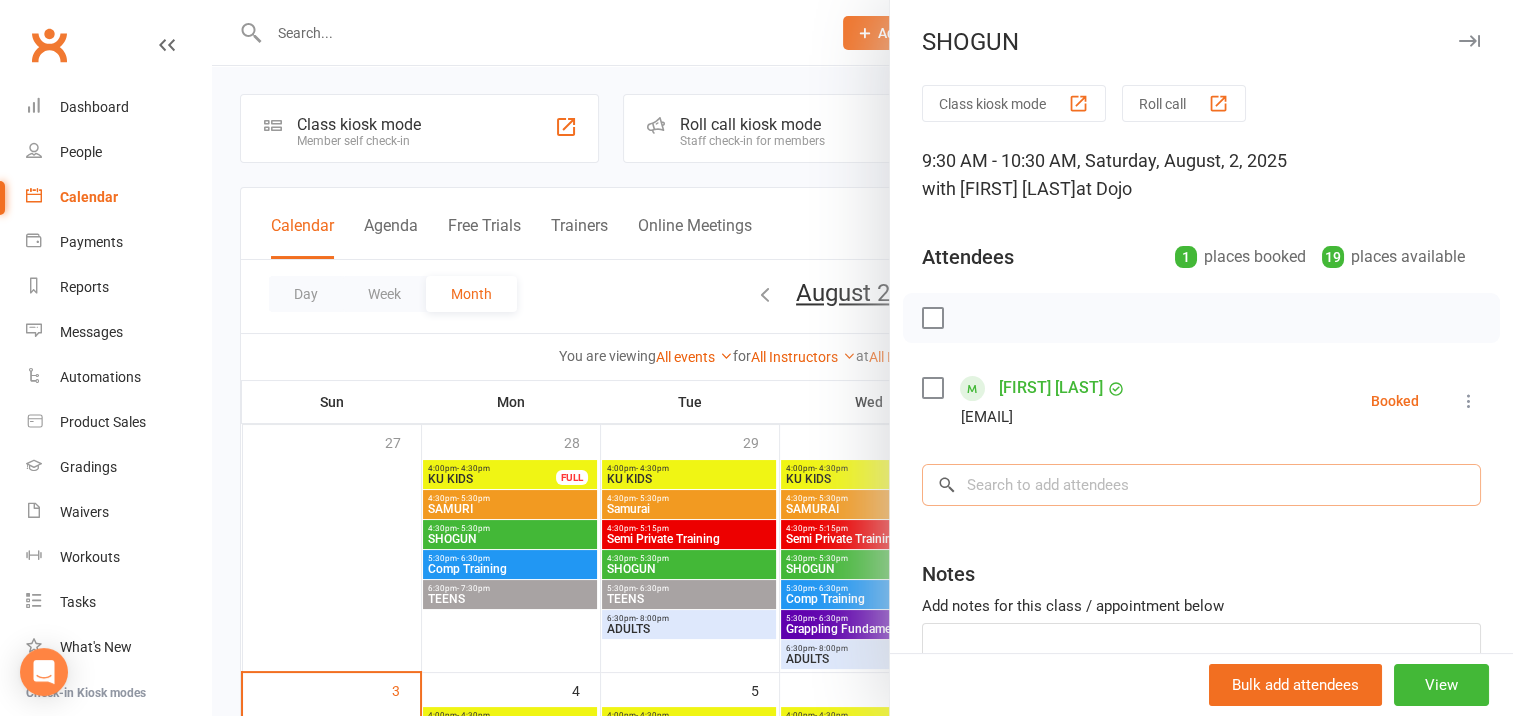 click at bounding box center (1201, 485) 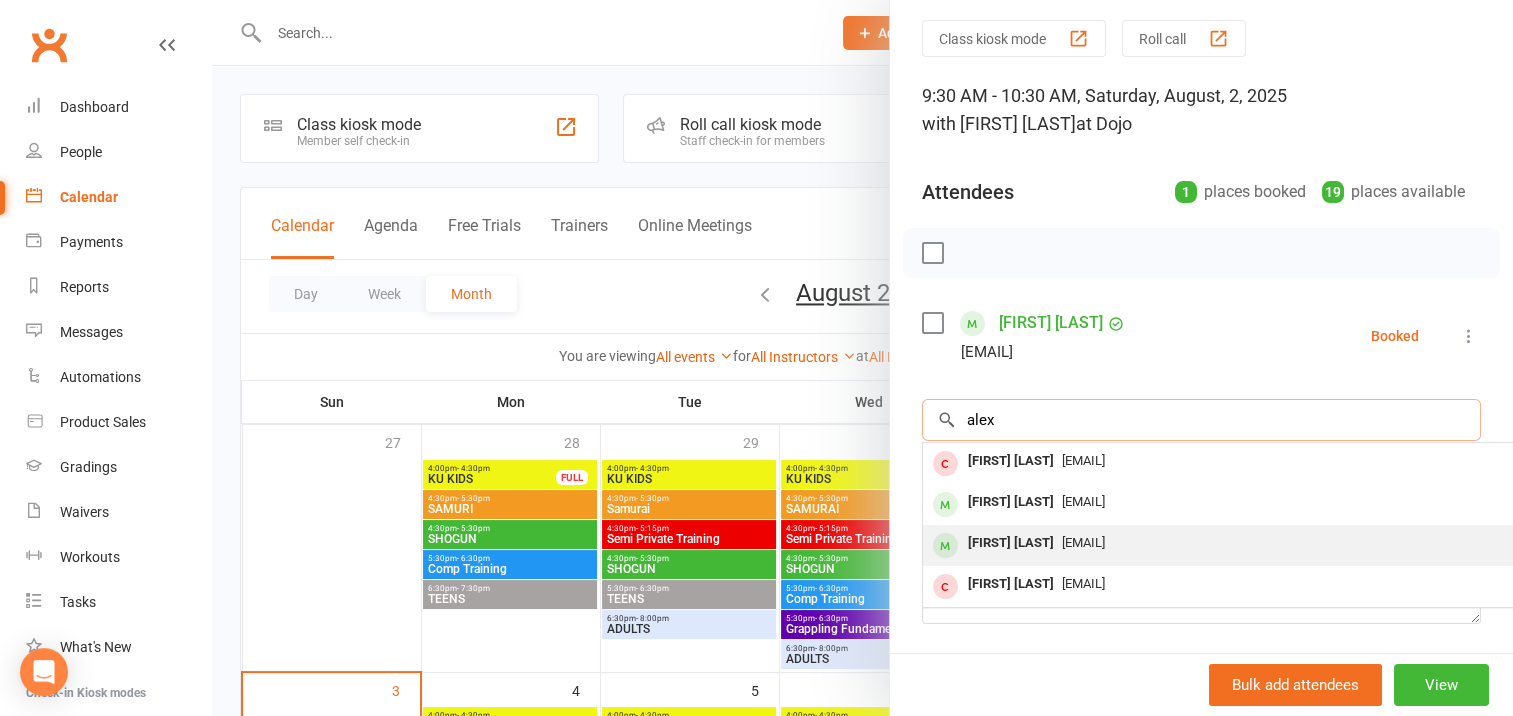 scroll, scrollTop: 100, scrollLeft: 0, axis: vertical 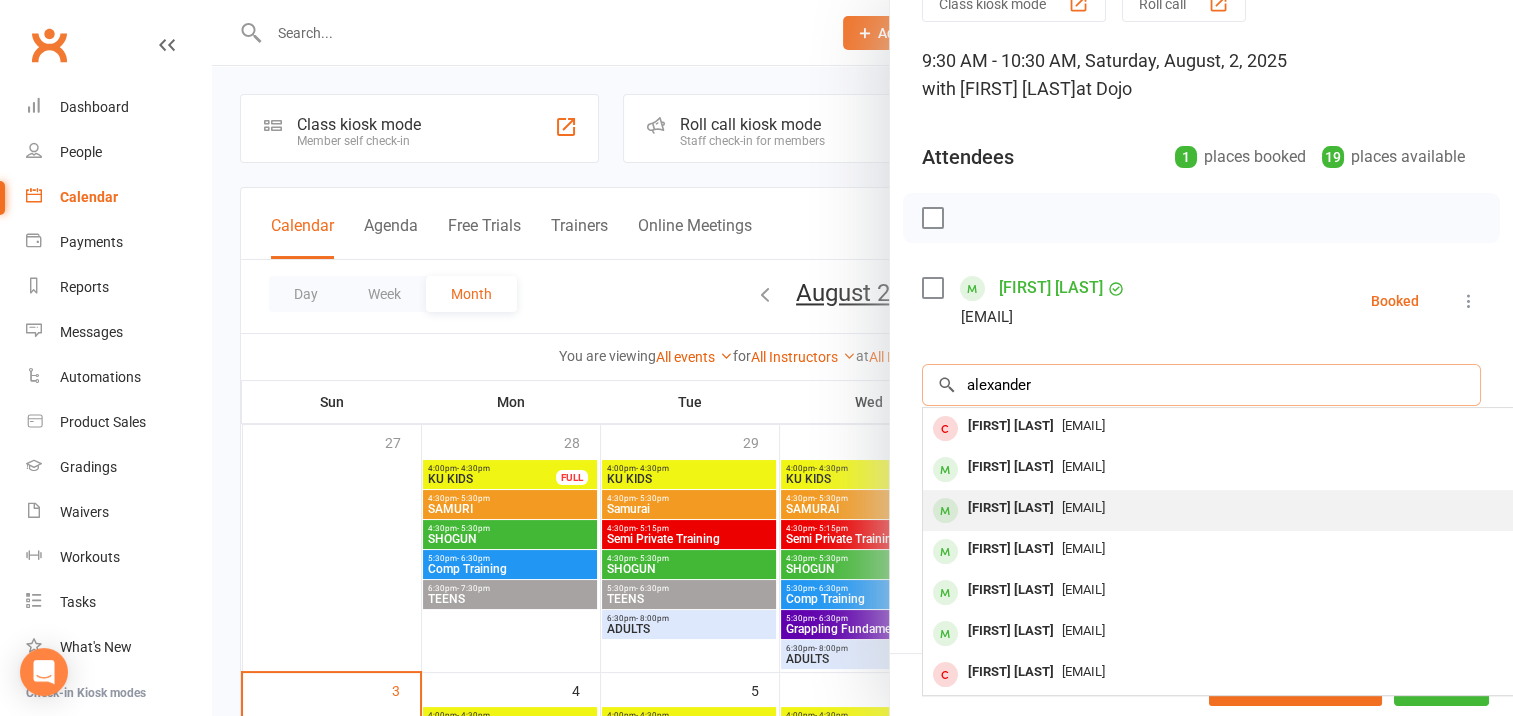 type on "alexander" 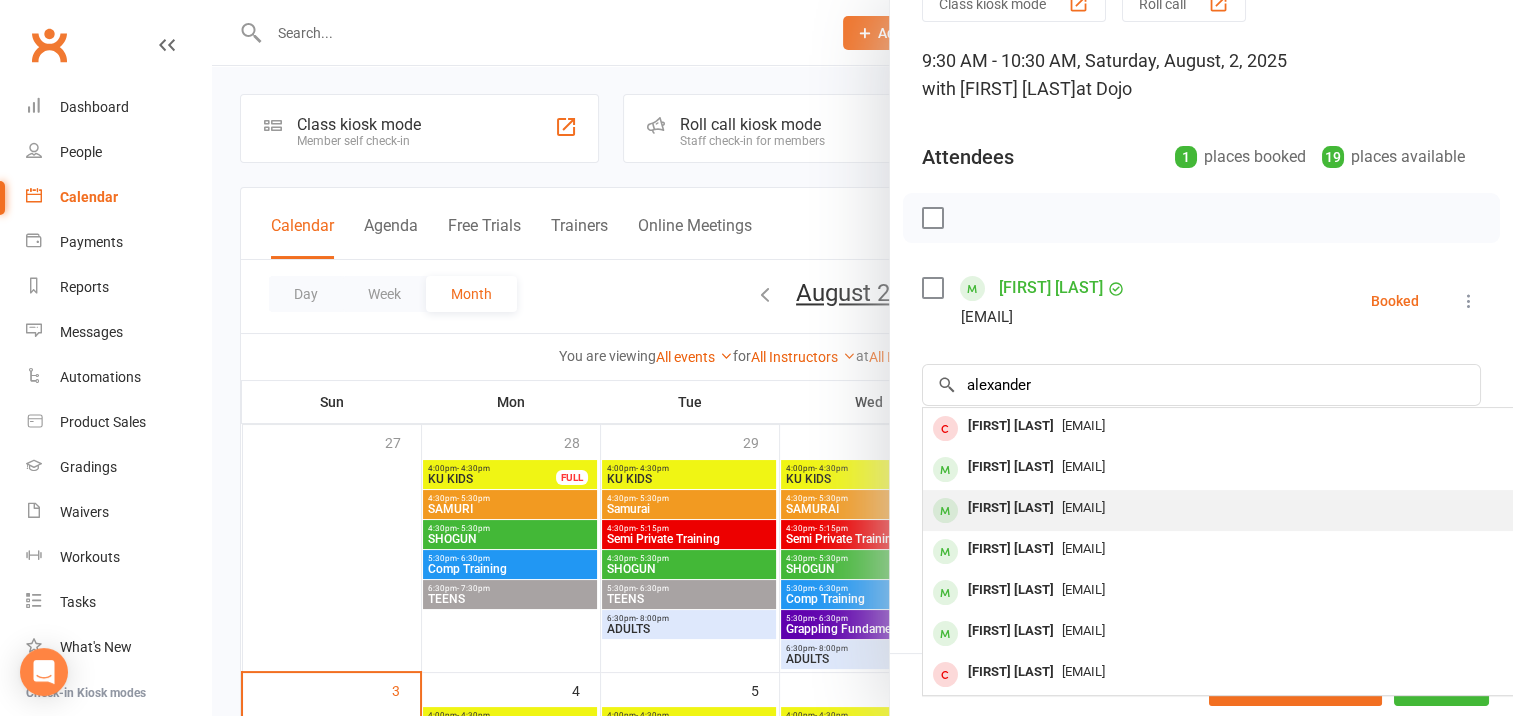 click on "[FIRST] [LAST]" at bounding box center [1011, 508] 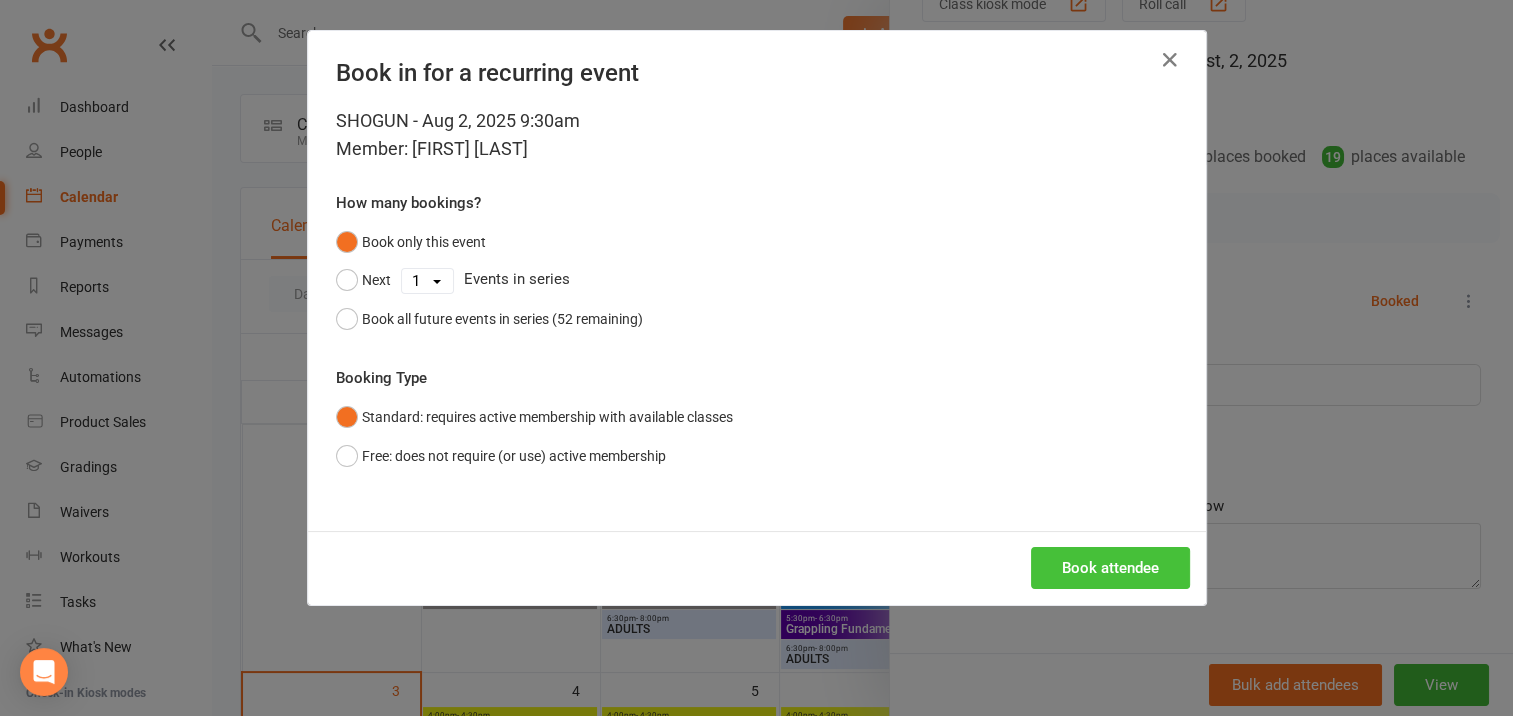 click on "Book attendee" at bounding box center (1110, 568) 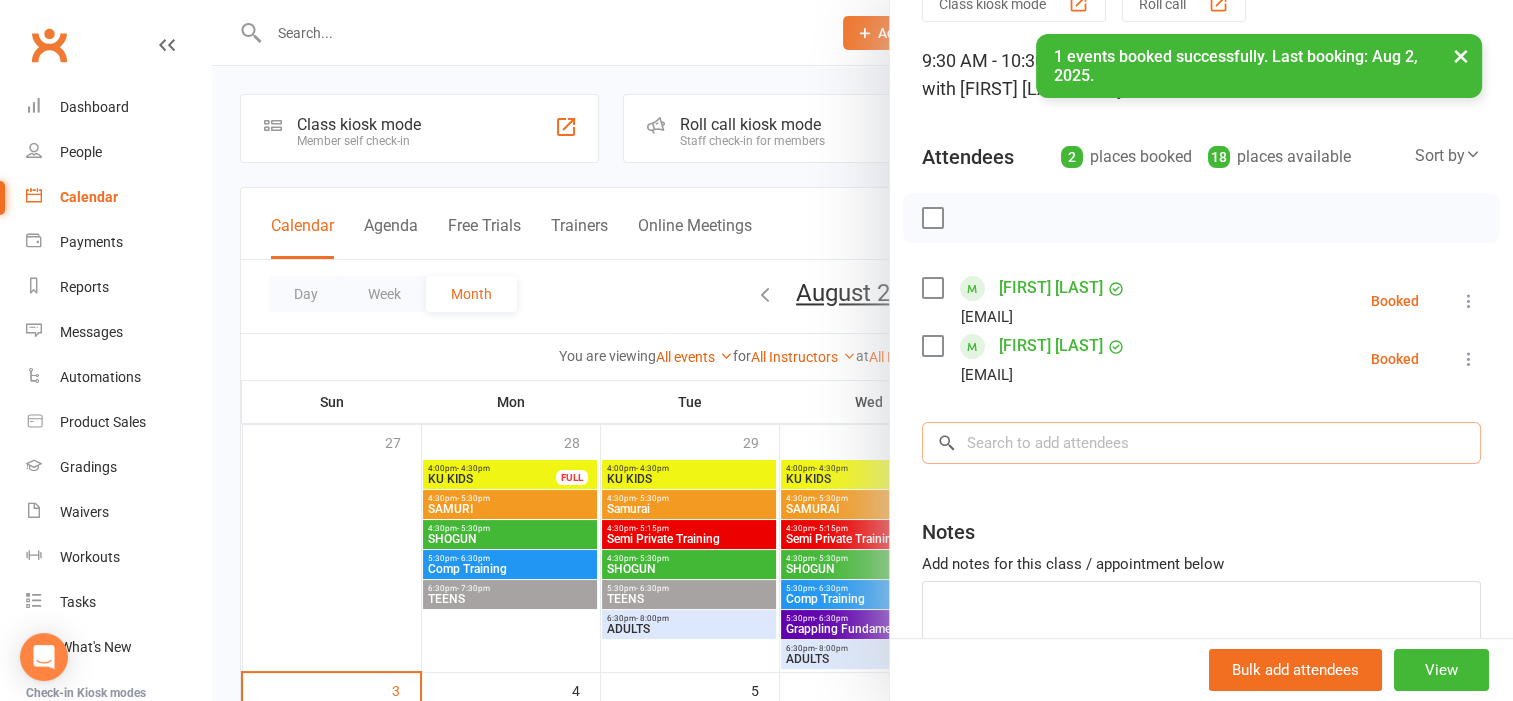 click at bounding box center [1201, 443] 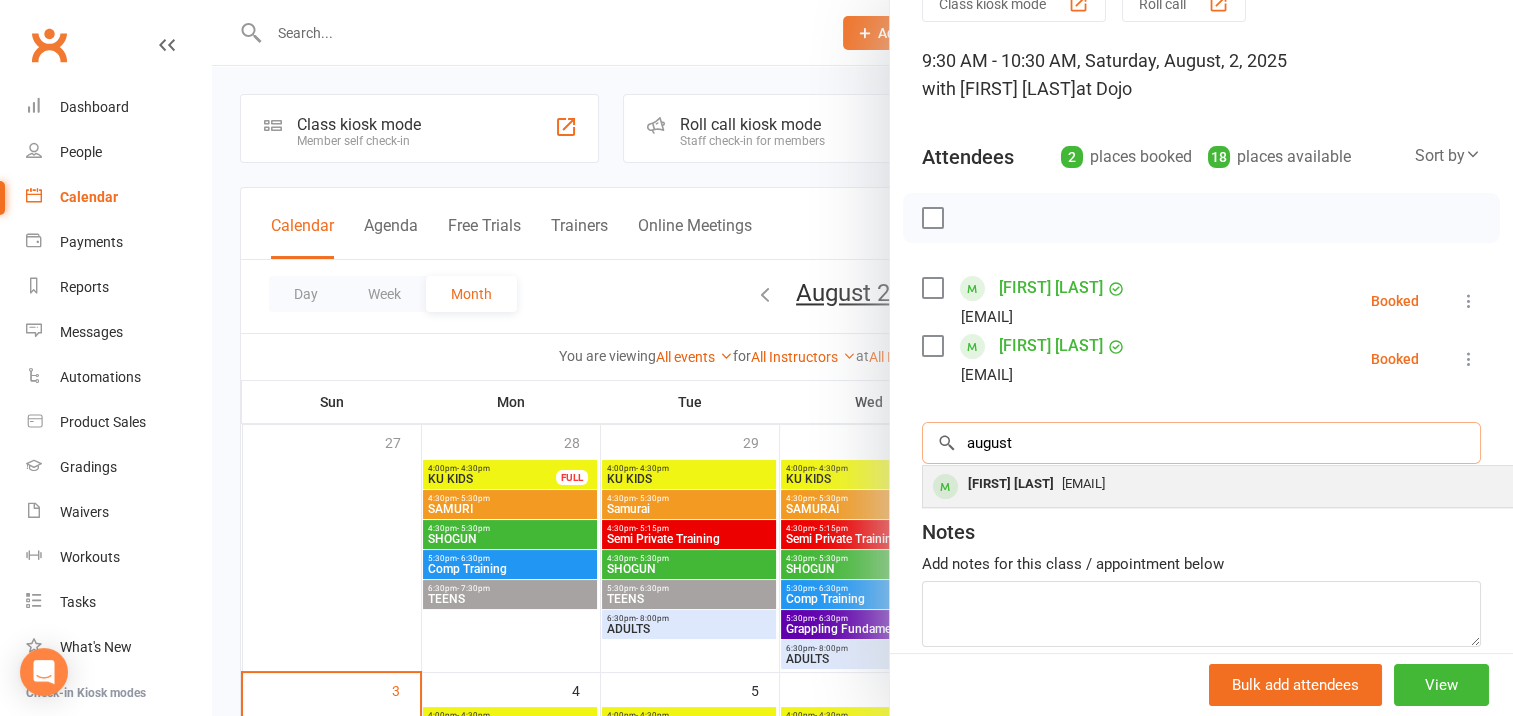 type on "august" 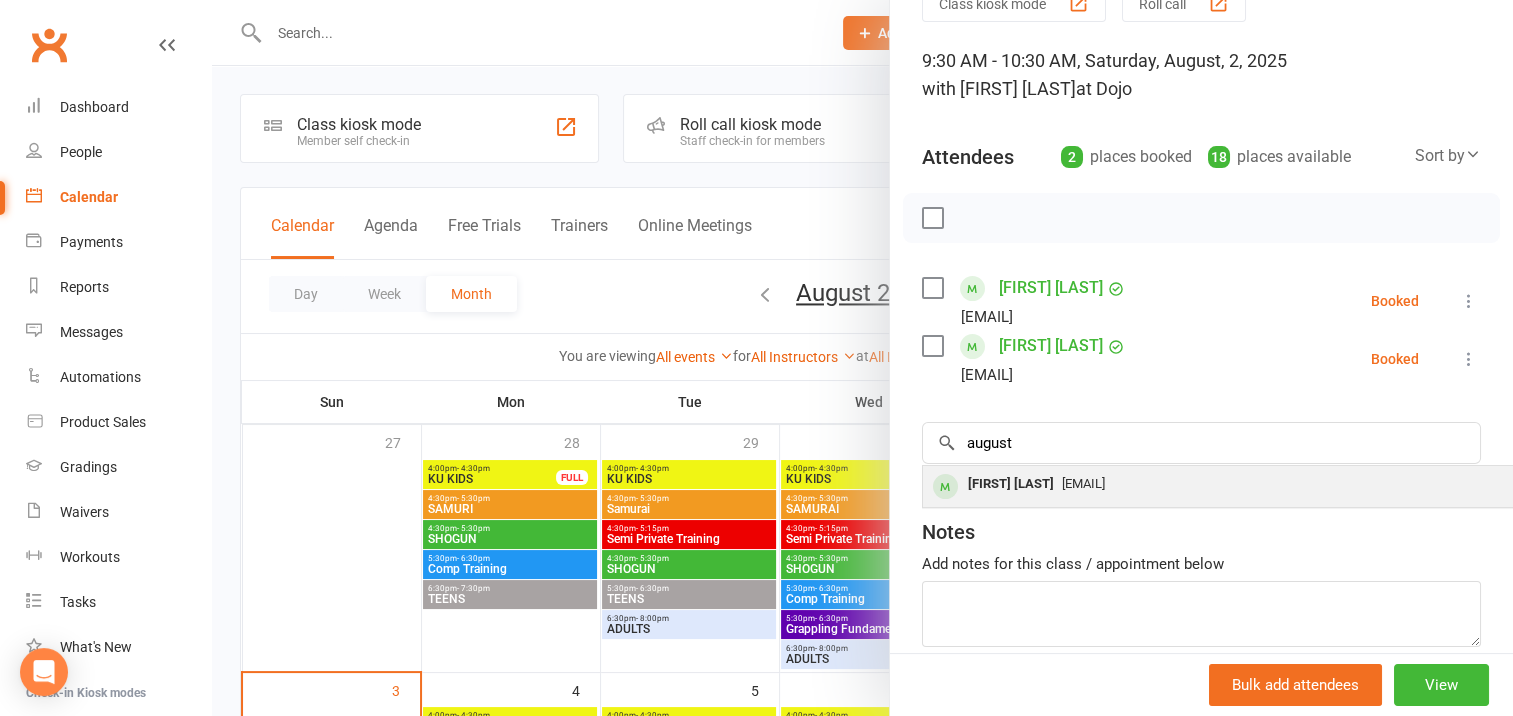click on "[FIRST] [LAST]" at bounding box center (1011, 484) 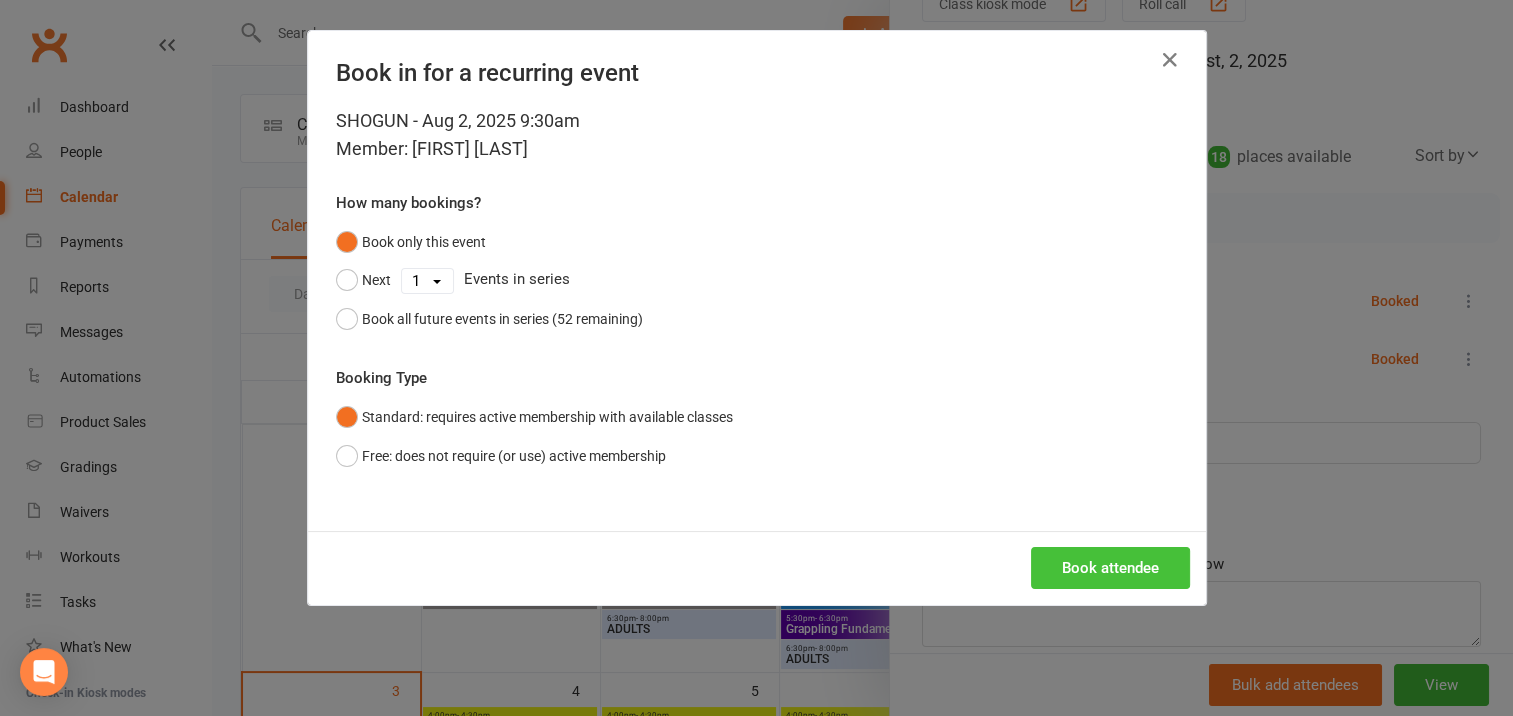 click on "Book attendee" at bounding box center (1110, 568) 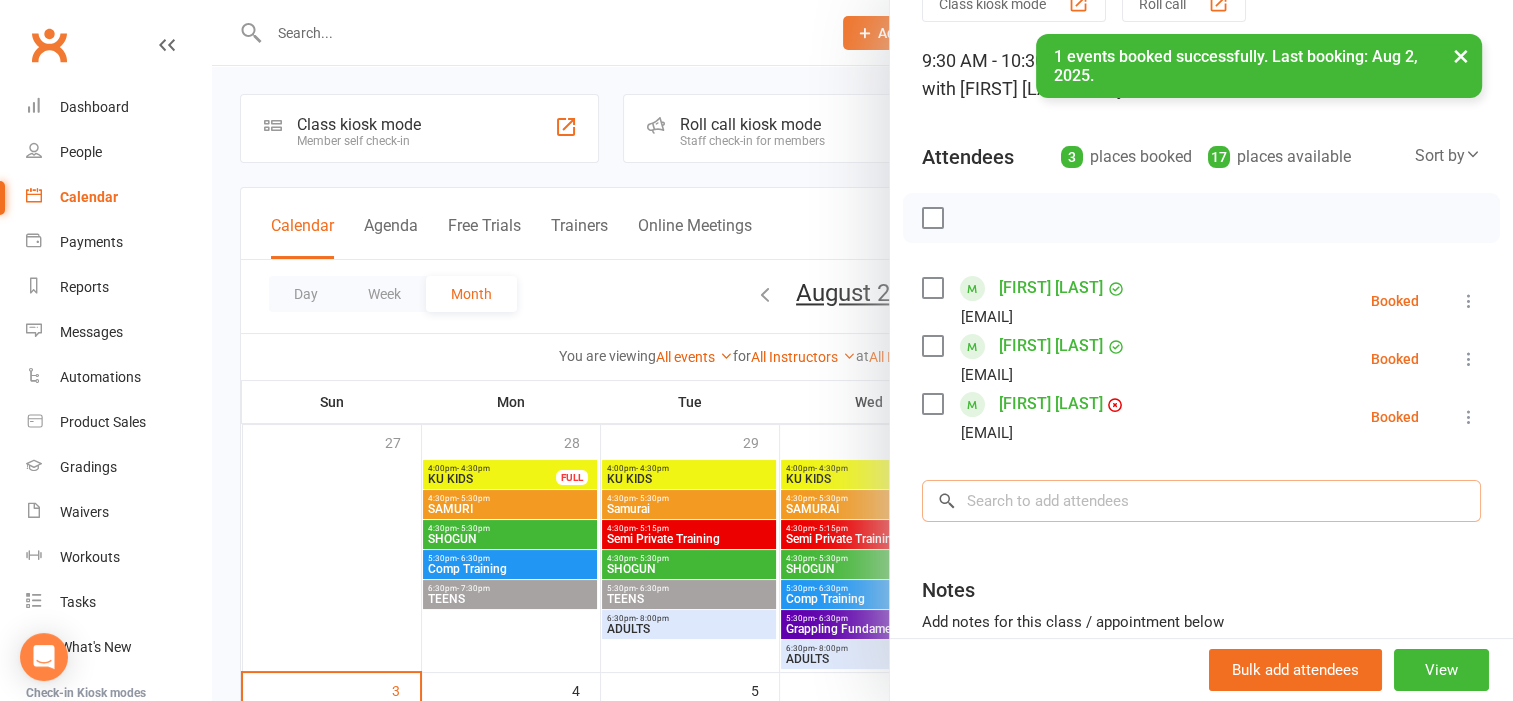 click at bounding box center [1201, 501] 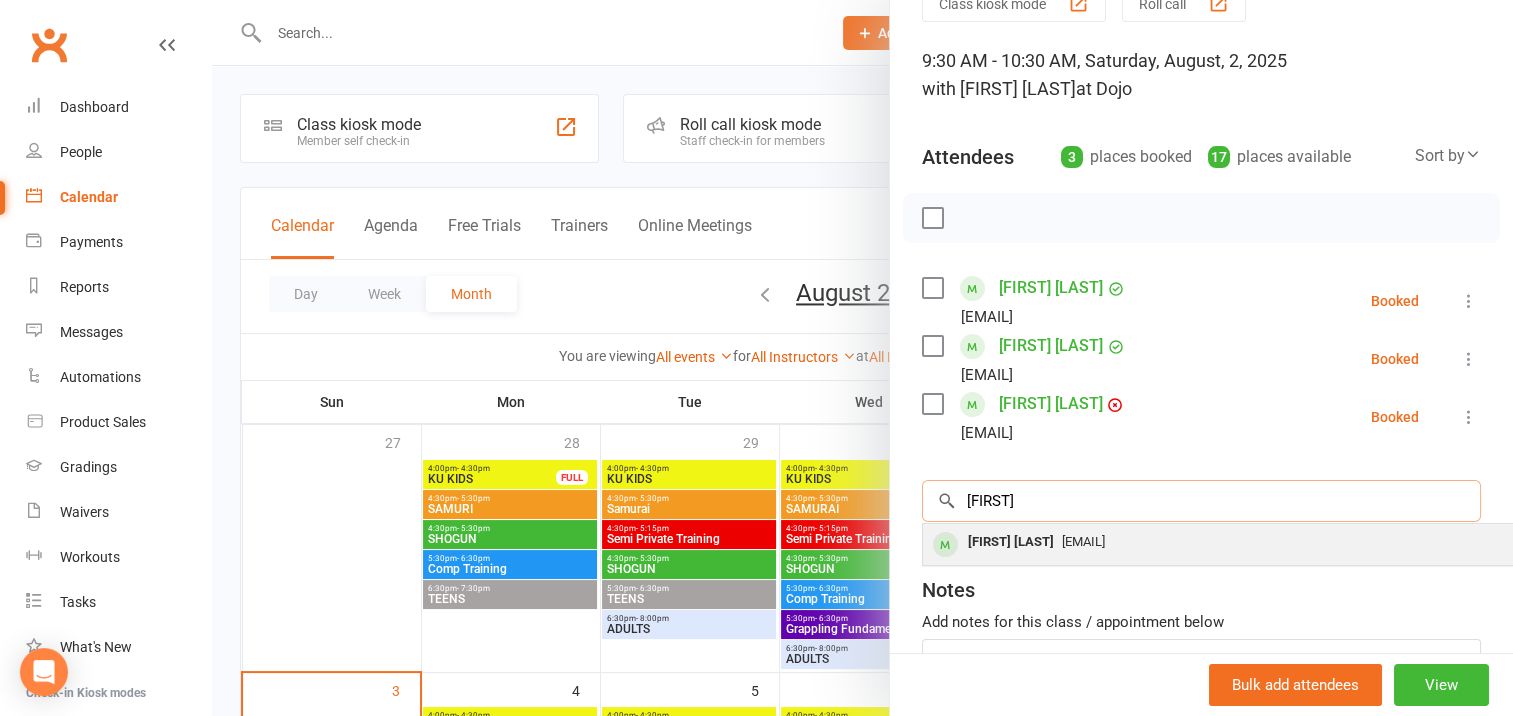 type on "[FIRST]" 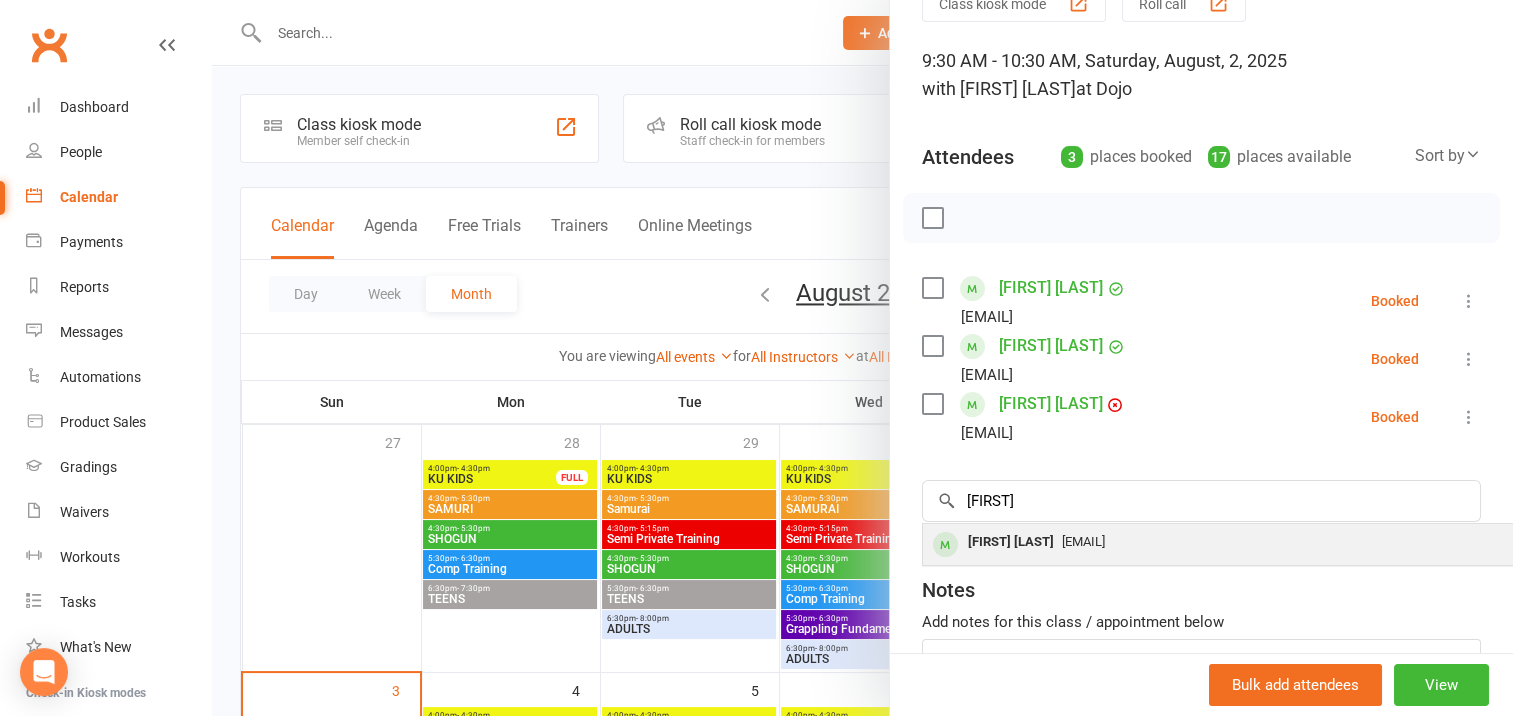 click on "[FIRST] [LAST]" at bounding box center (1011, 542) 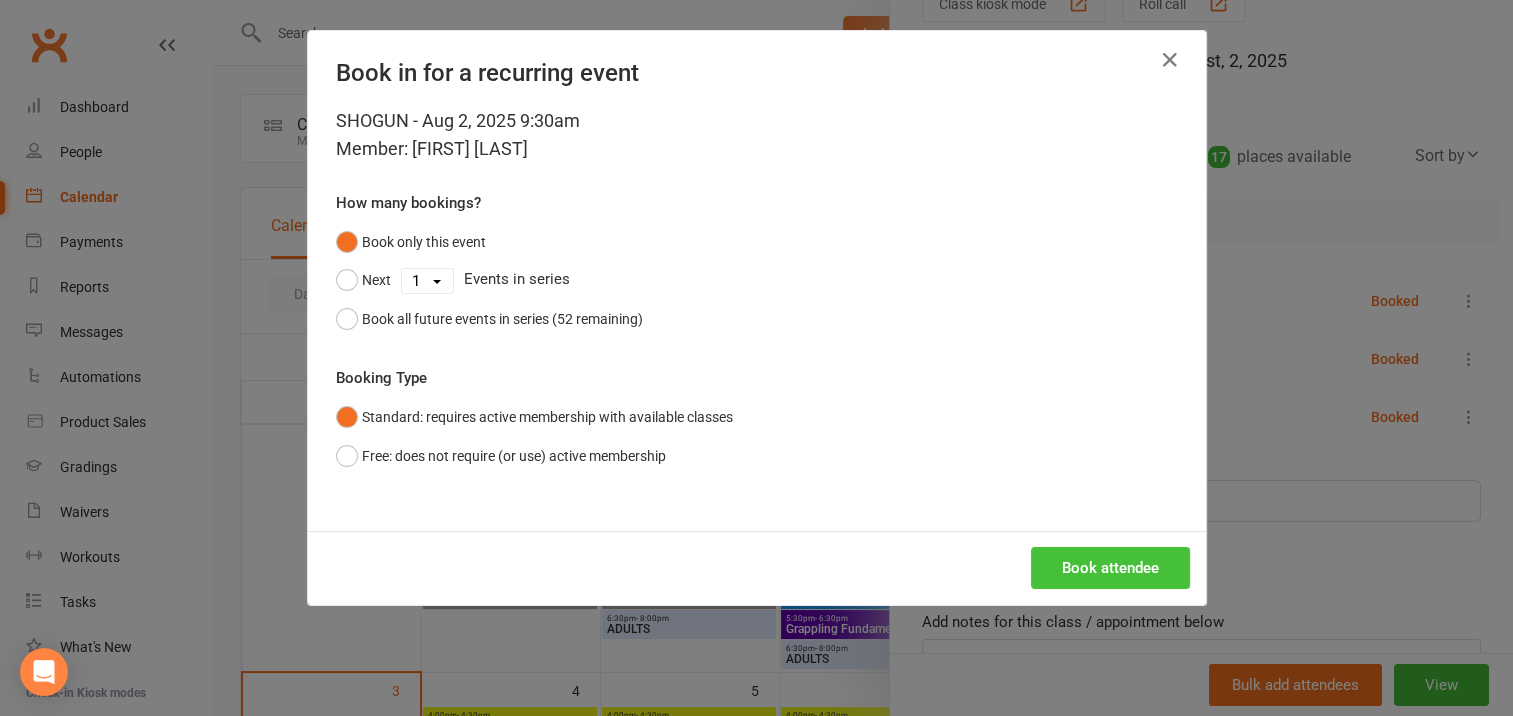 click on "Book attendee" at bounding box center [1110, 568] 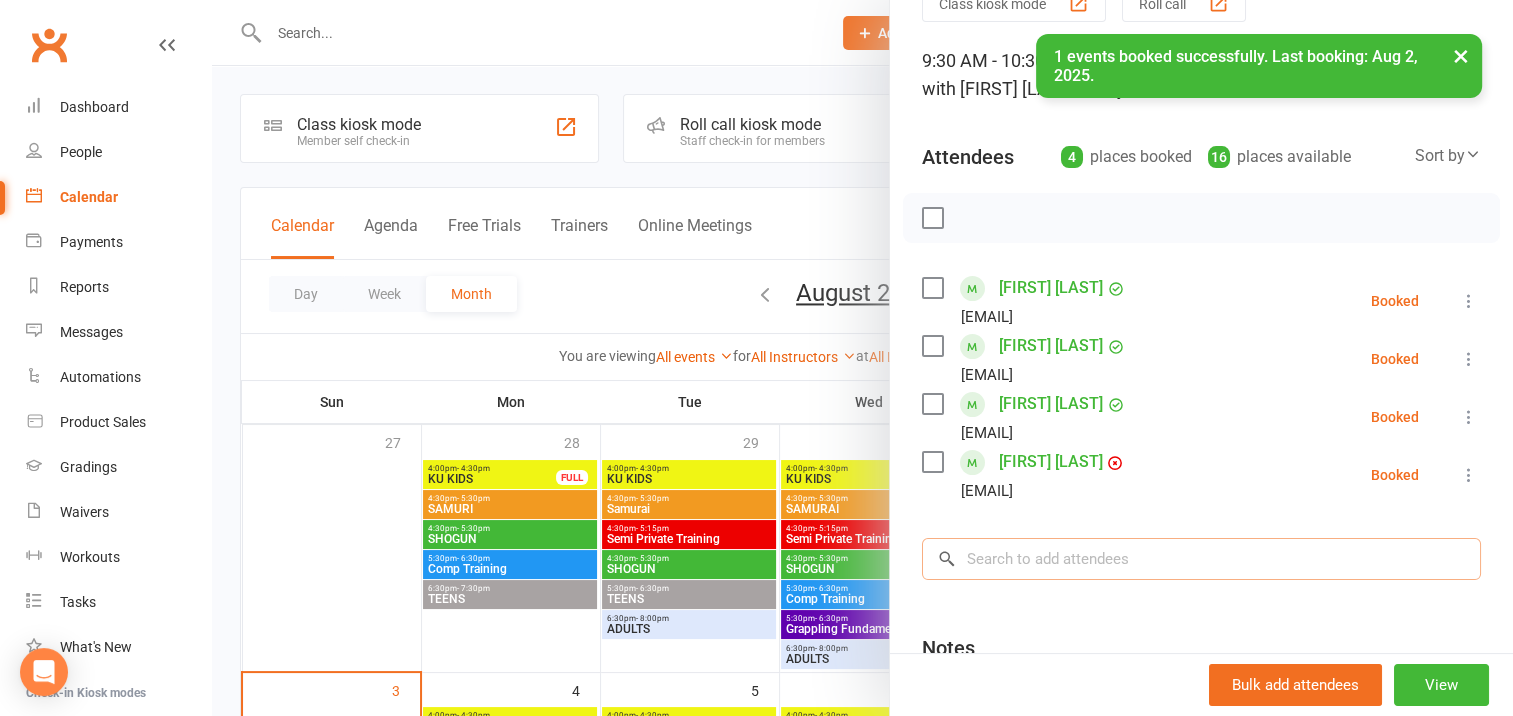 click at bounding box center [1201, 559] 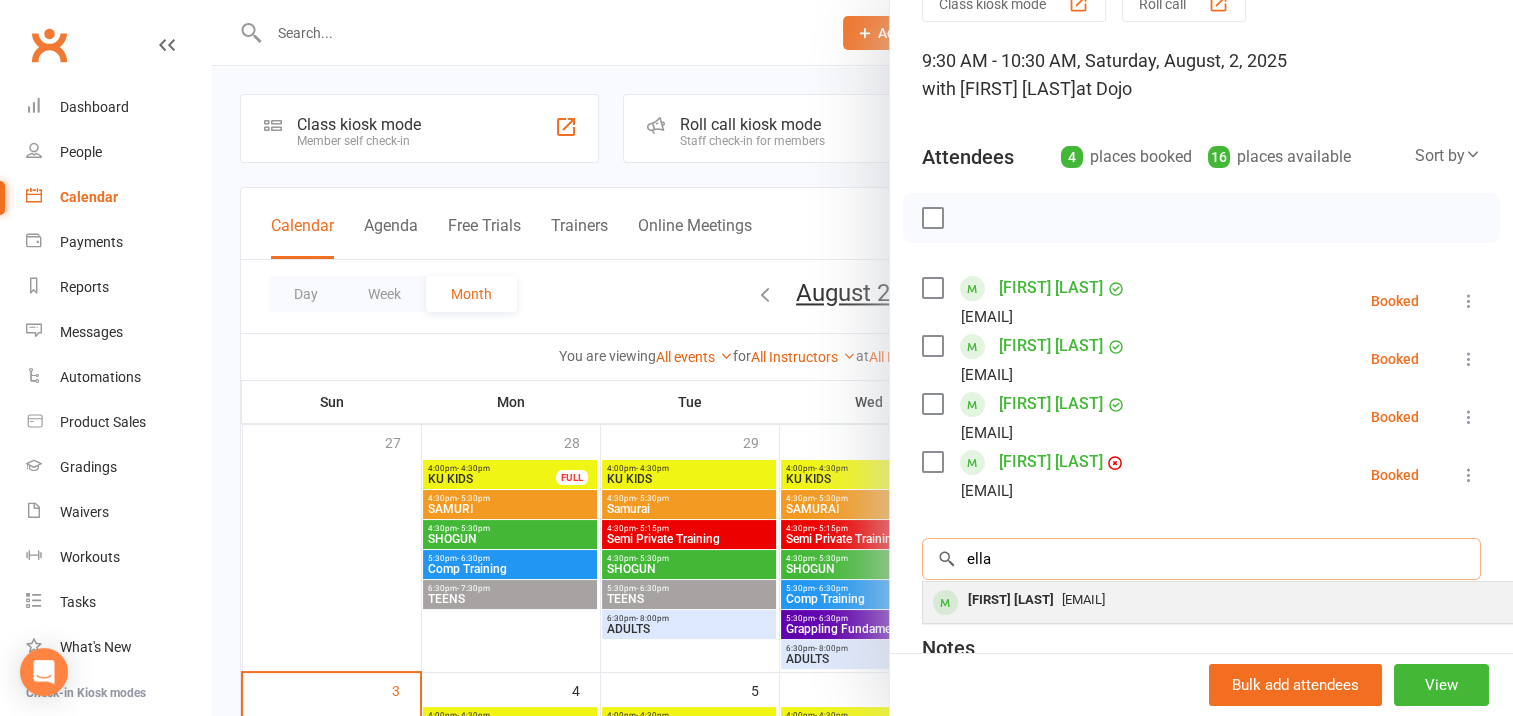 type on "ella" 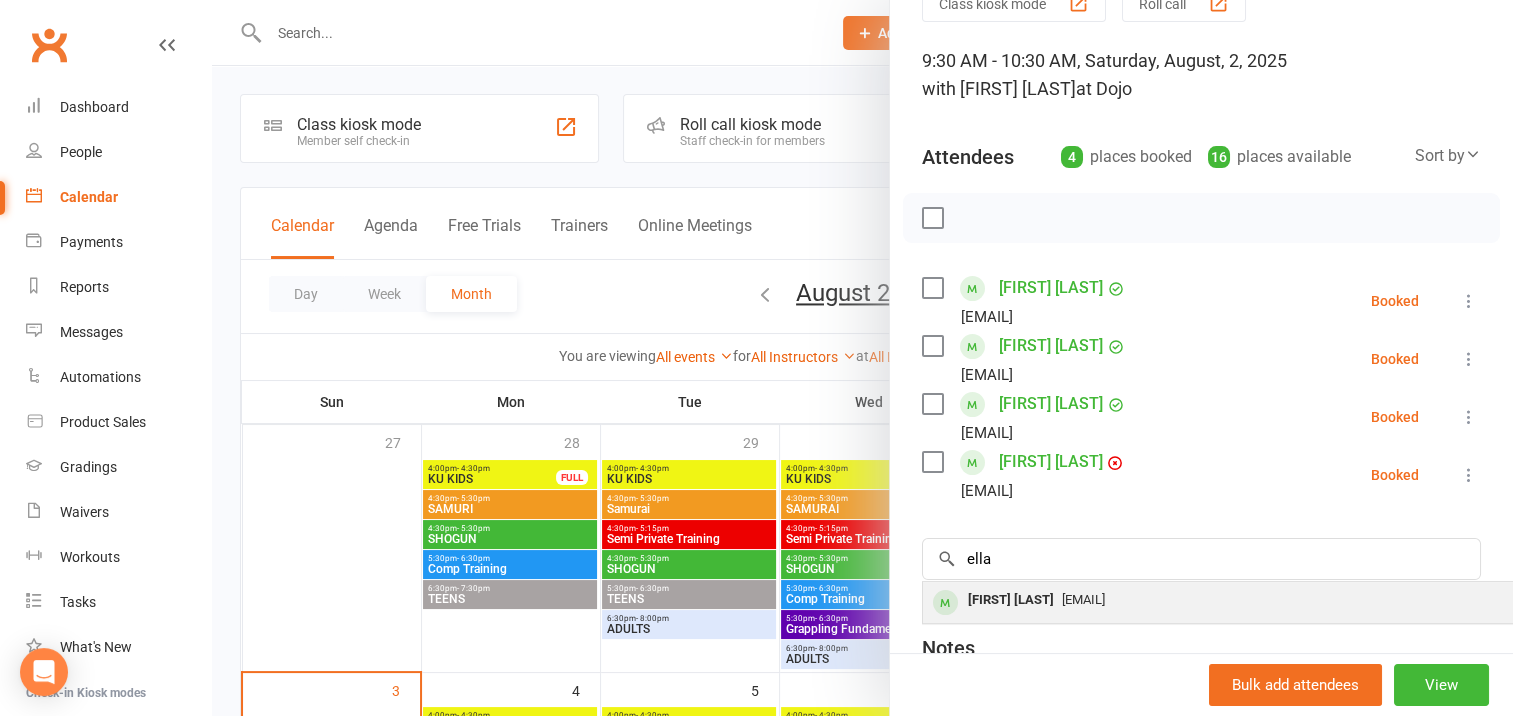 click on "[FIRST] [LAST]" at bounding box center (1011, 600) 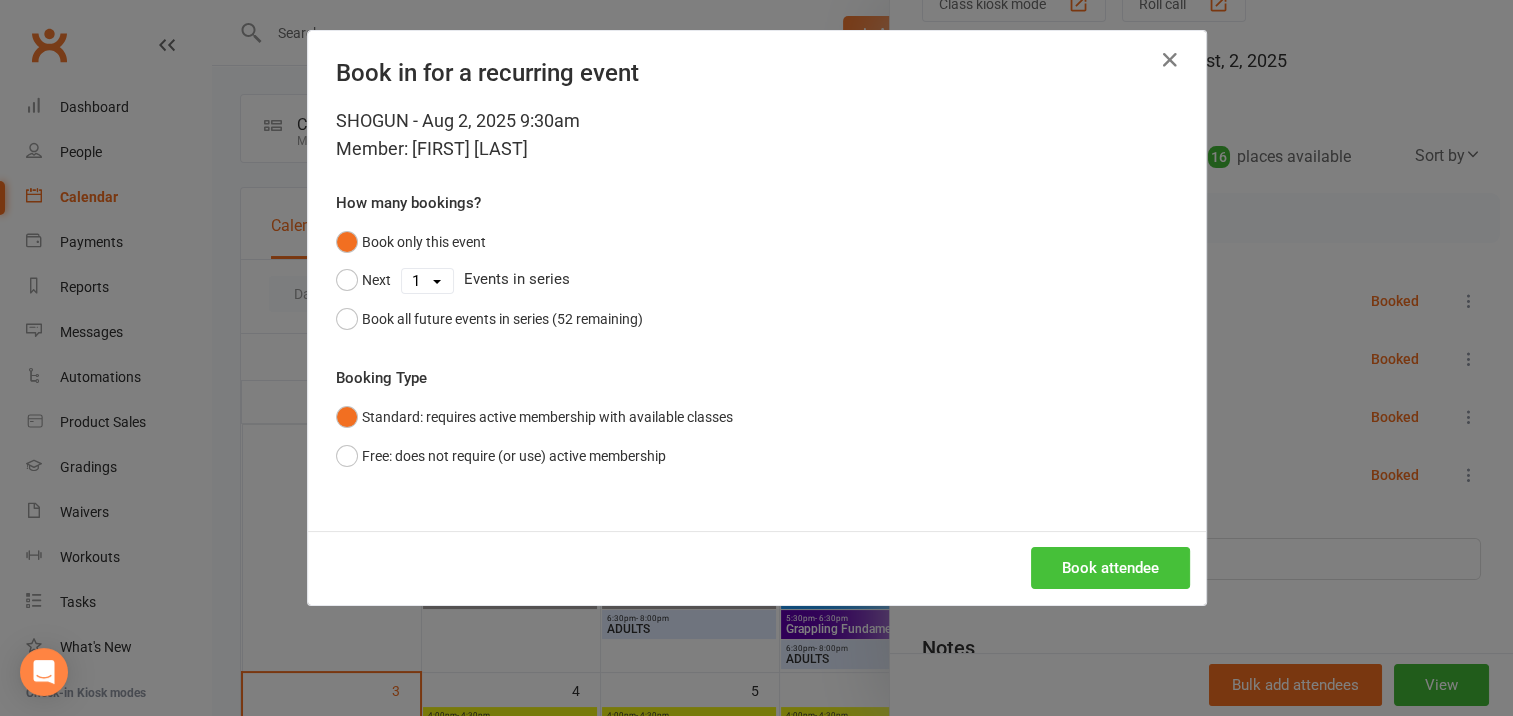 click on "Book attendee" at bounding box center [1110, 568] 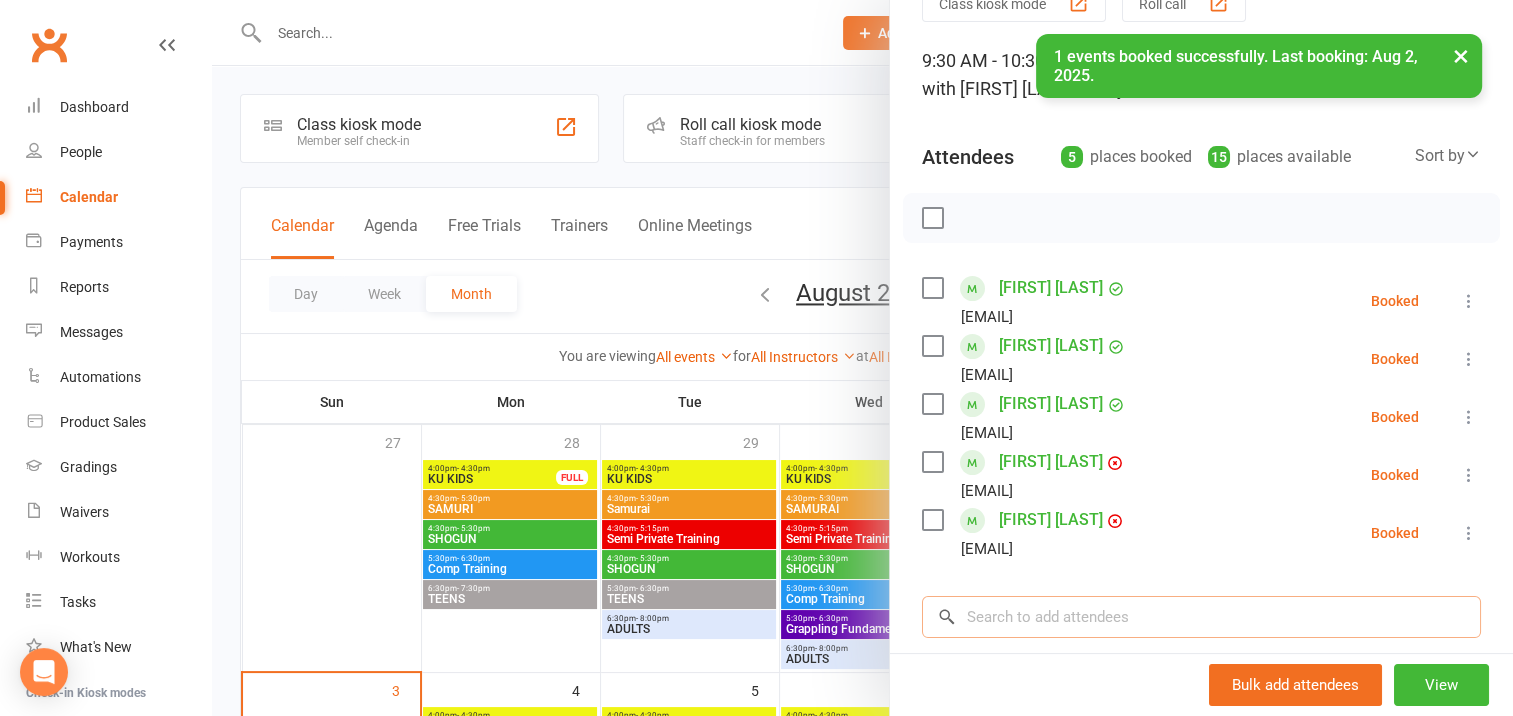 click at bounding box center [1201, 617] 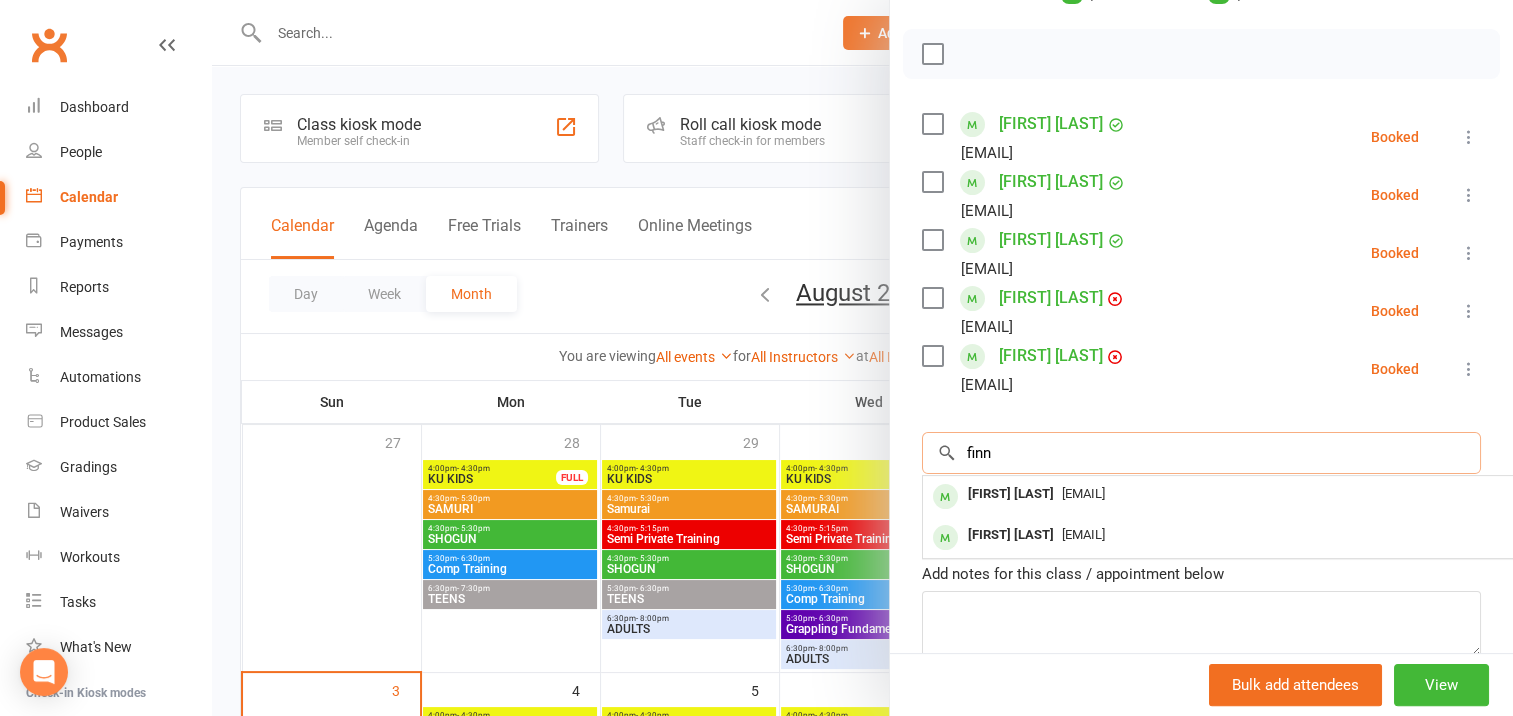 scroll, scrollTop: 300, scrollLeft: 0, axis: vertical 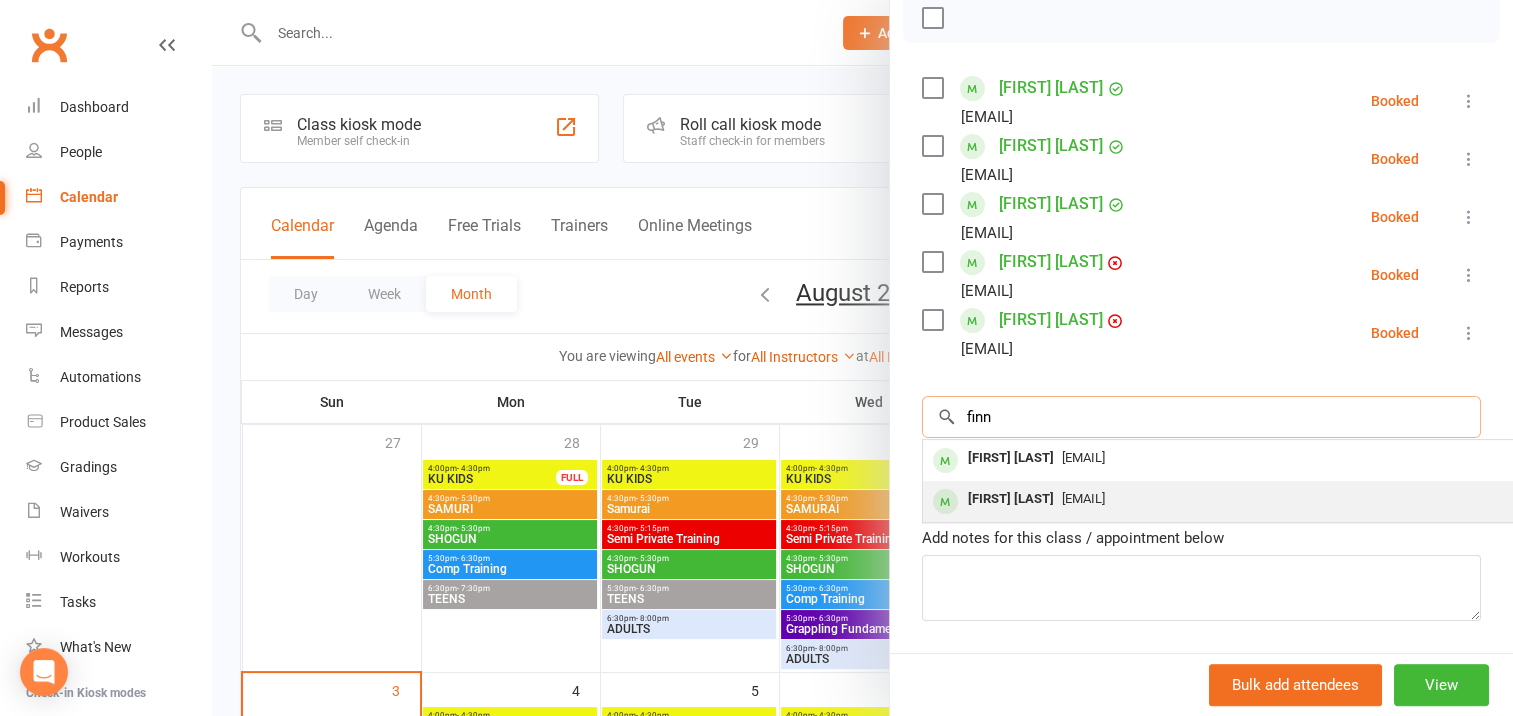 type on "finn" 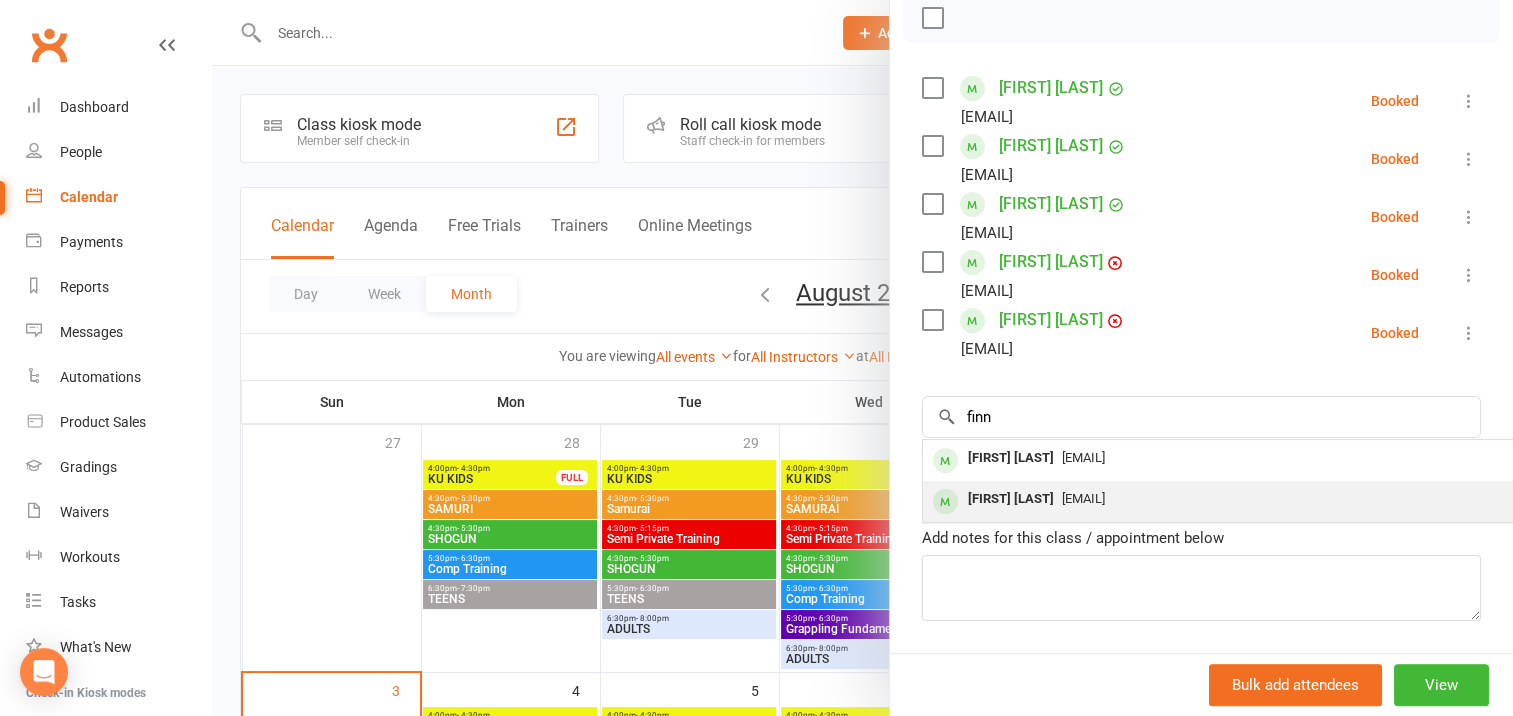 click on "[FIRST] [LAST]" at bounding box center (1011, 499) 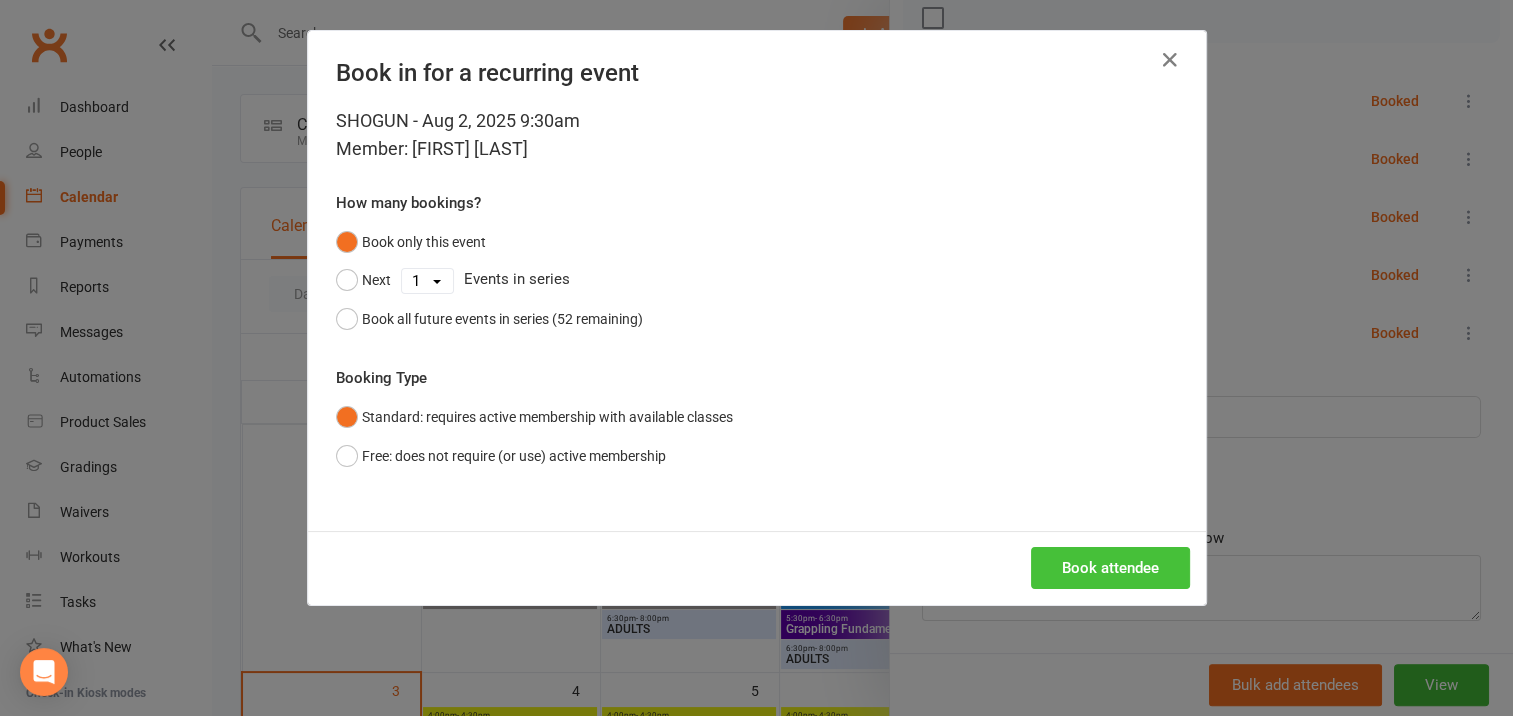 click on "Book attendee" at bounding box center (1110, 568) 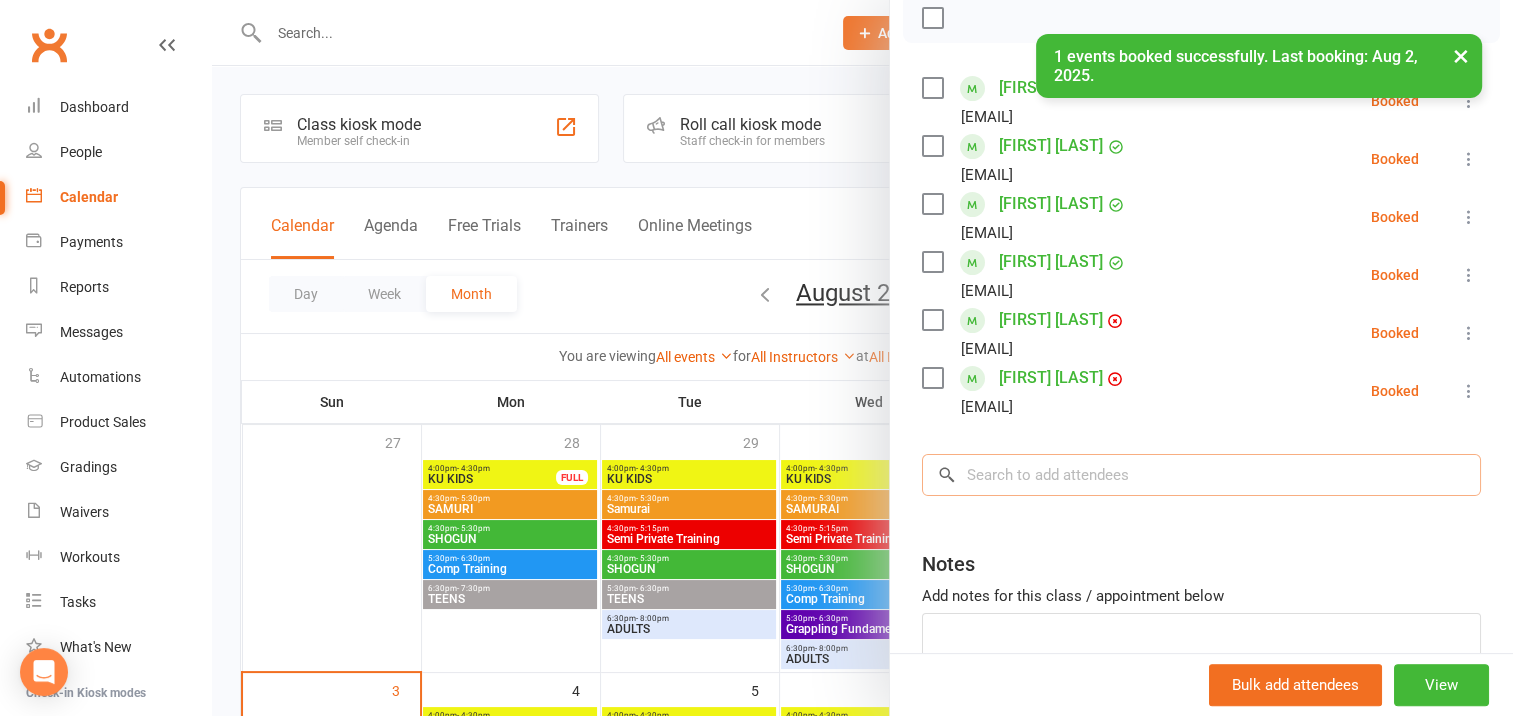 click at bounding box center [1201, 475] 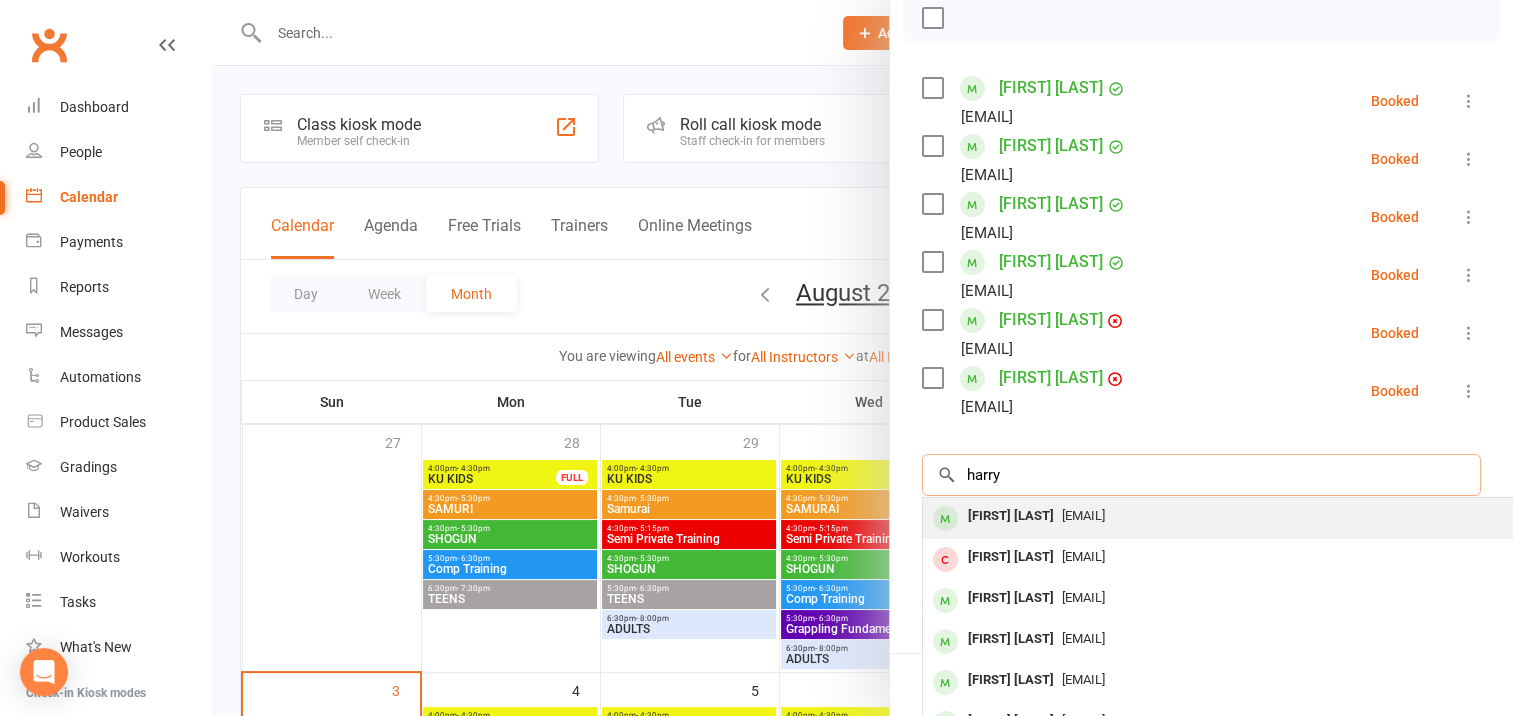 type on "harry" 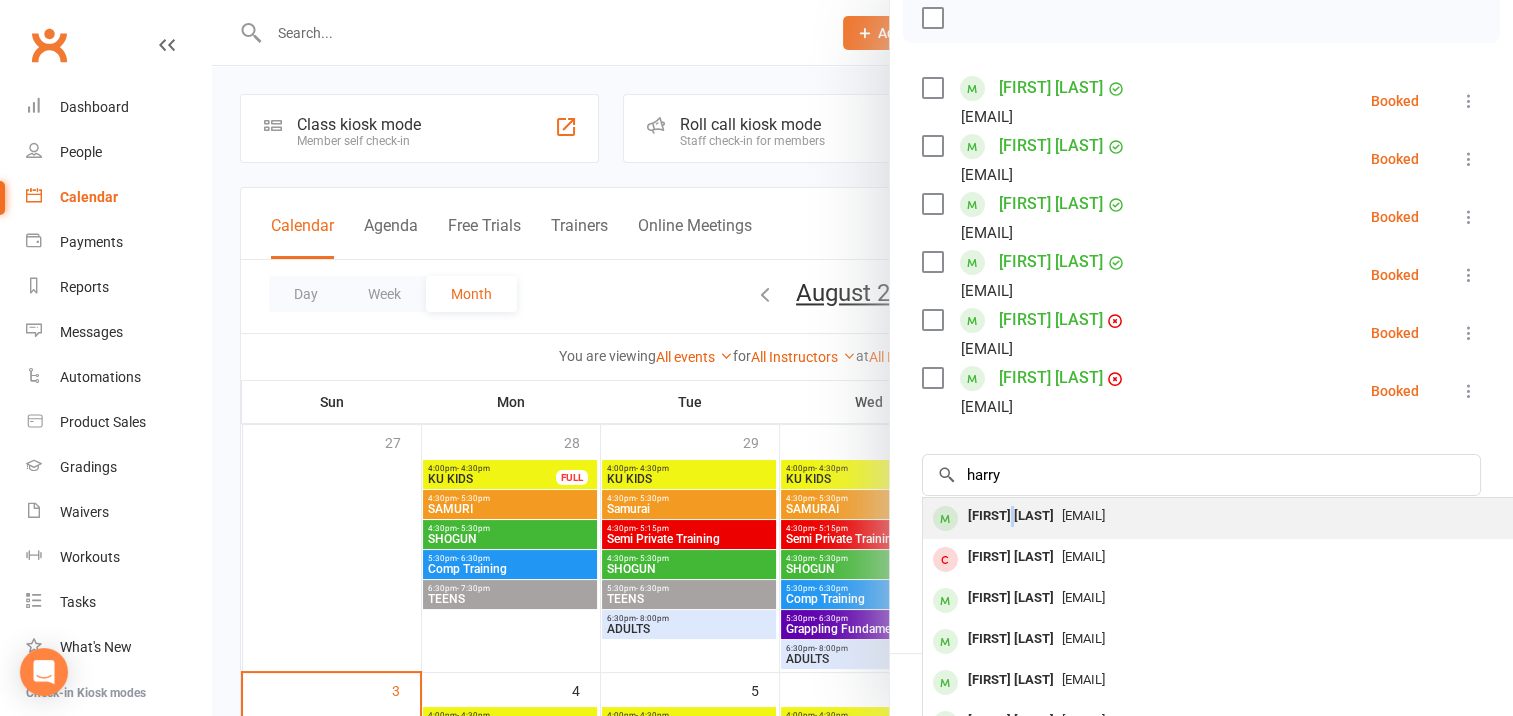 click on "[FIRST] [LAST]" at bounding box center [1011, 516] 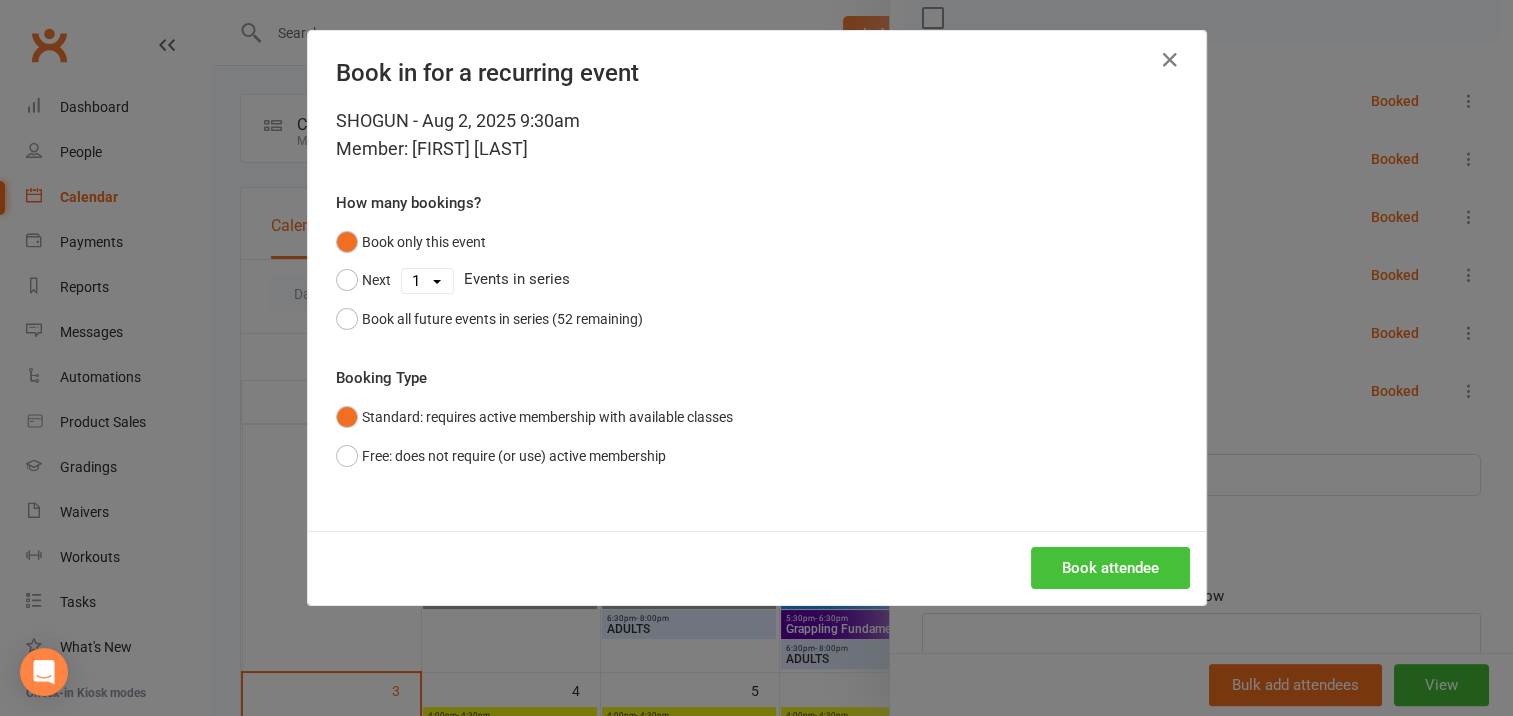 click on "Book attendee" at bounding box center [1110, 568] 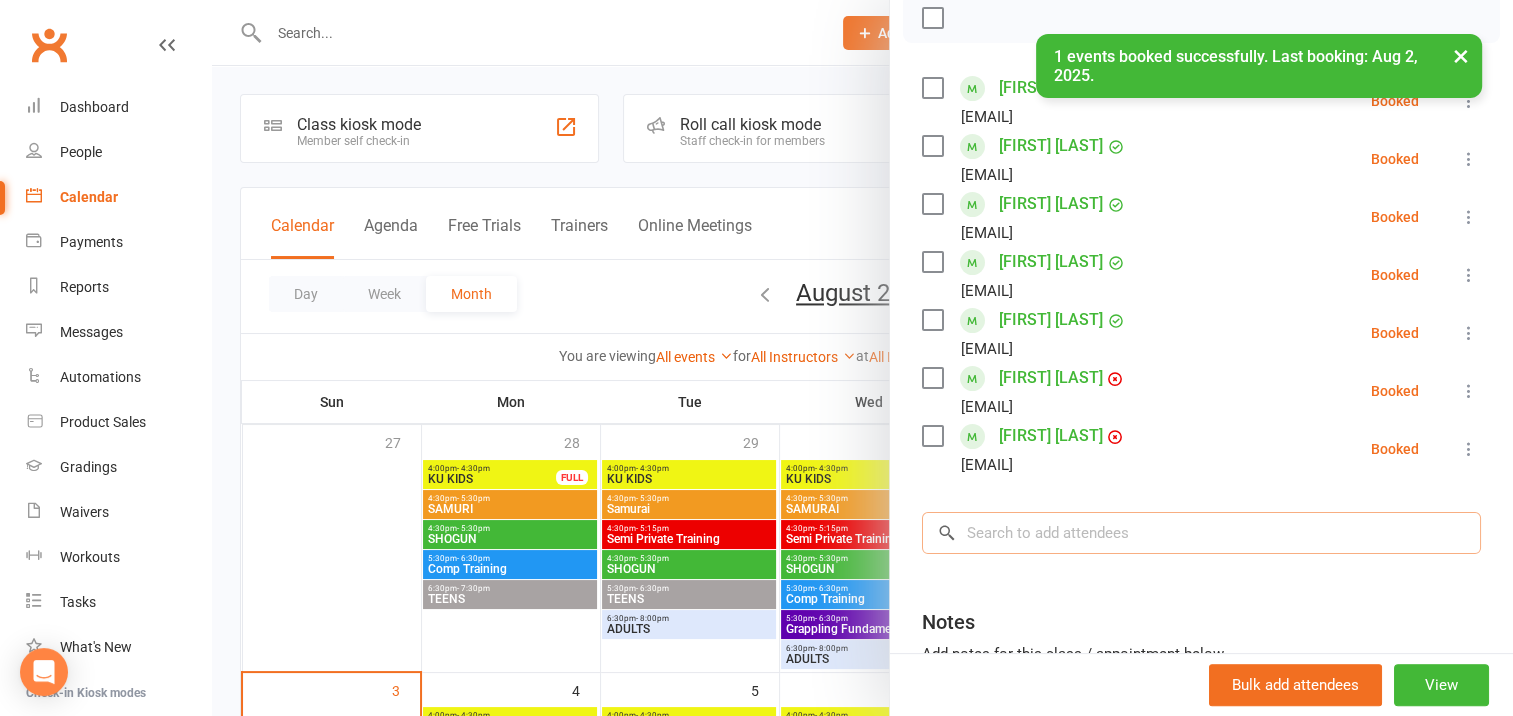 click at bounding box center (1201, 533) 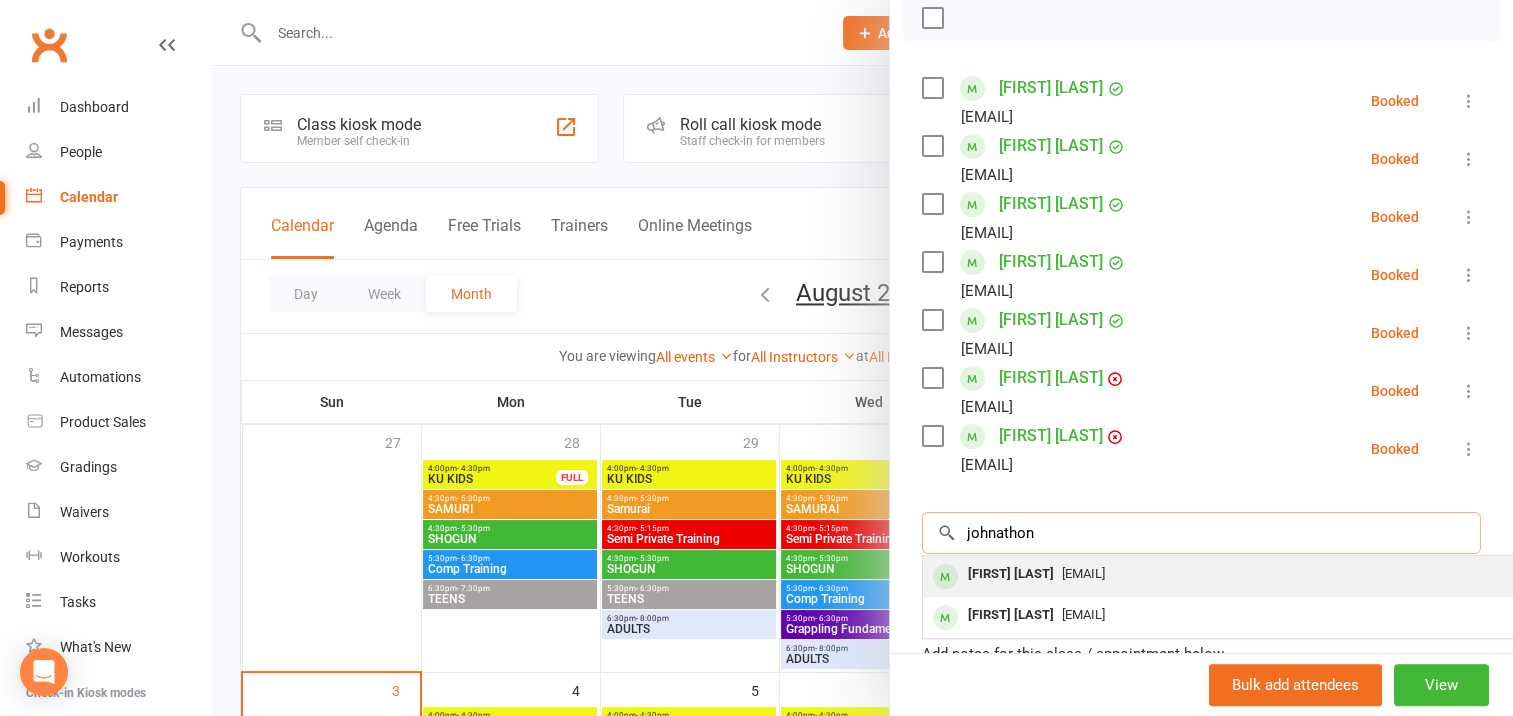 type on "johnathon" 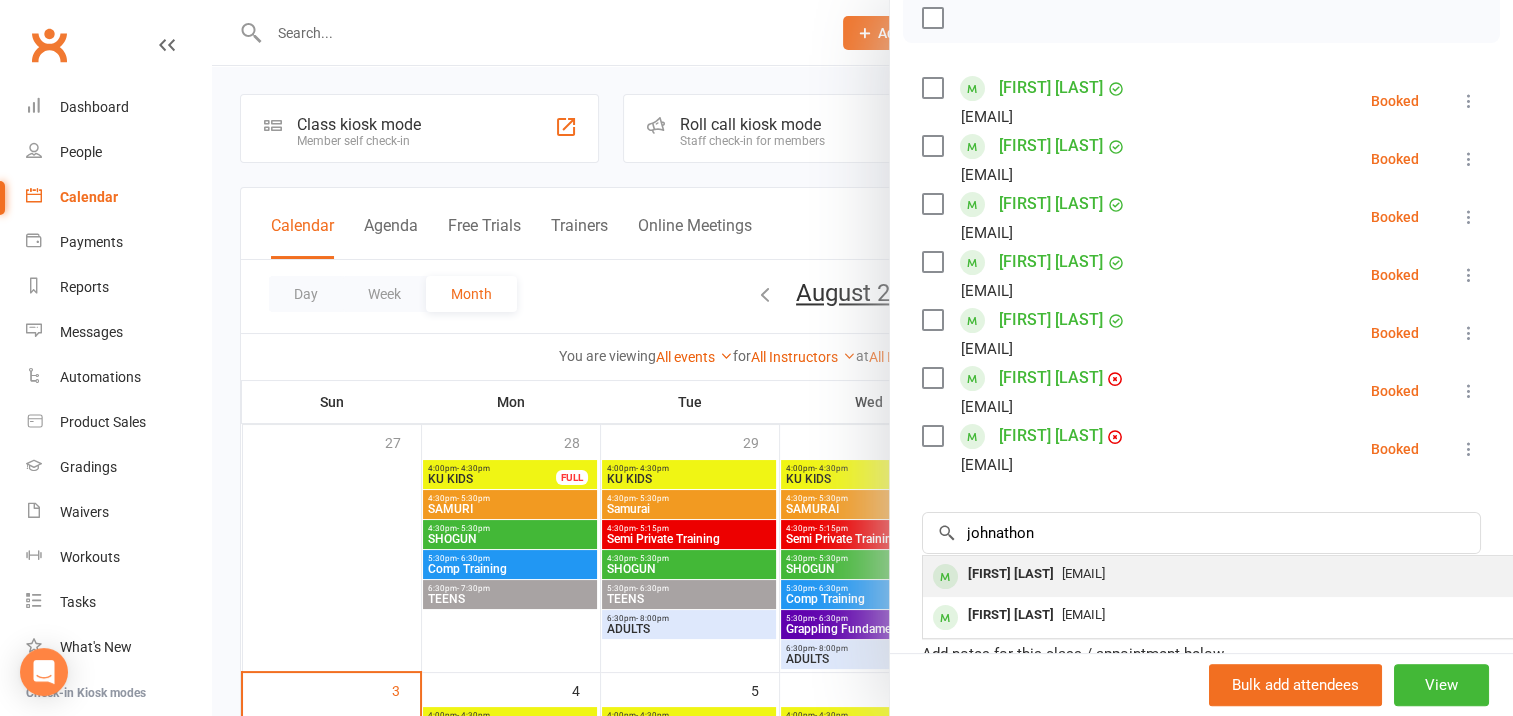 click on "[FIRST] [LAST]" at bounding box center [1011, 574] 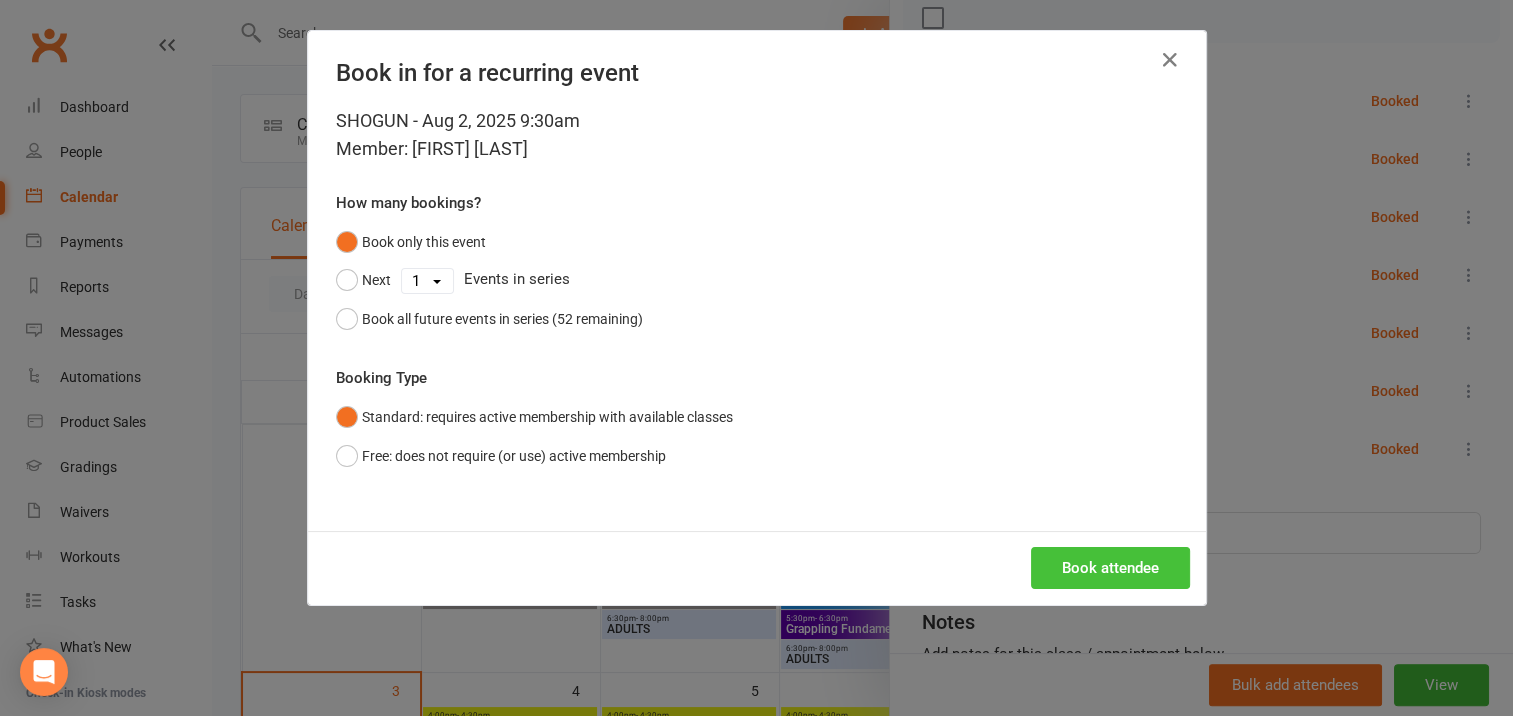 click on "Book attendee" at bounding box center [1110, 568] 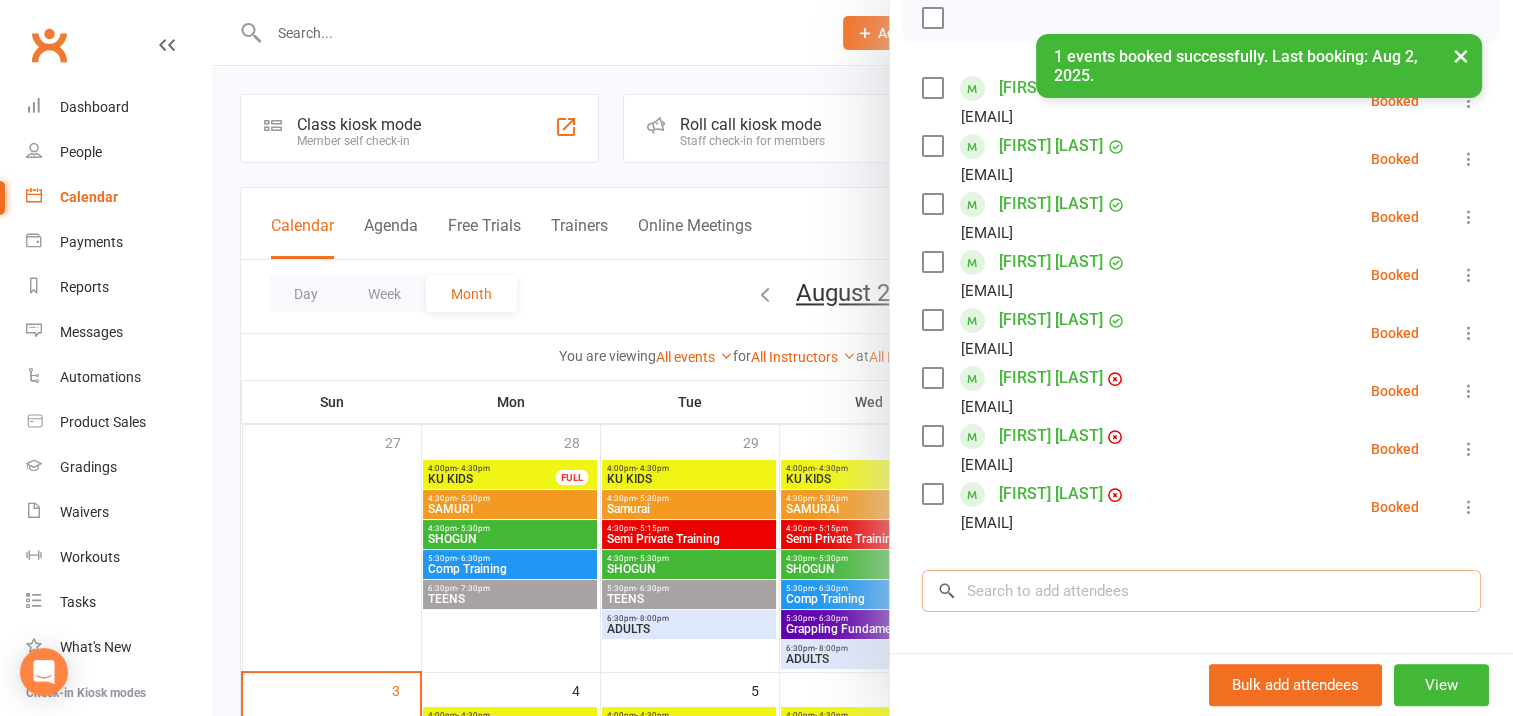 click at bounding box center [1201, 591] 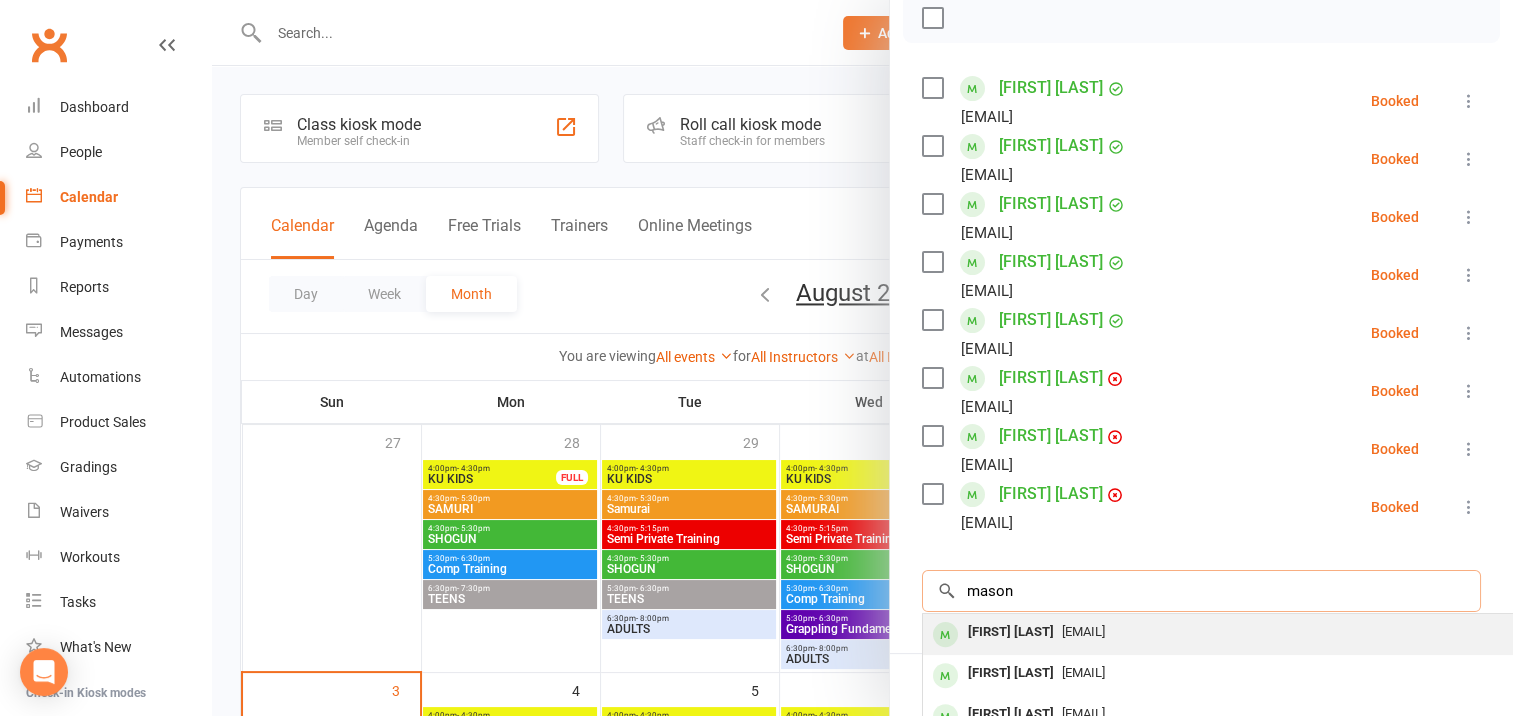 scroll, scrollTop: 400, scrollLeft: 0, axis: vertical 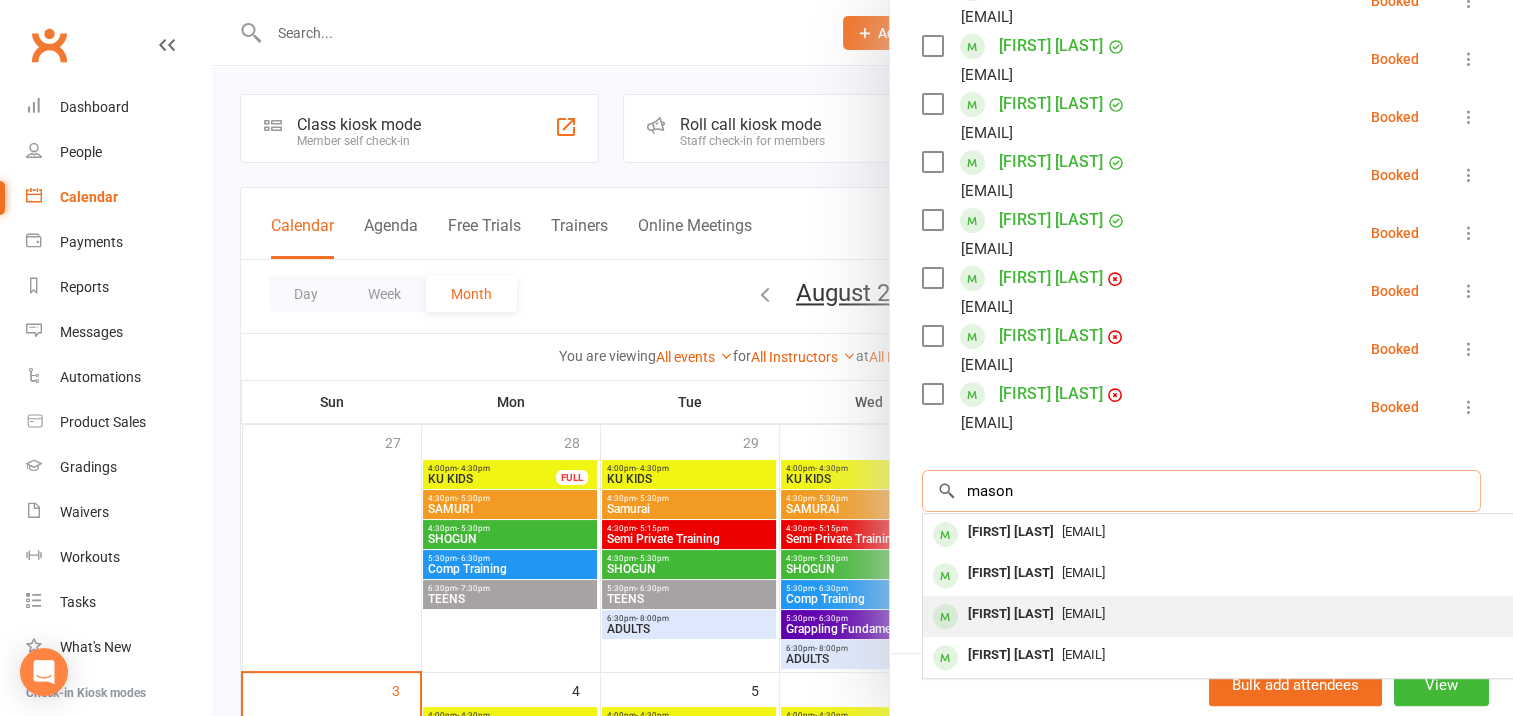 type on "mason" 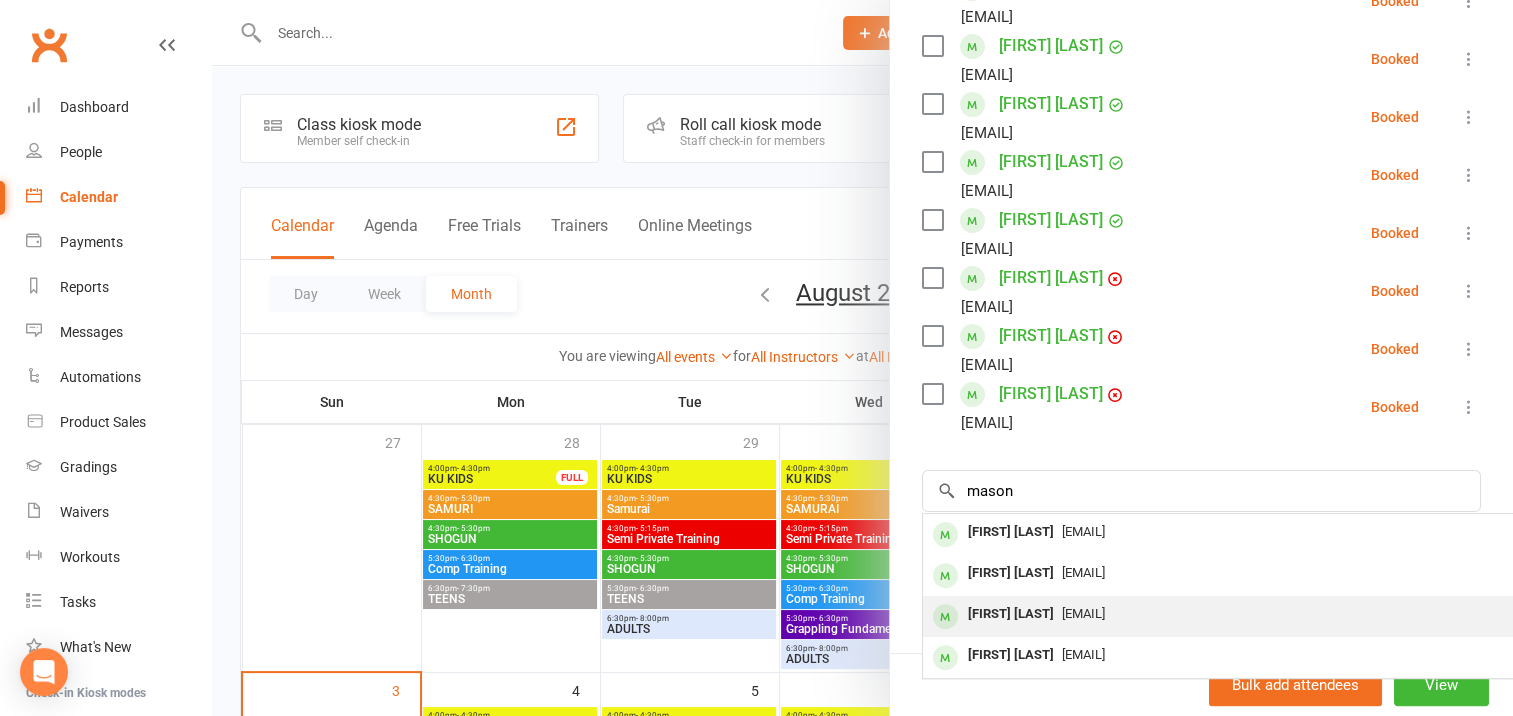 click on "[FIRST] [LAST]" at bounding box center [1011, 614] 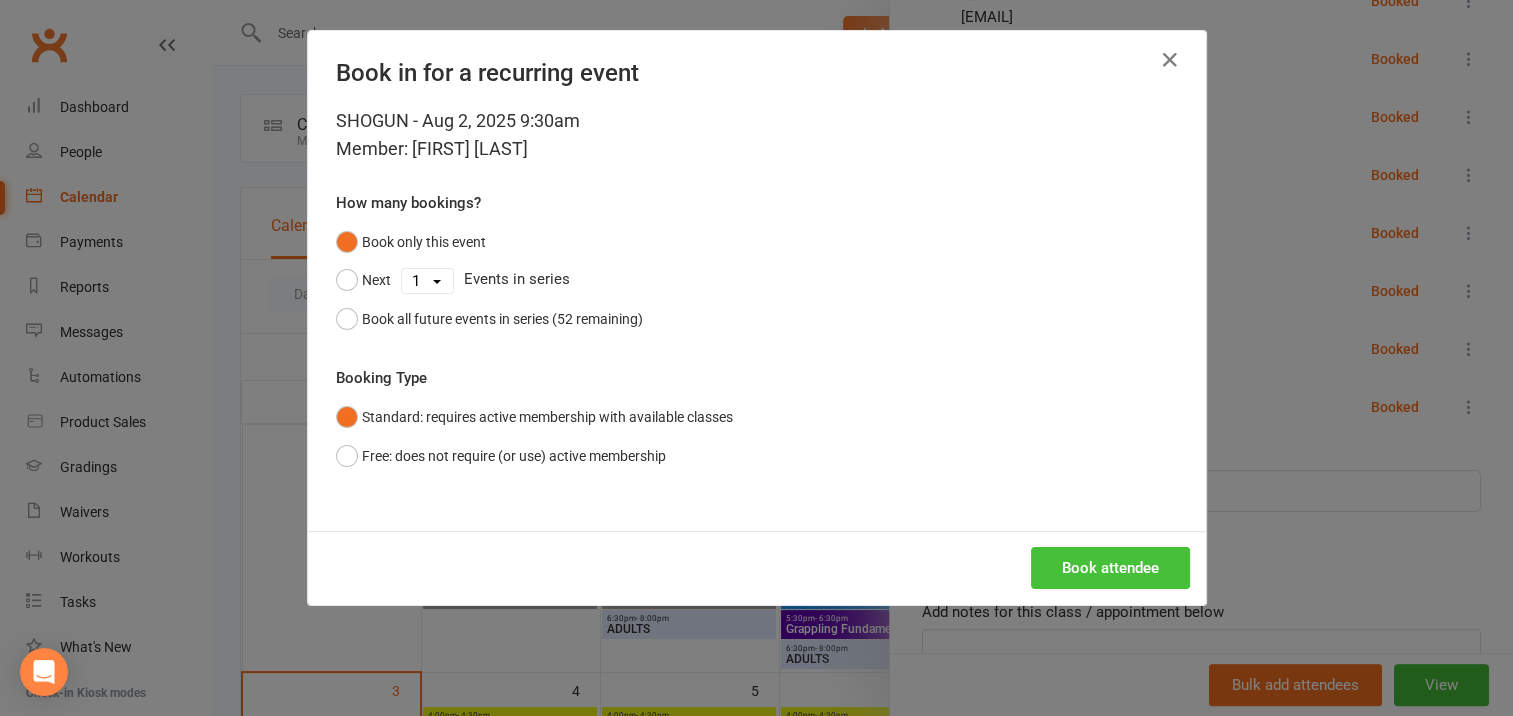 click on "Book attendee" at bounding box center [1110, 568] 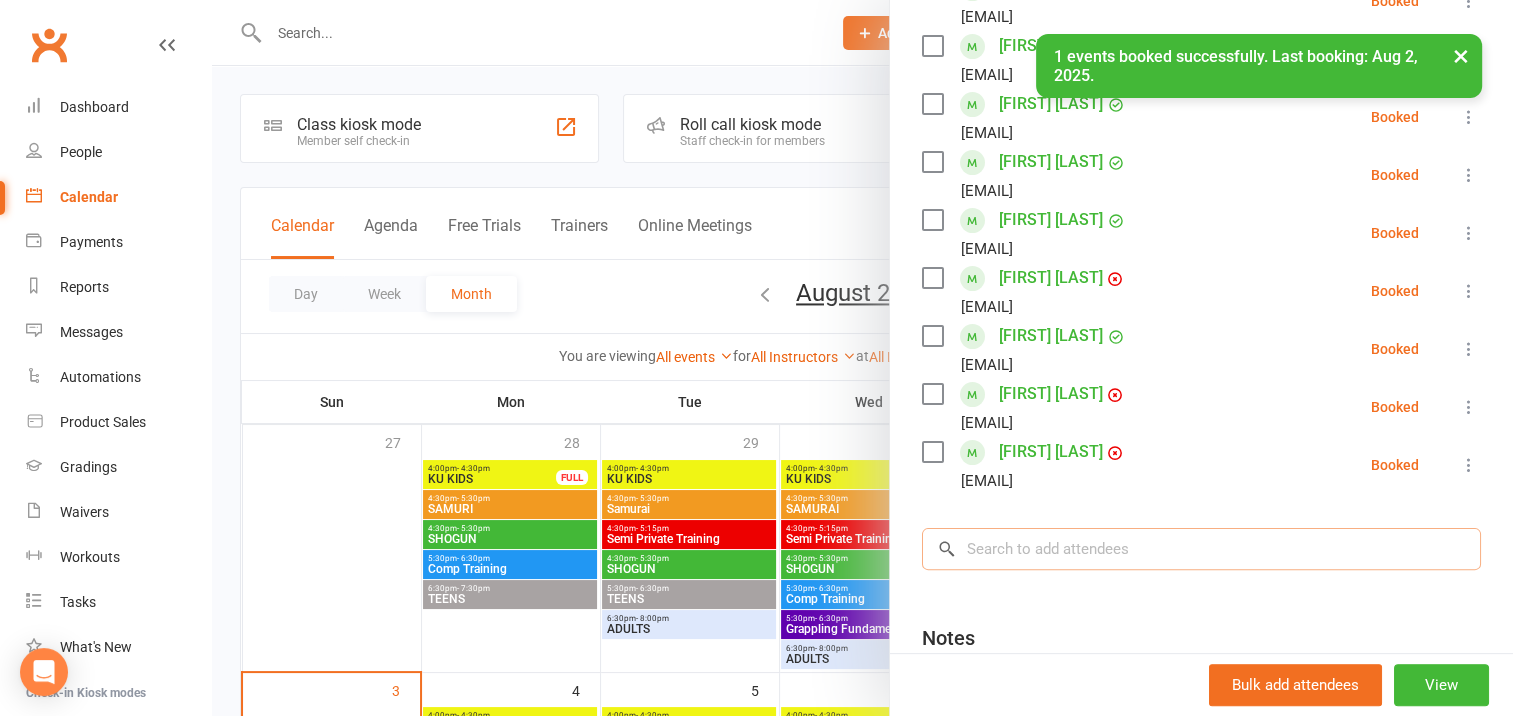 click at bounding box center (1201, 549) 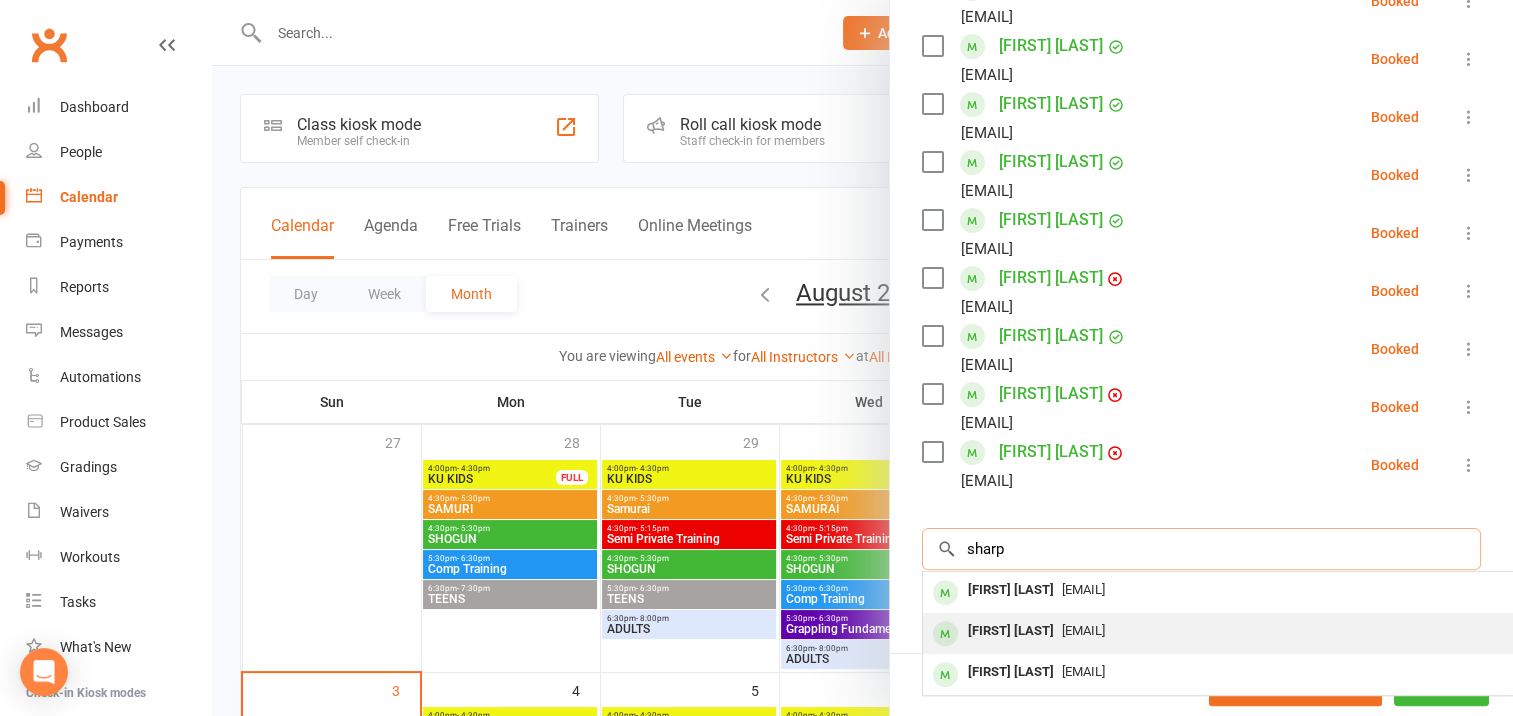 type on "sharp" 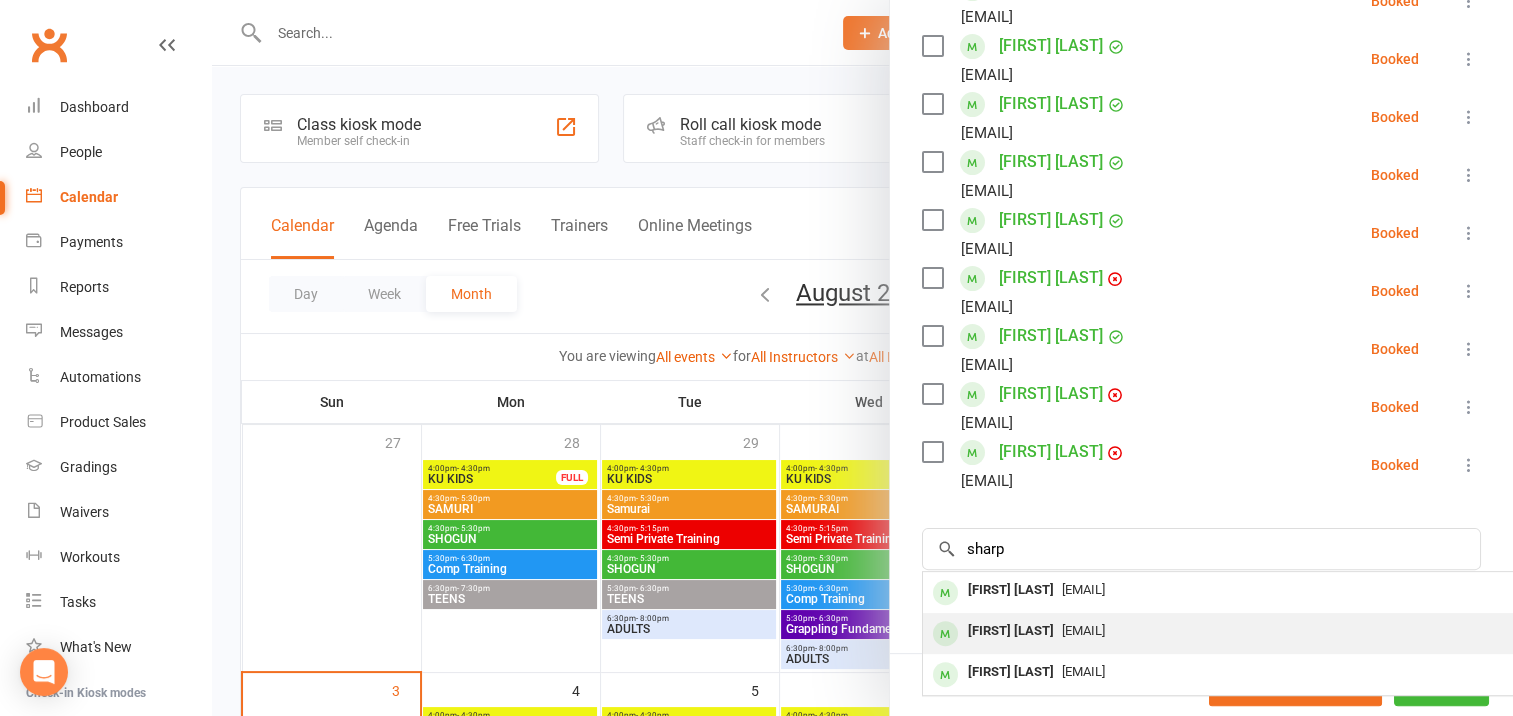 click on "[FIRST] [LAST]" at bounding box center [1011, 631] 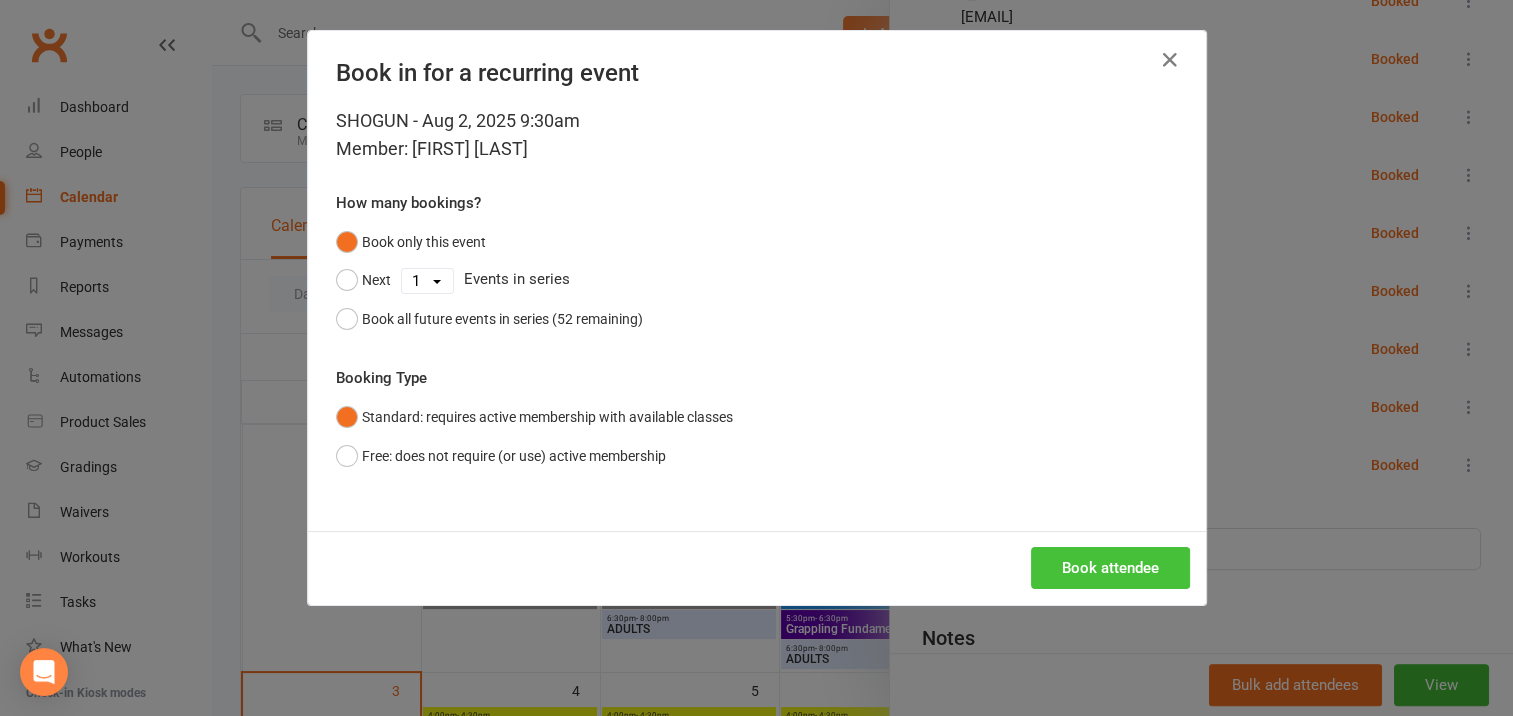 click on "Book attendee" at bounding box center (1110, 568) 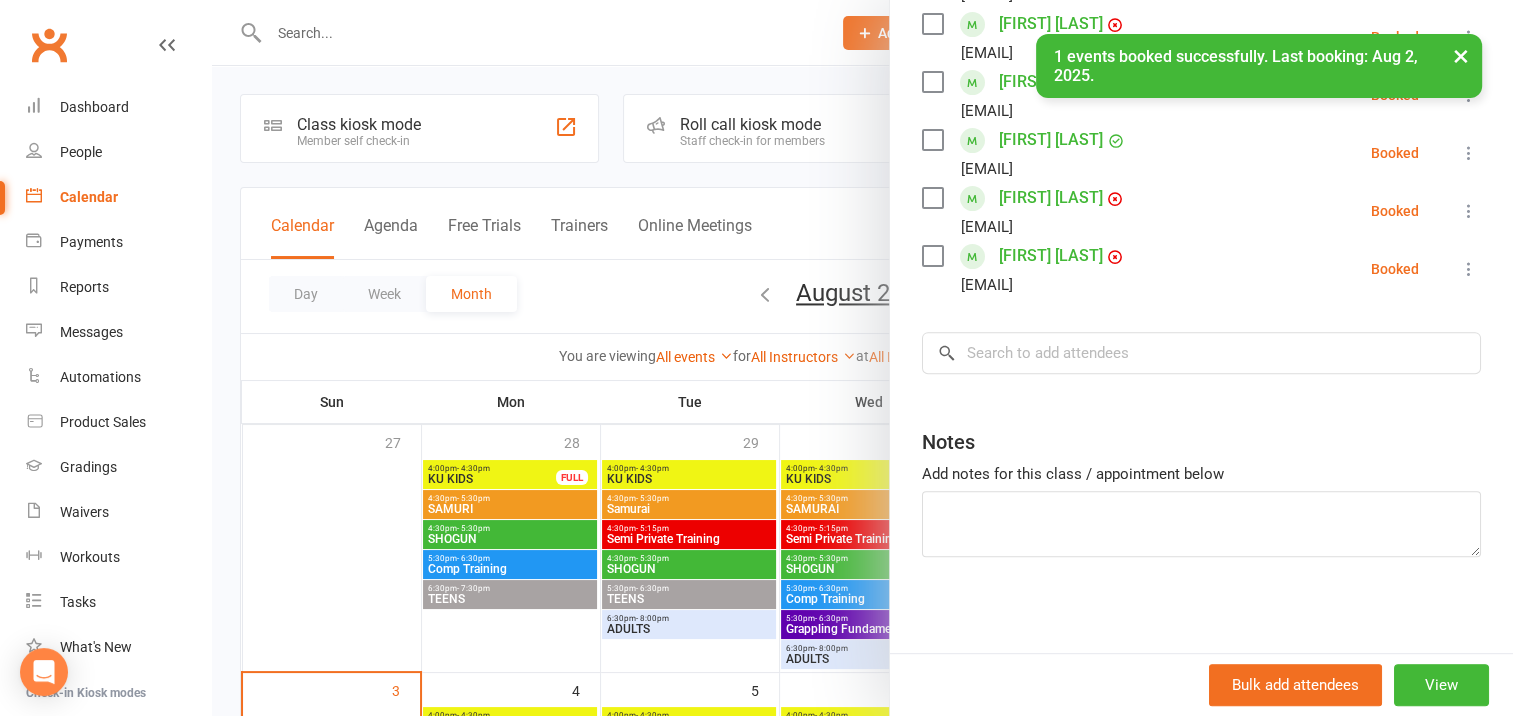 scroll, scrollTop: 656, scrollLeft: 0, axis: vertical 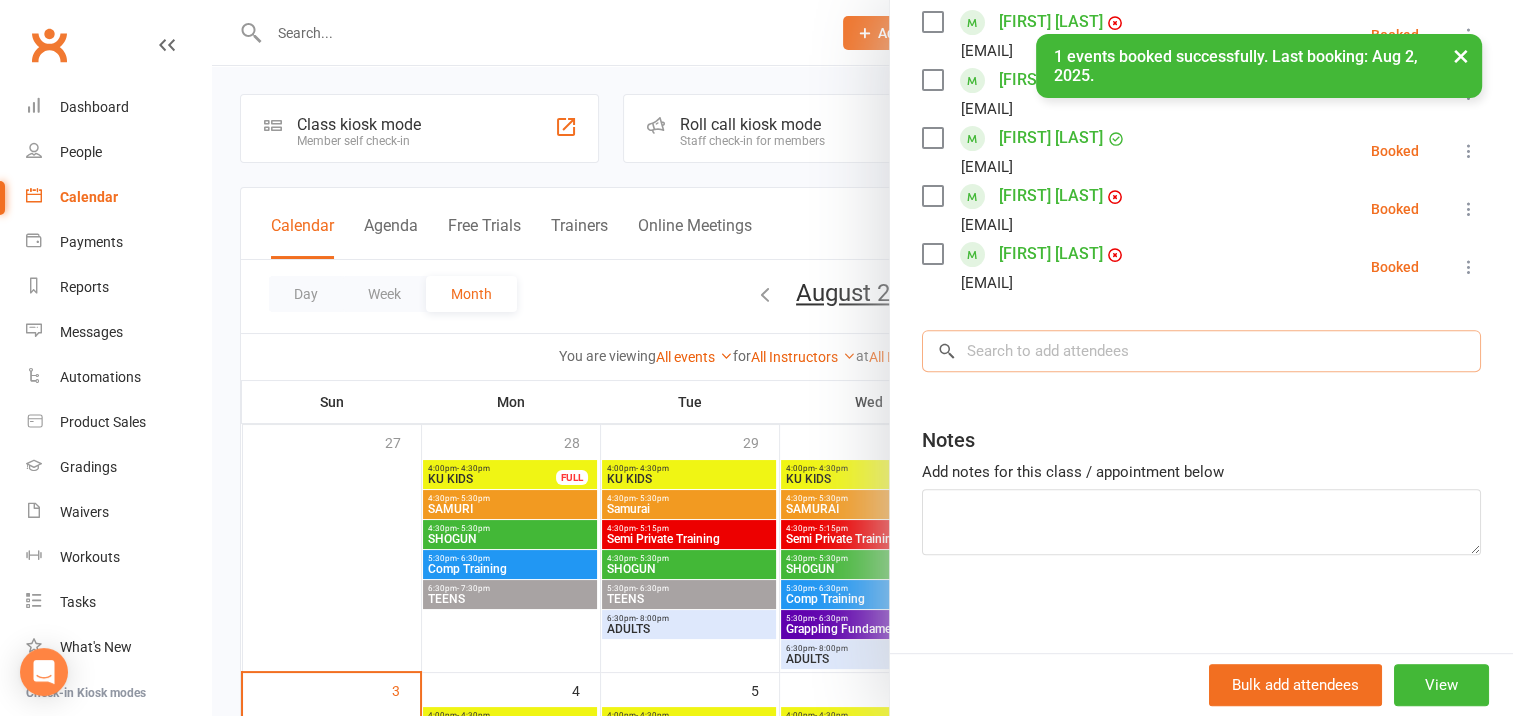 click at bounding box center [1201, 351] 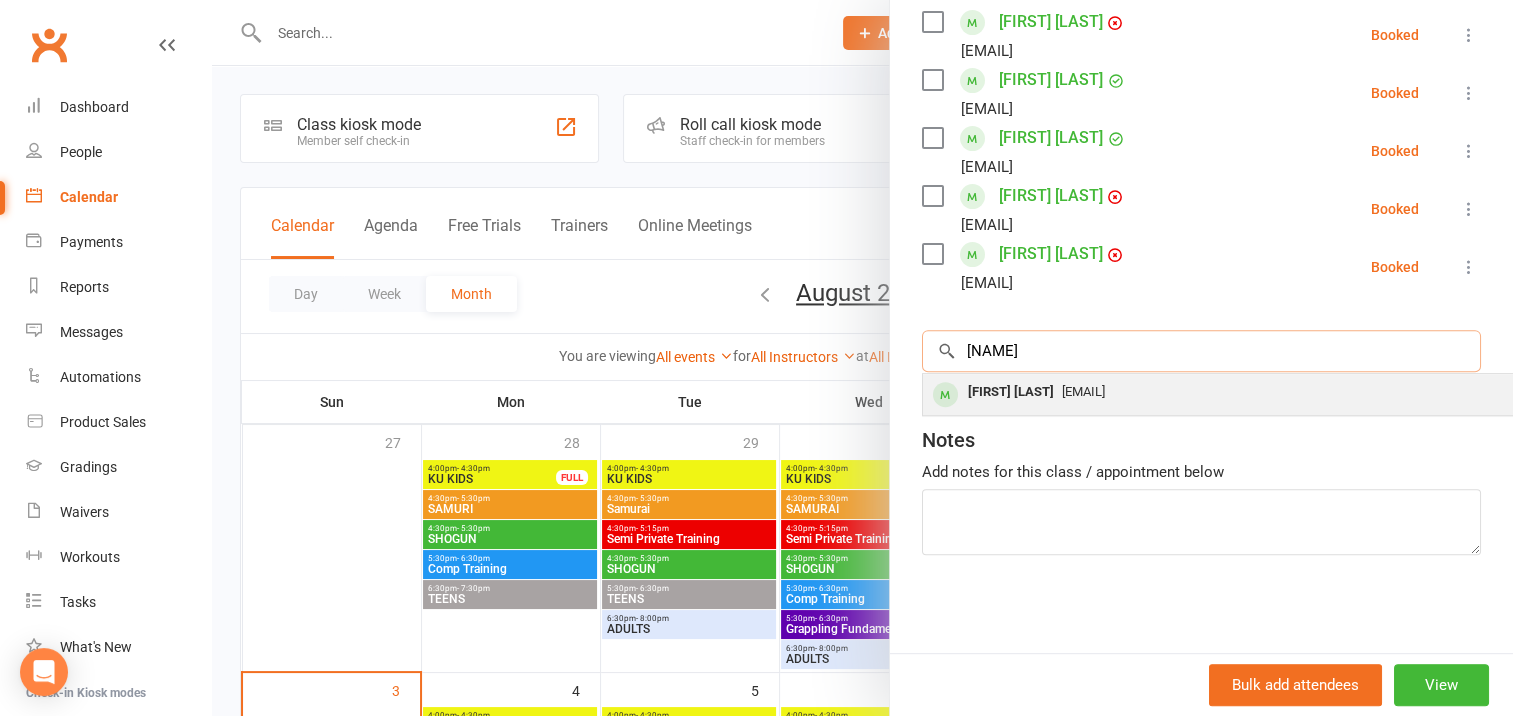 type on "[NAME]" 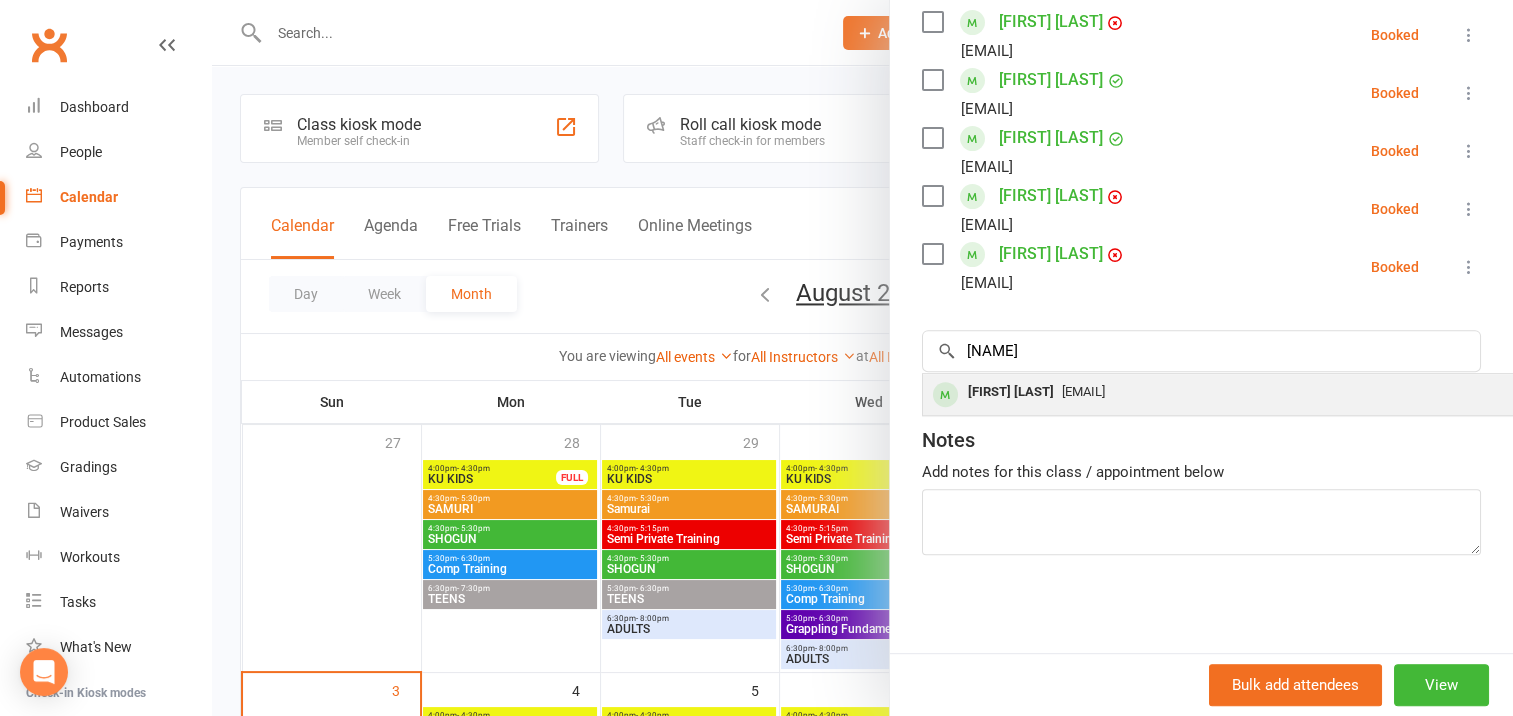 click on "[FIRST] [LAST]" at bounding box center (1011, 392) 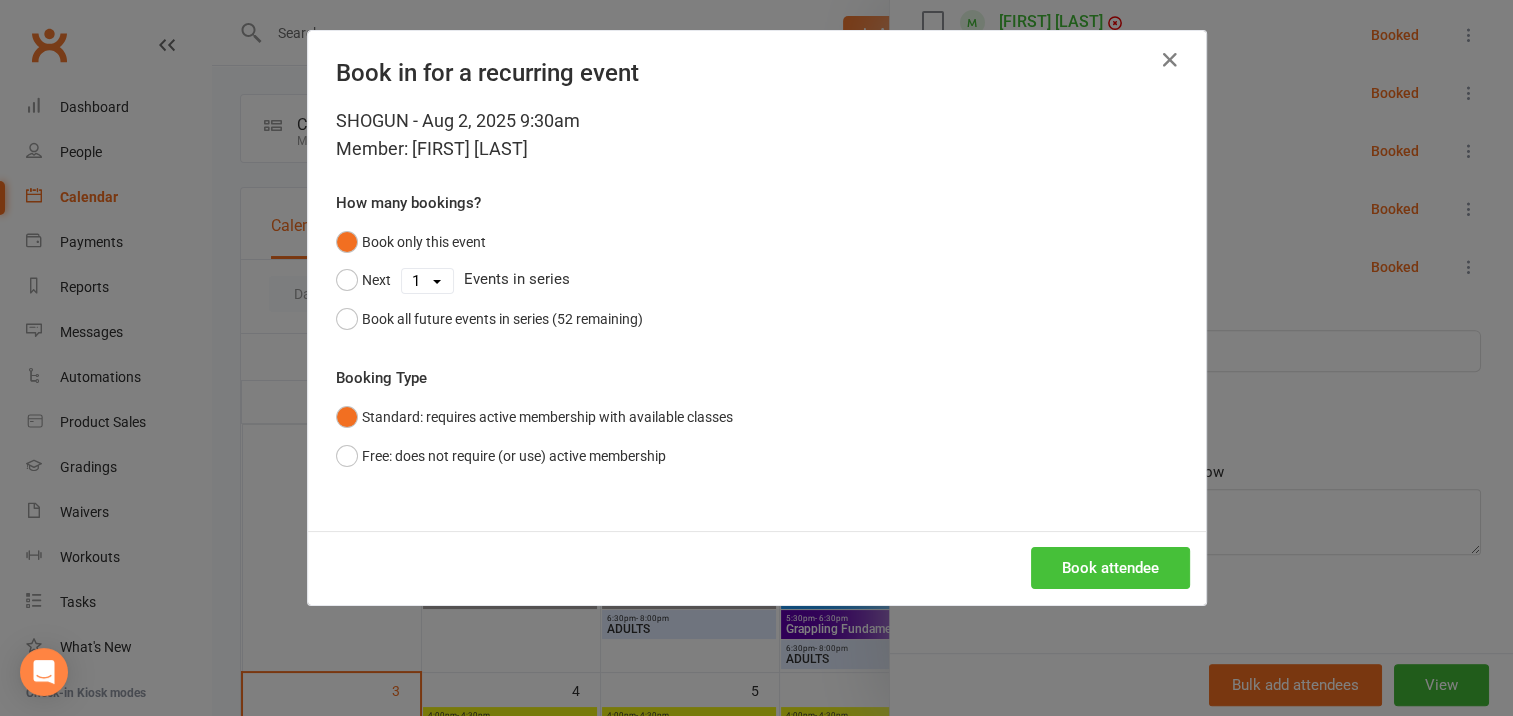 click on "Book attendee" at bounding box center (1110, 568) 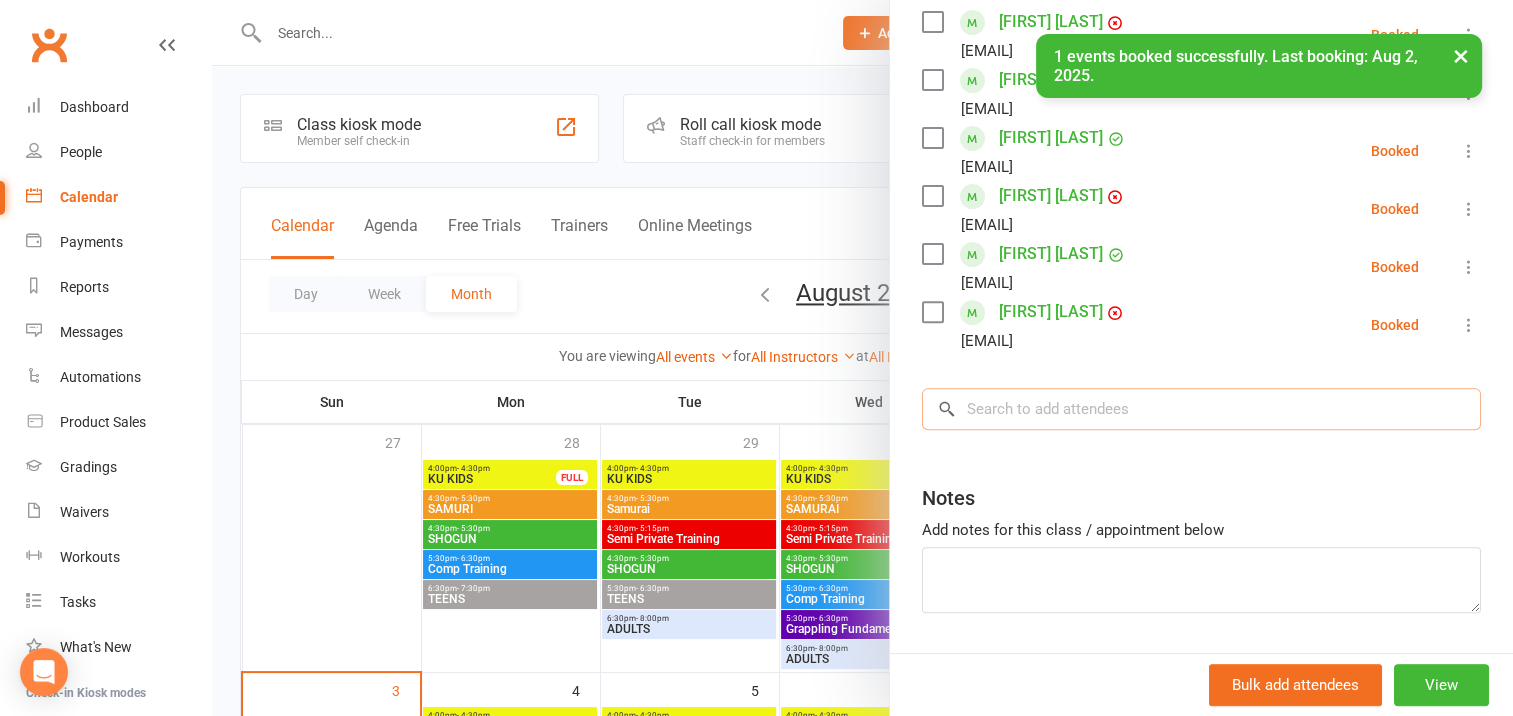 click at bounding box center (1201, 409) 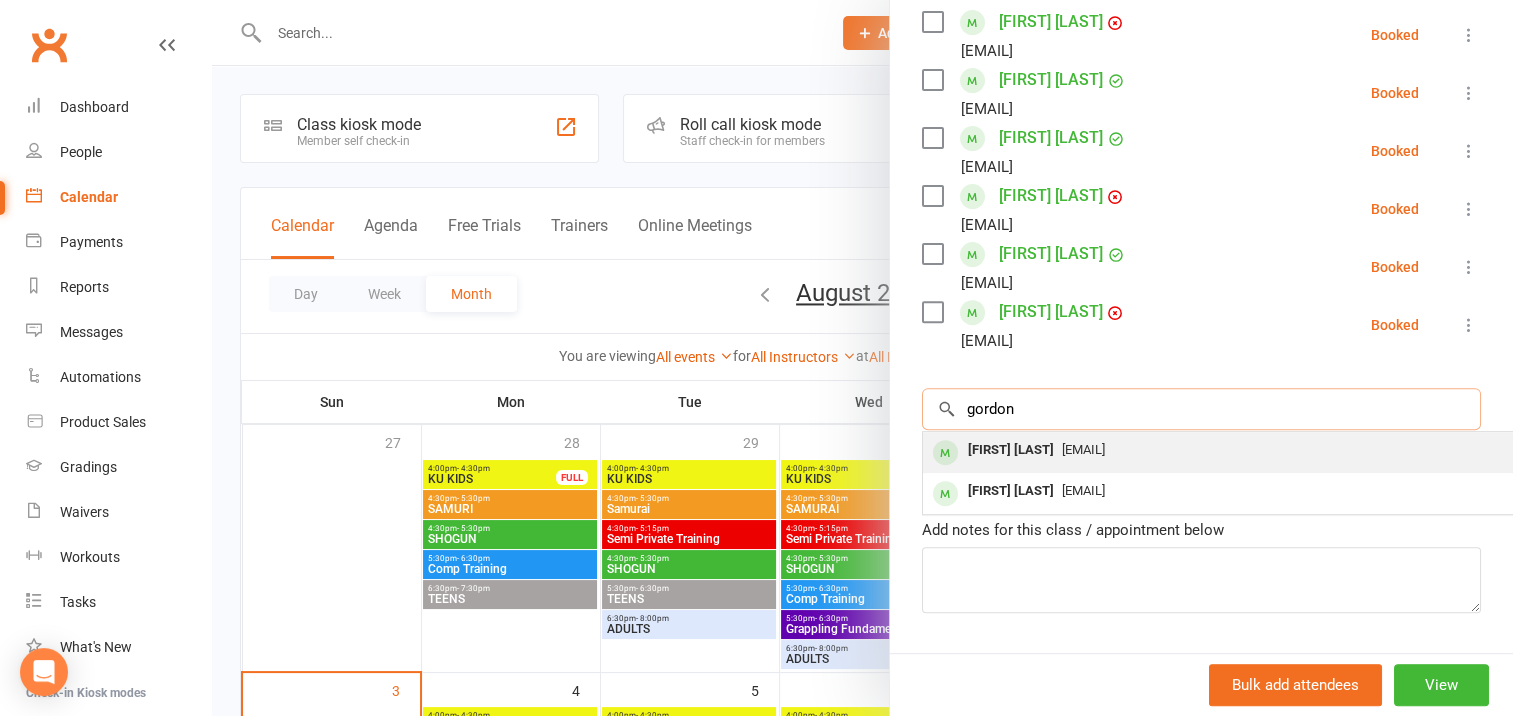 type on "gordon" 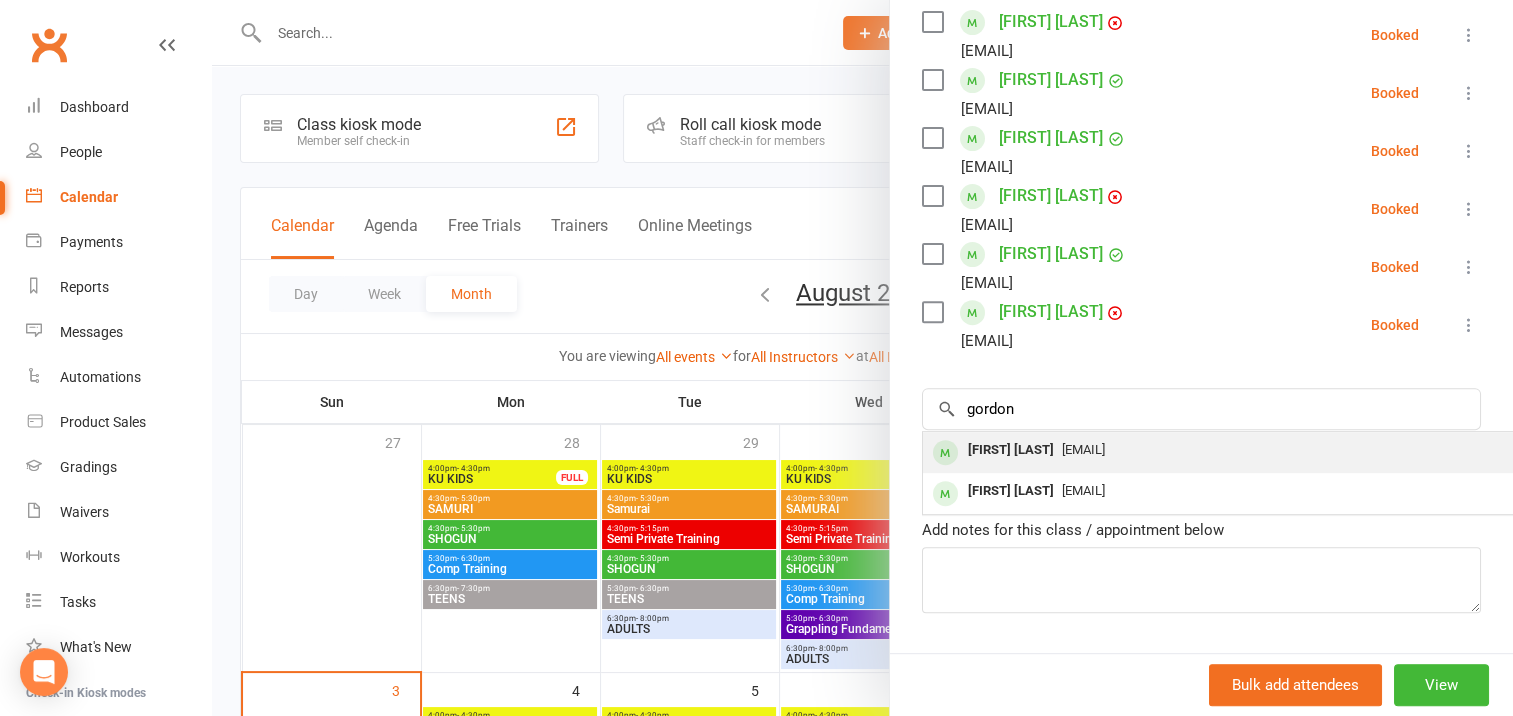 click on "[FIRST] [LAST]" at bounding box center (1011, 450) 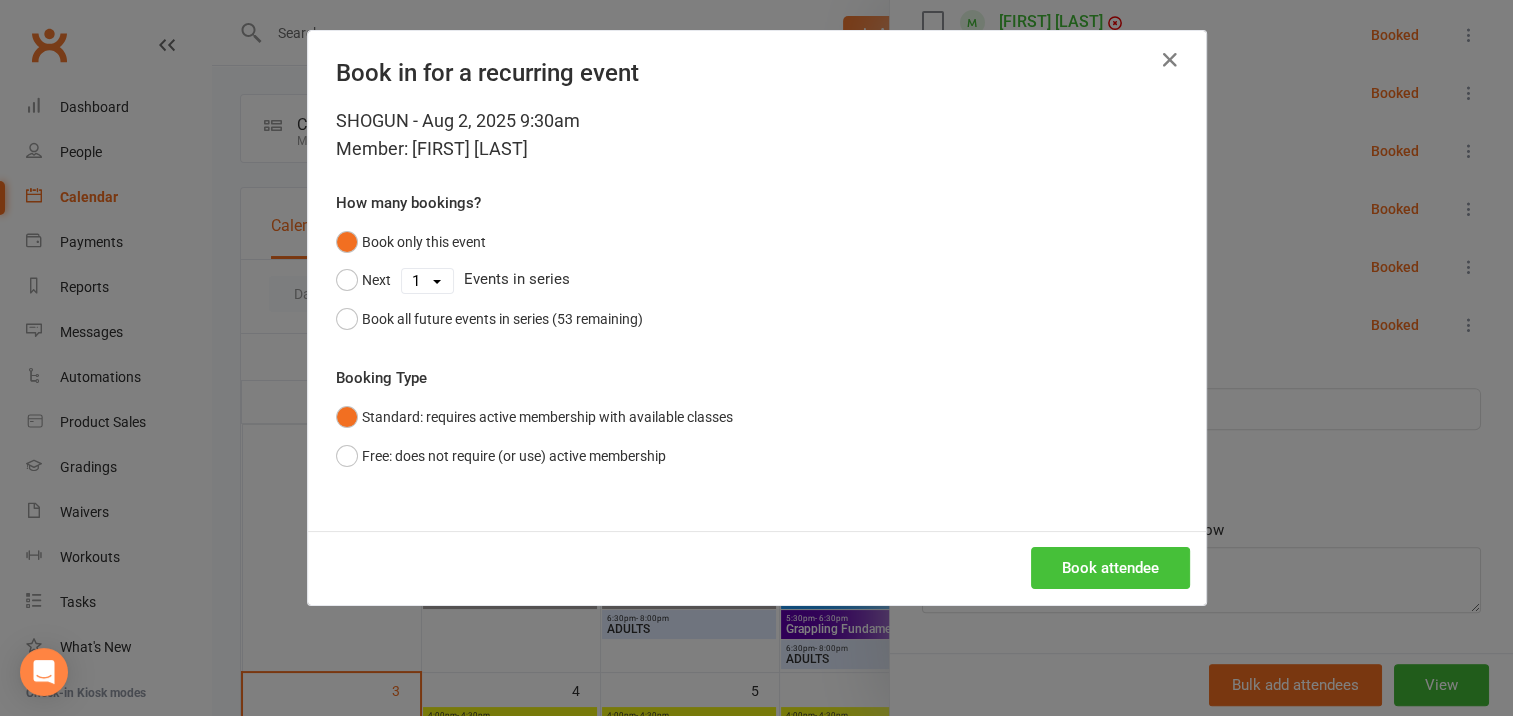 click on "Book attendee" at bounding box center [1110, 568] 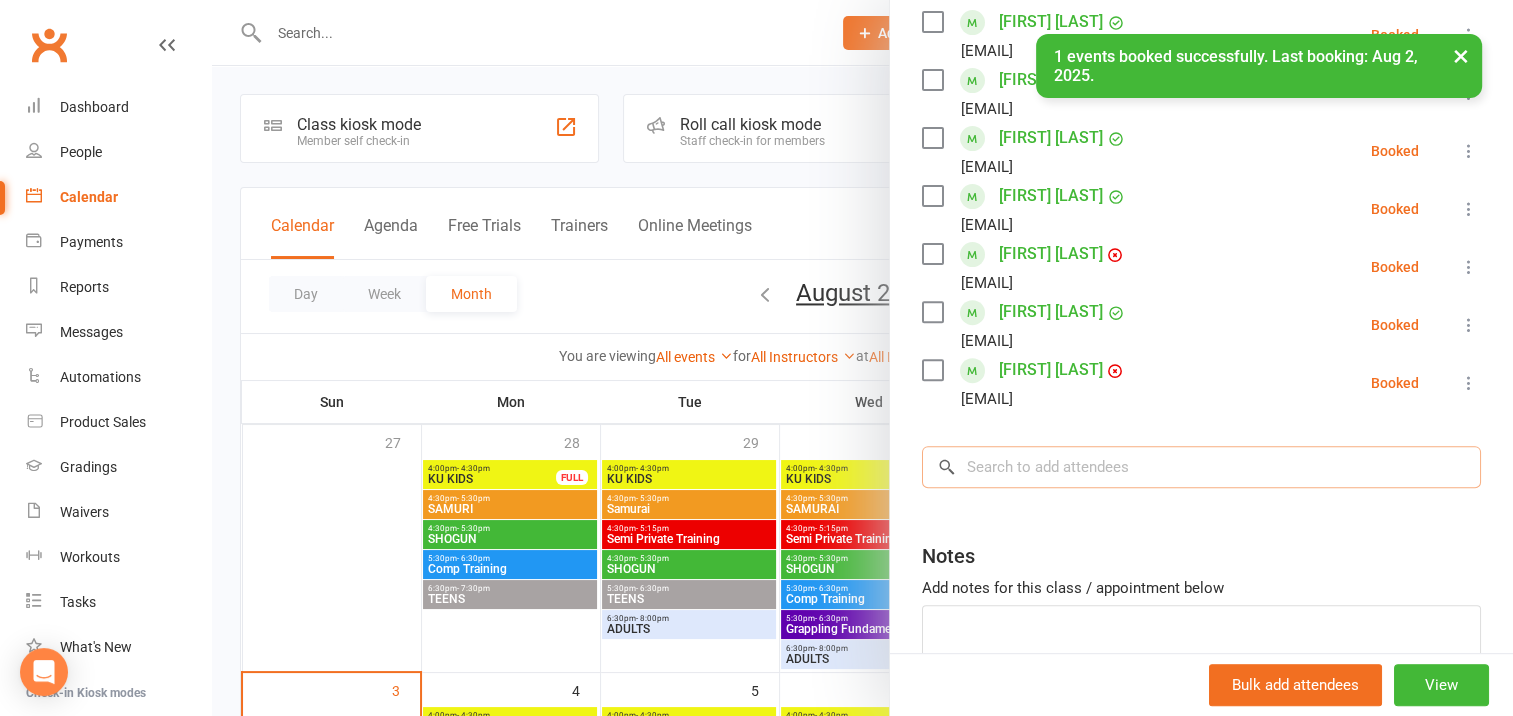 click at bounding box center (1201, 467) 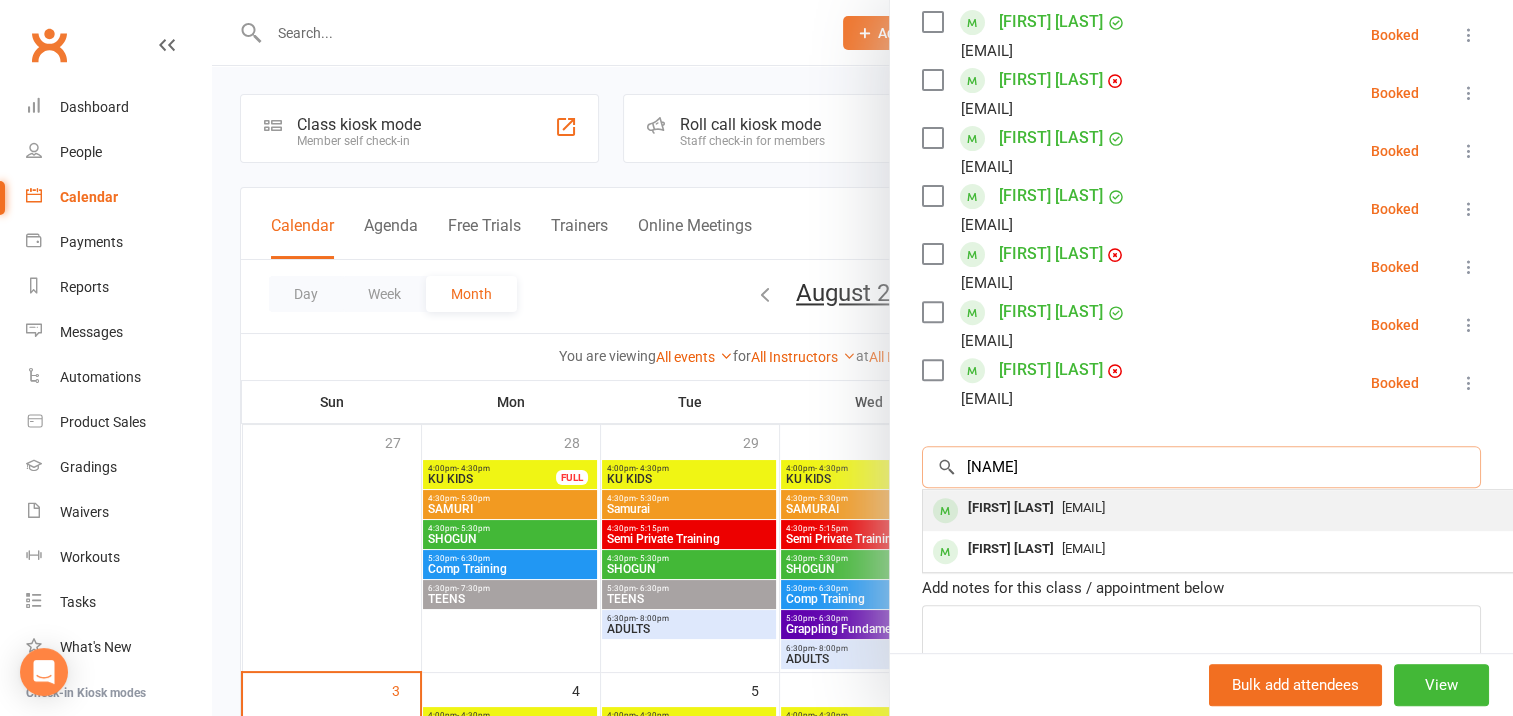 type on "[NAME]" 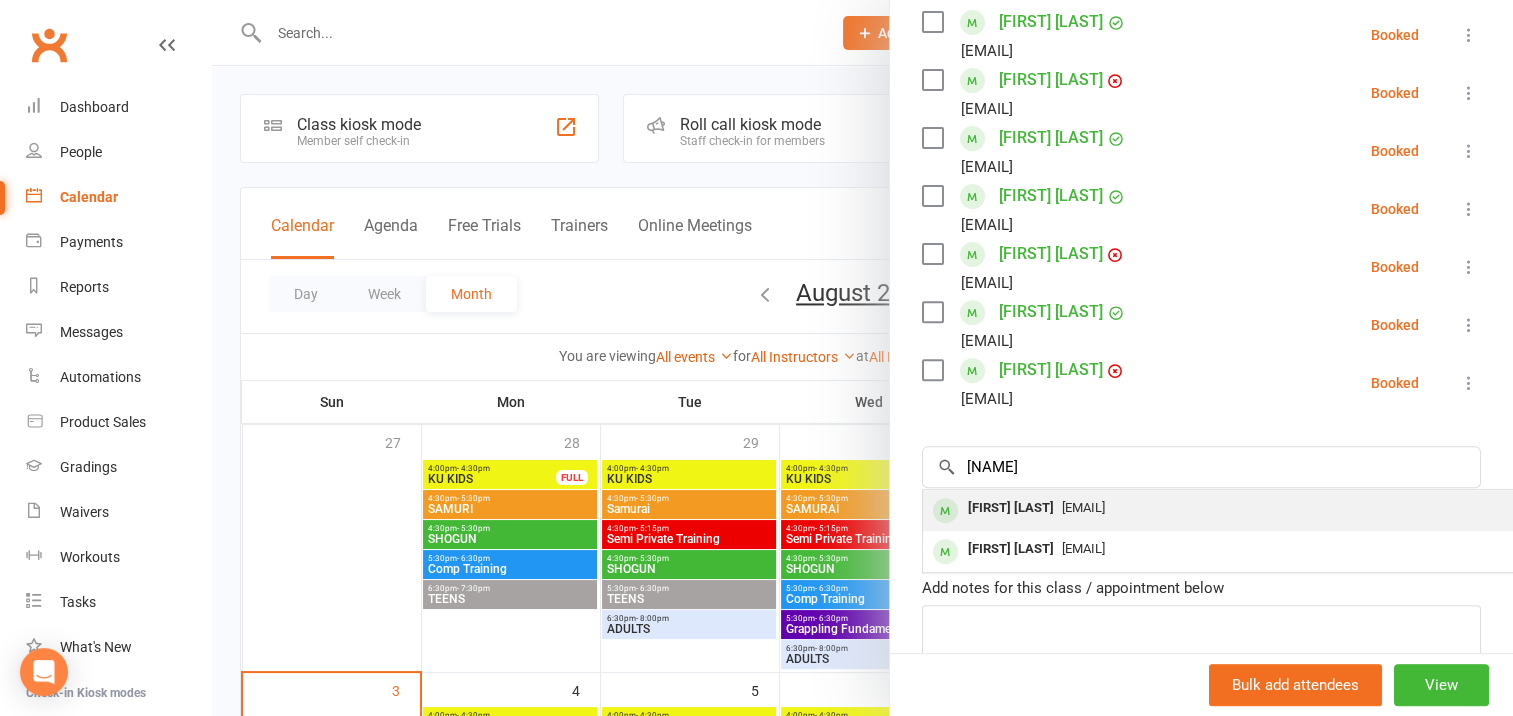 click on "[FIRST] [LAST]" at bounding box center [1011, 508] 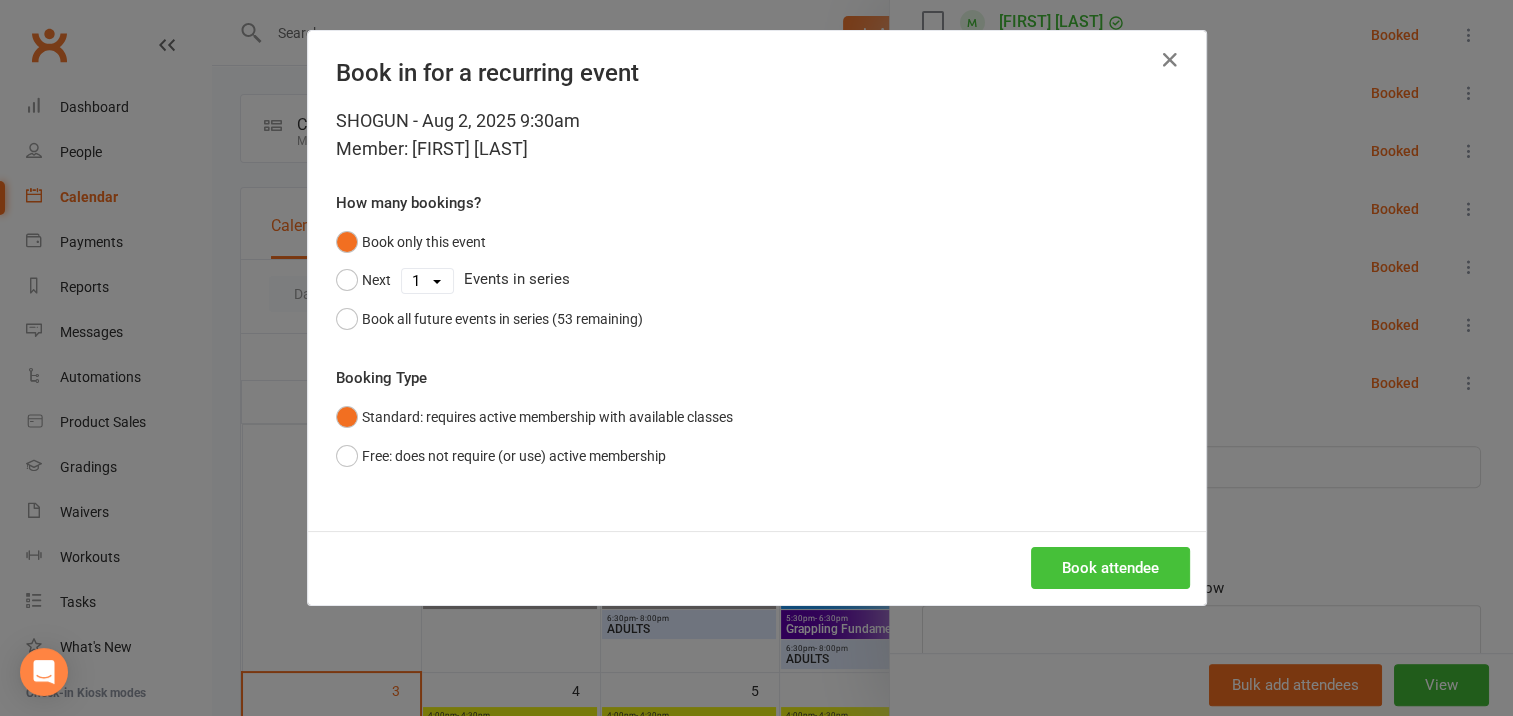 click on "Book attendee" at bounding box center [1110, 568] 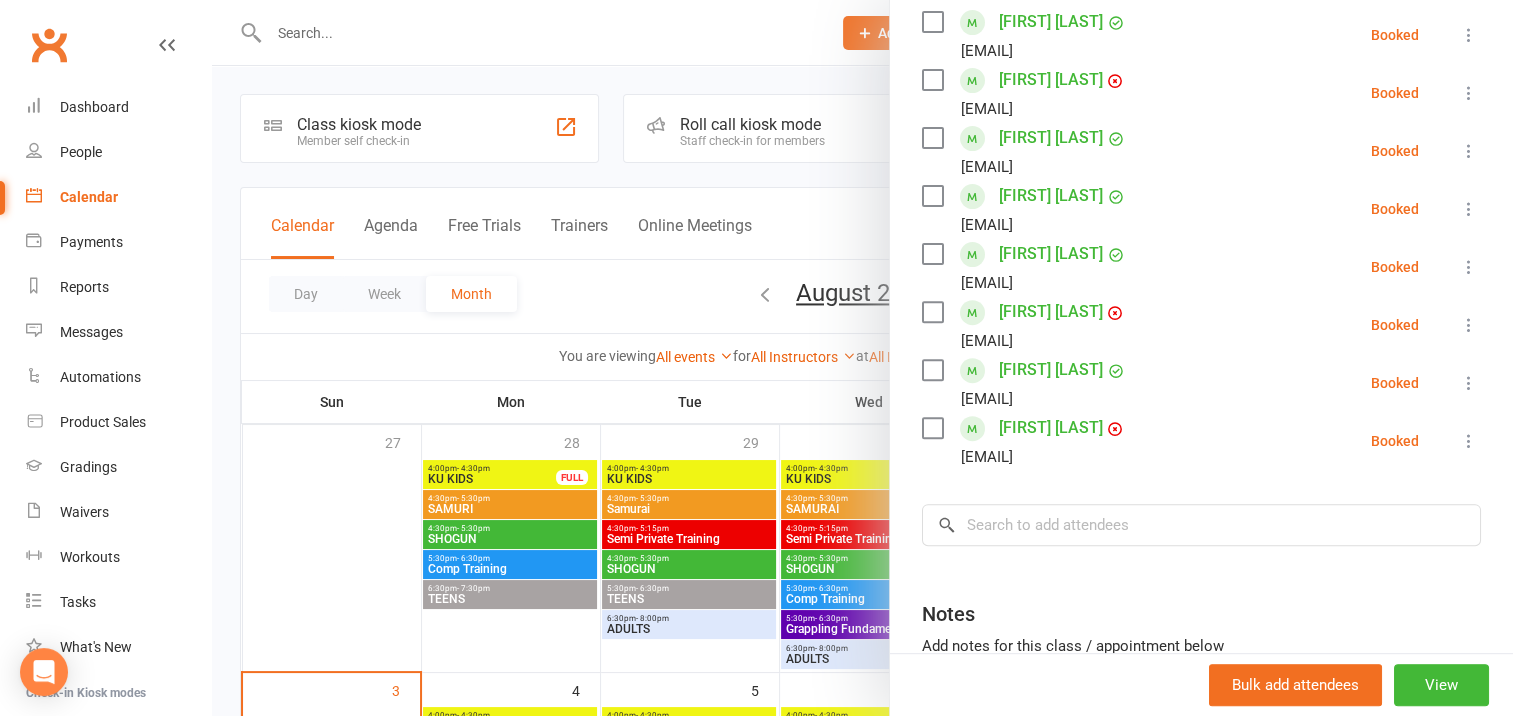 scroll, scrollTop: 700, scrollLeft: 0, axis: vertical 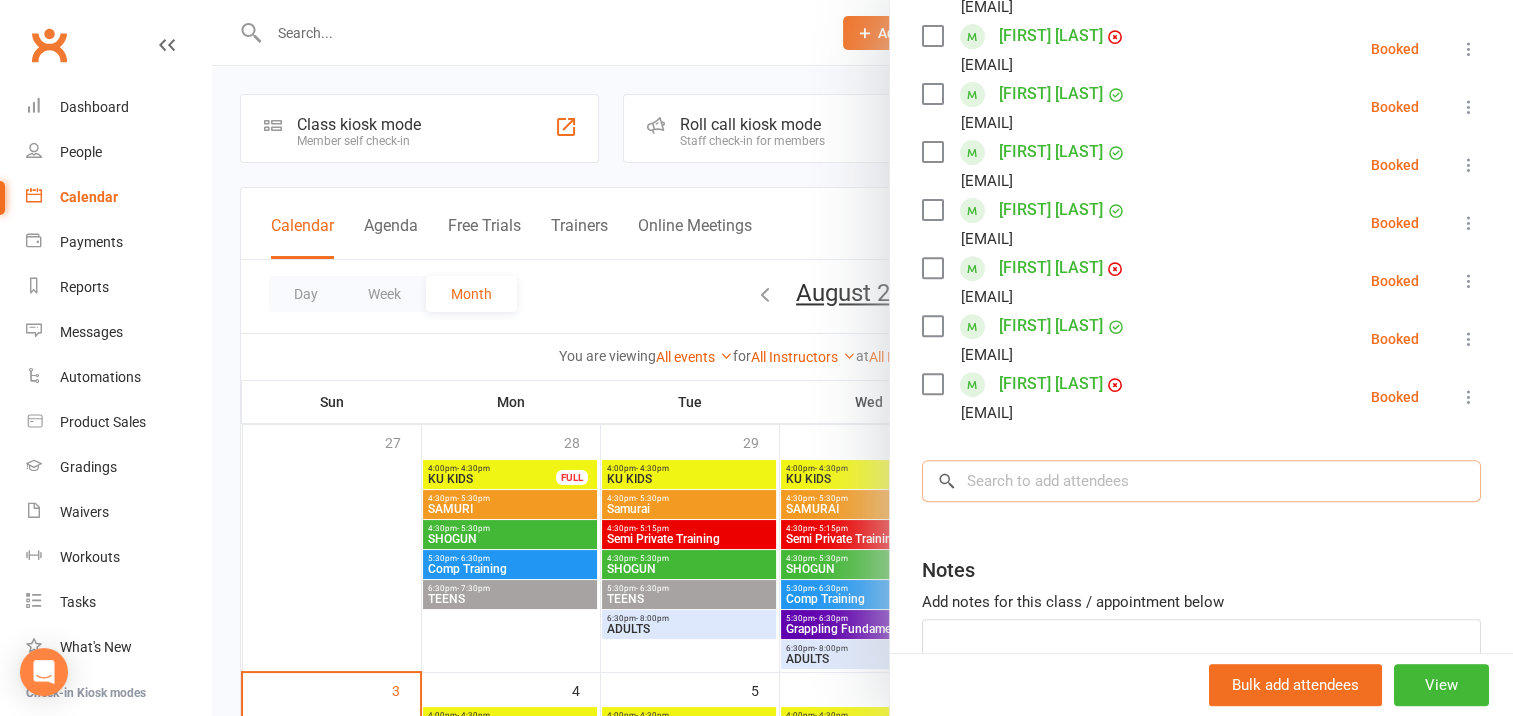 click at bounding box center (1201, 481) 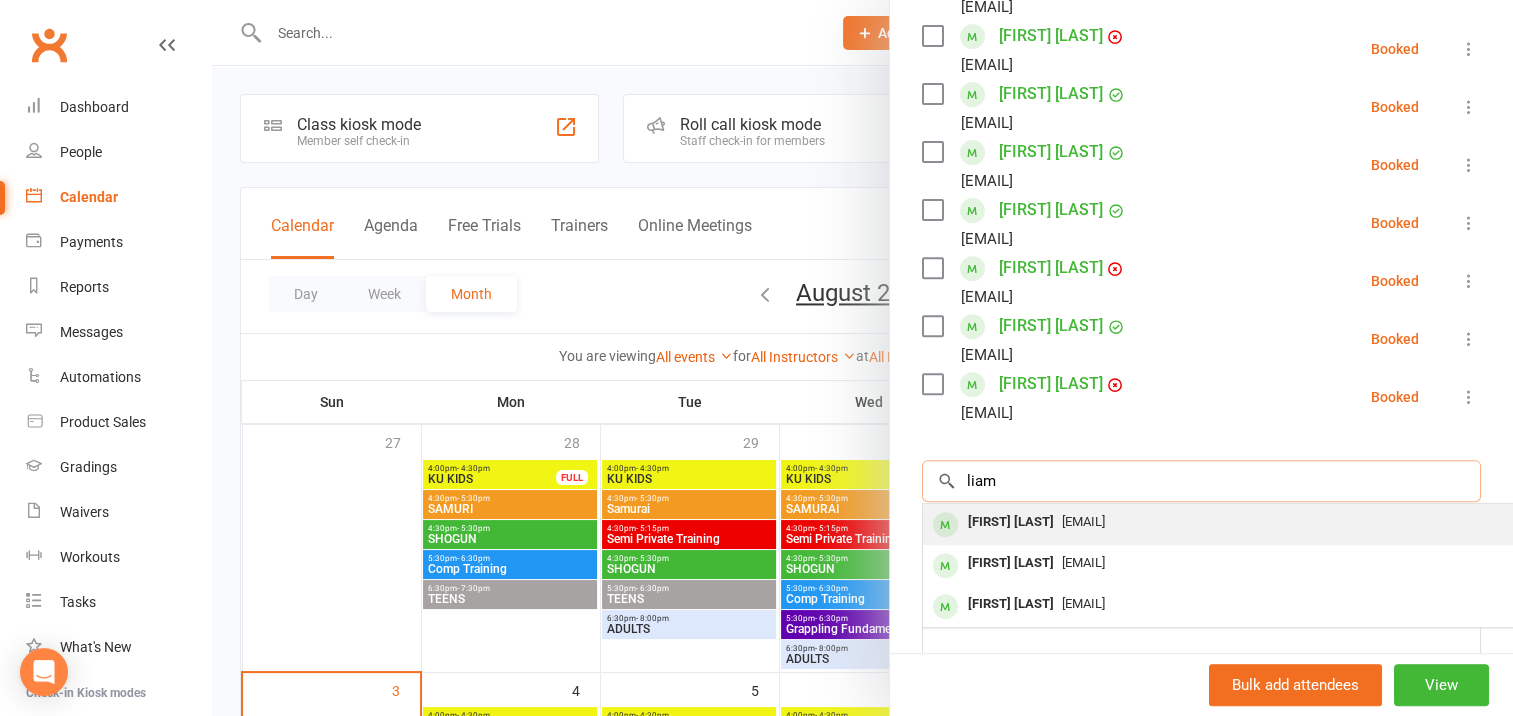 type on "liam" 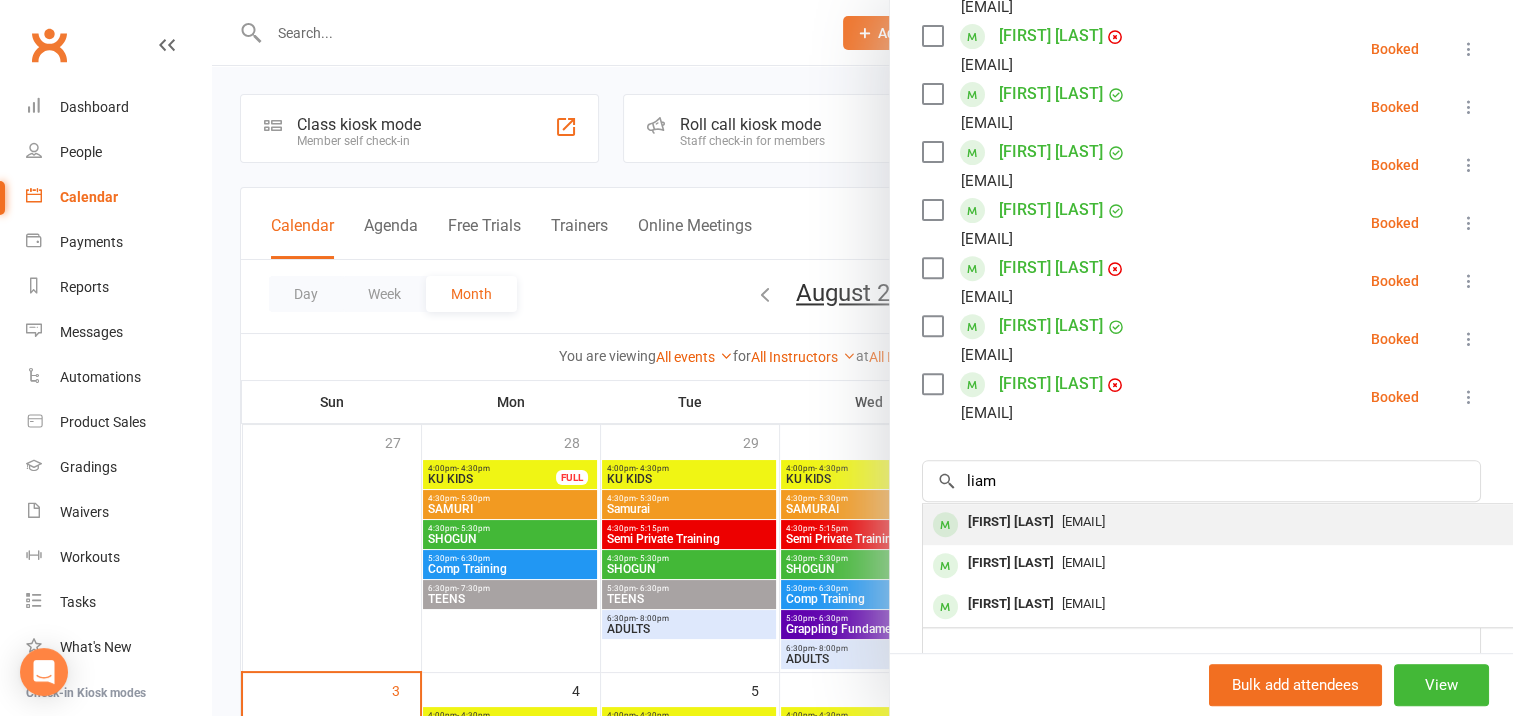 click on "[FIRST] [LAST]" at bounding box center (1011, 522) 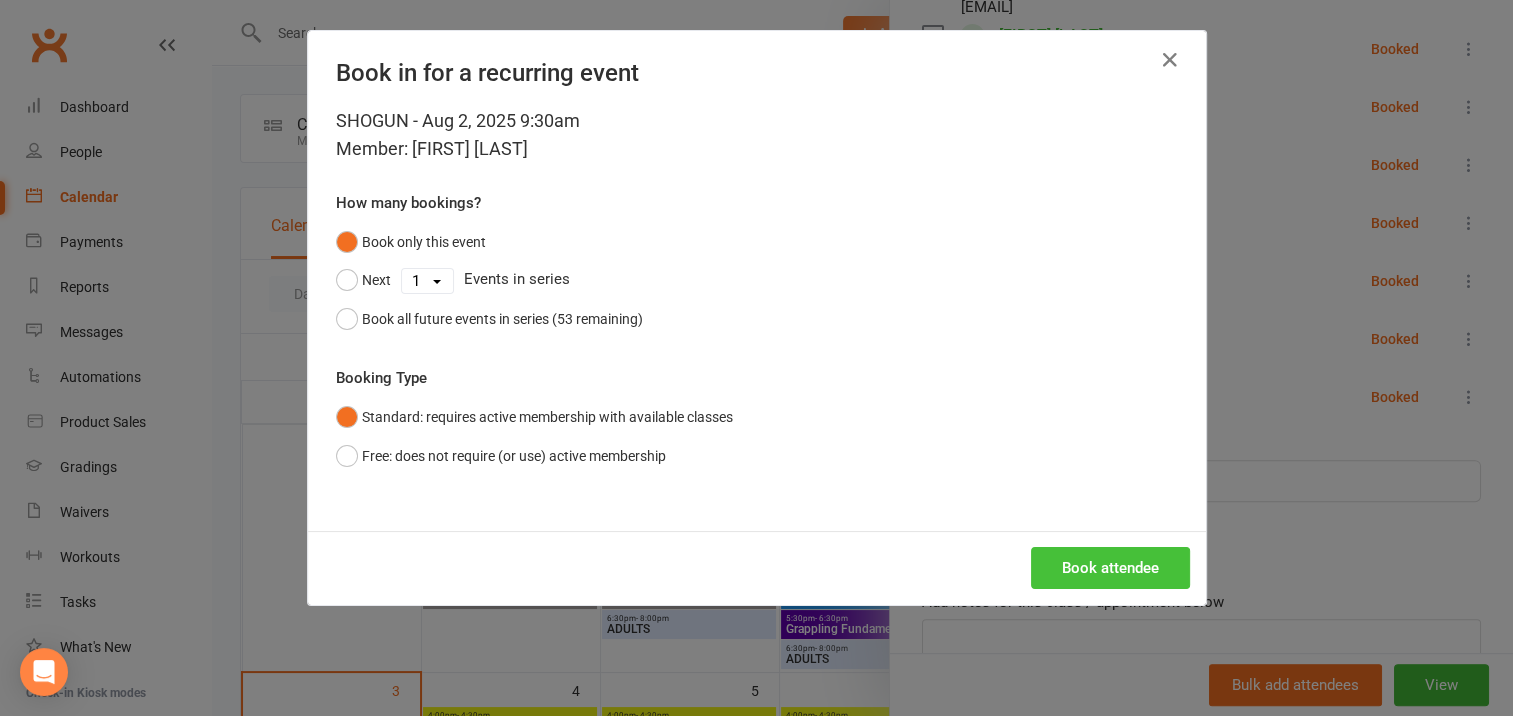 click on "Book attendee" at bounding box center (1110, 568) 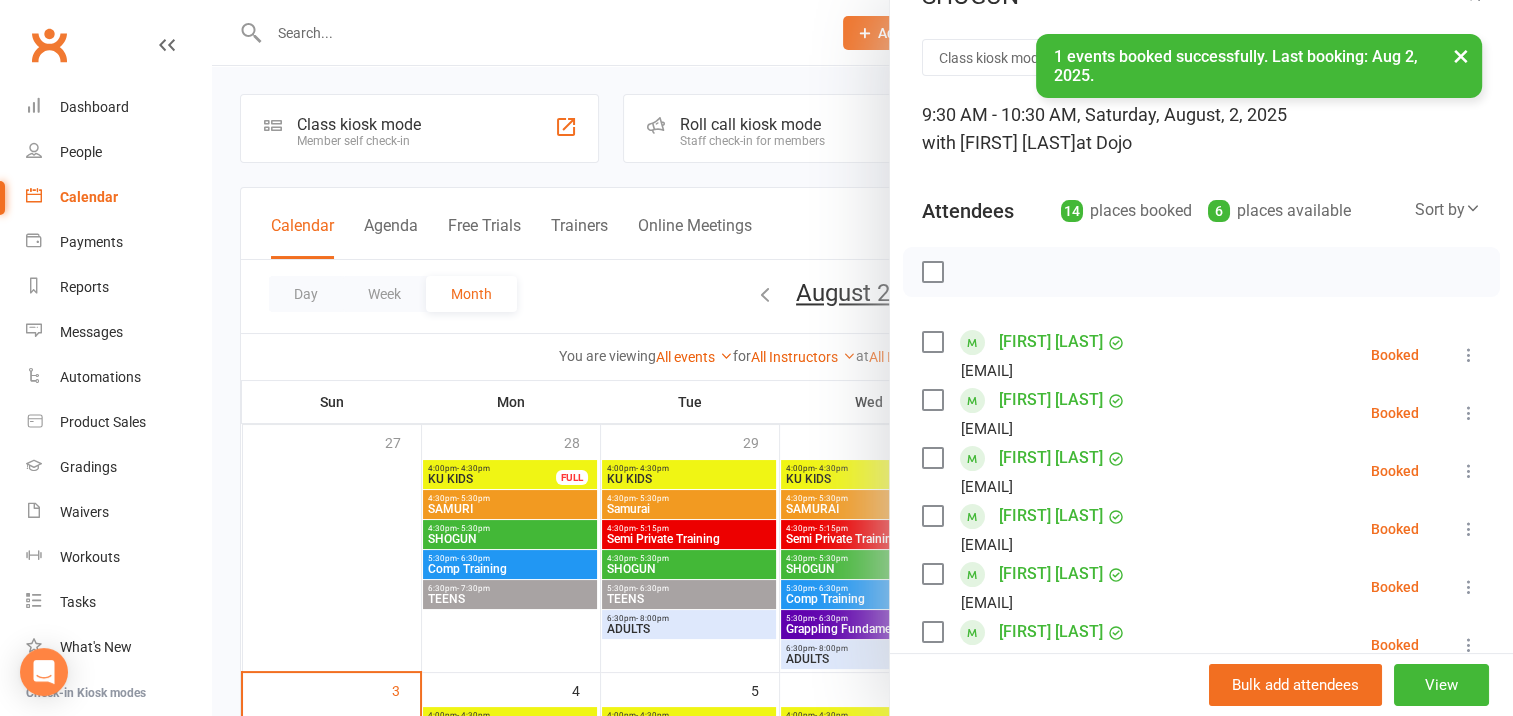 scroll, scrollTop: 0, scrollLeft: 0, axis: both 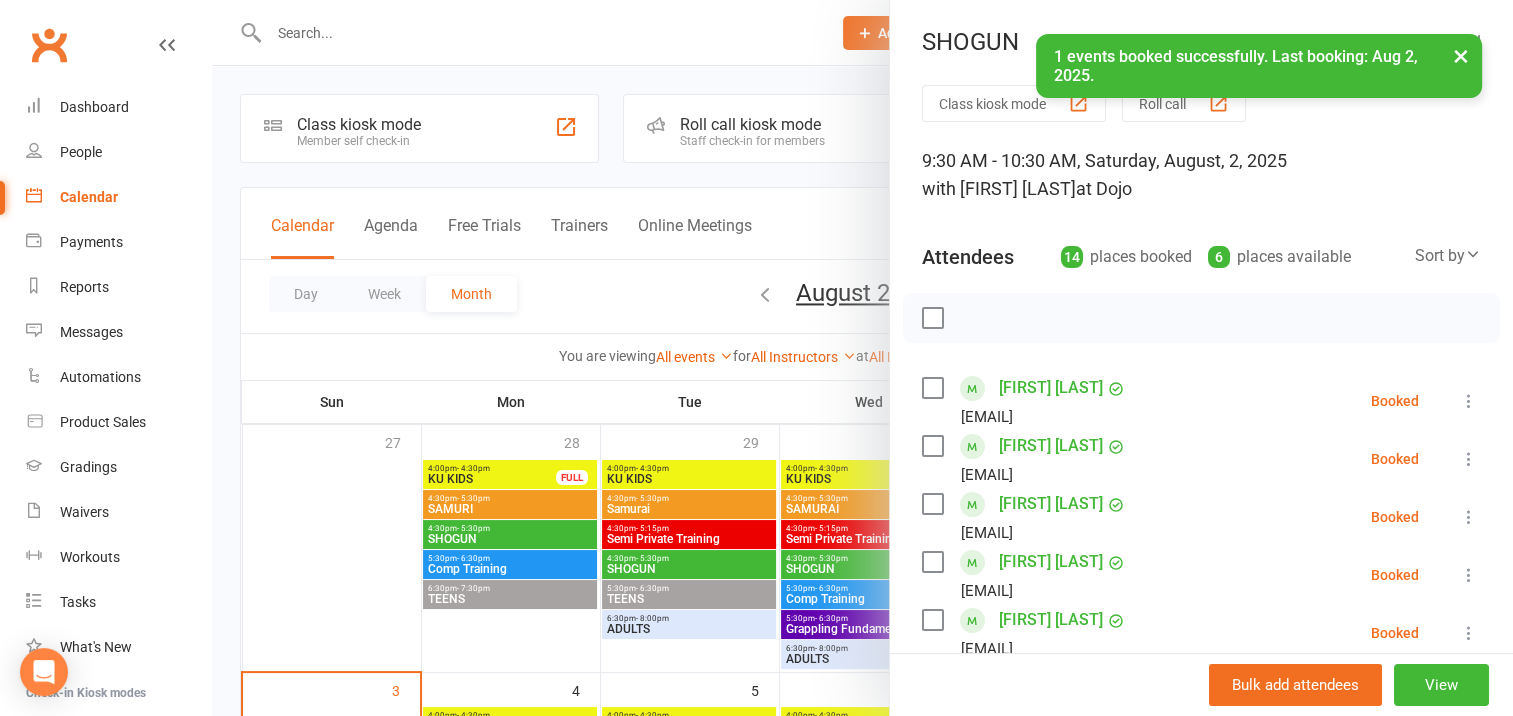 click at bounding box center [932, 318] 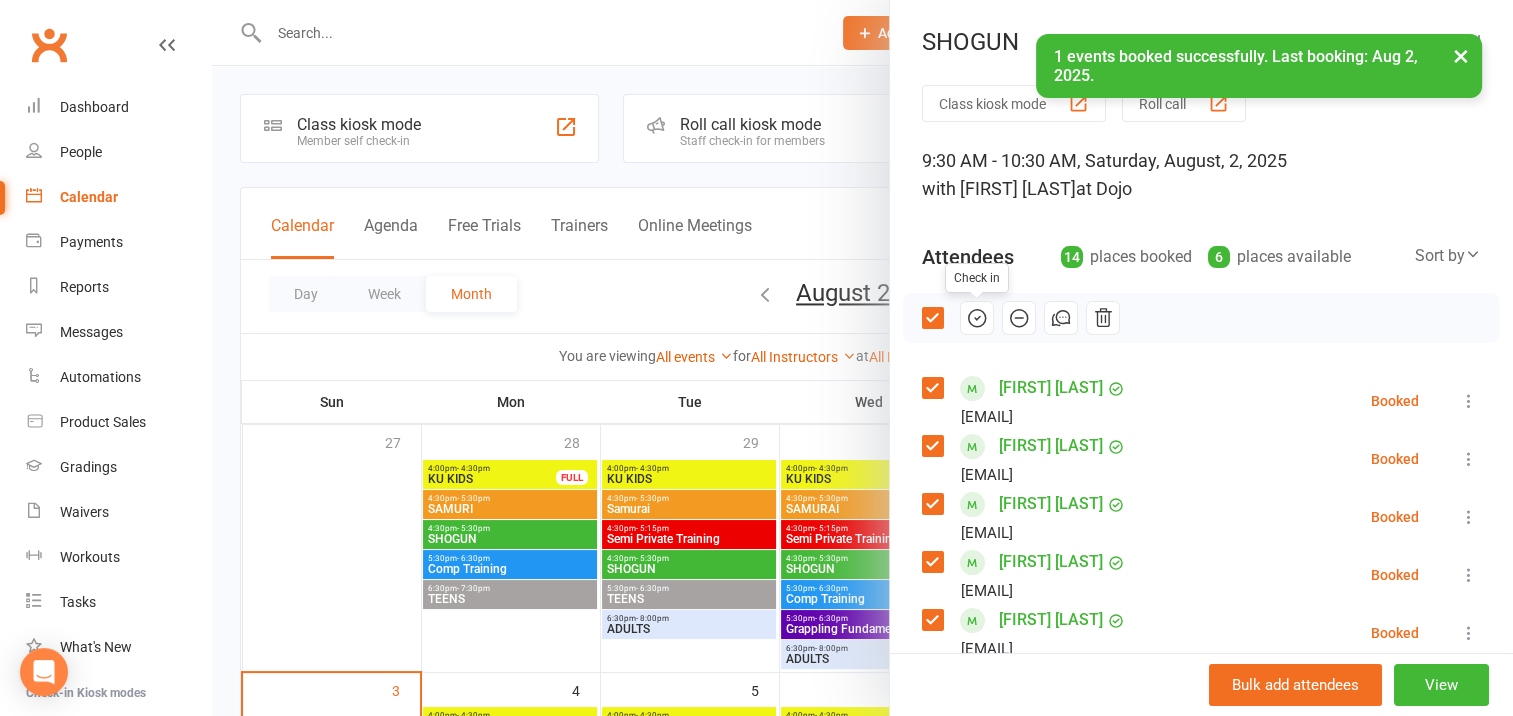 drag, startPoint x: 968, startPoint y: 316, endPoint x: 852, endPoint y: 56, distance: 284.70337 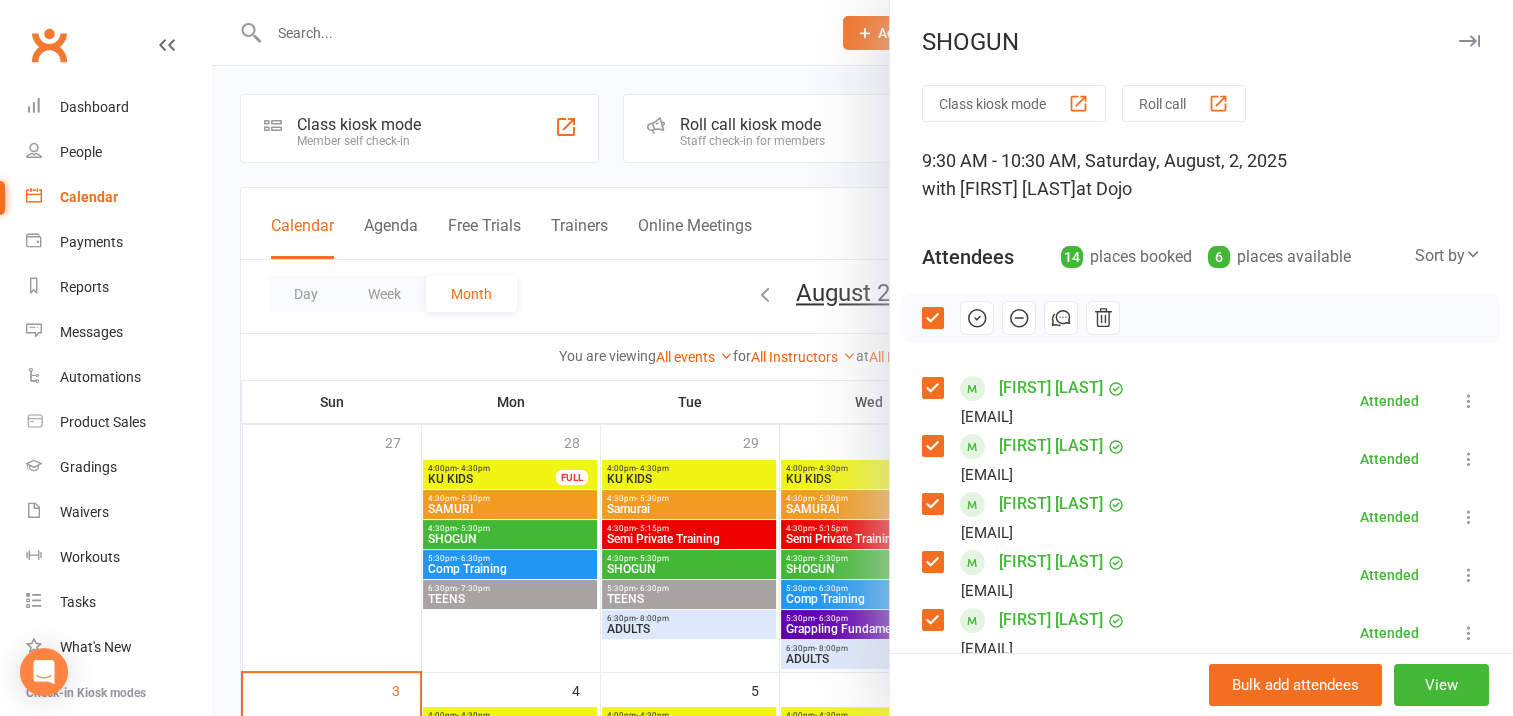 click at bounding box center [1469, 41] 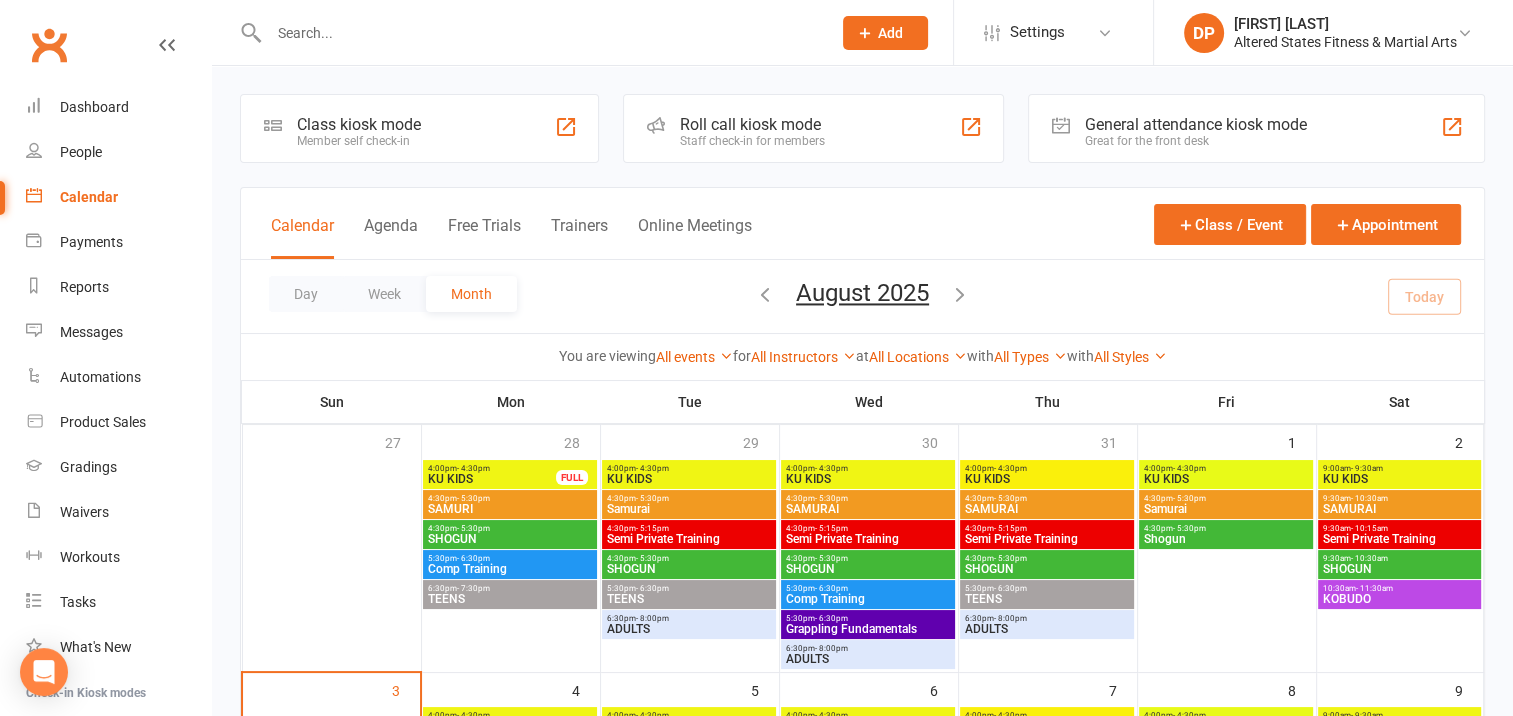click on "KOBUDO" at bounding box center (1399, 599) 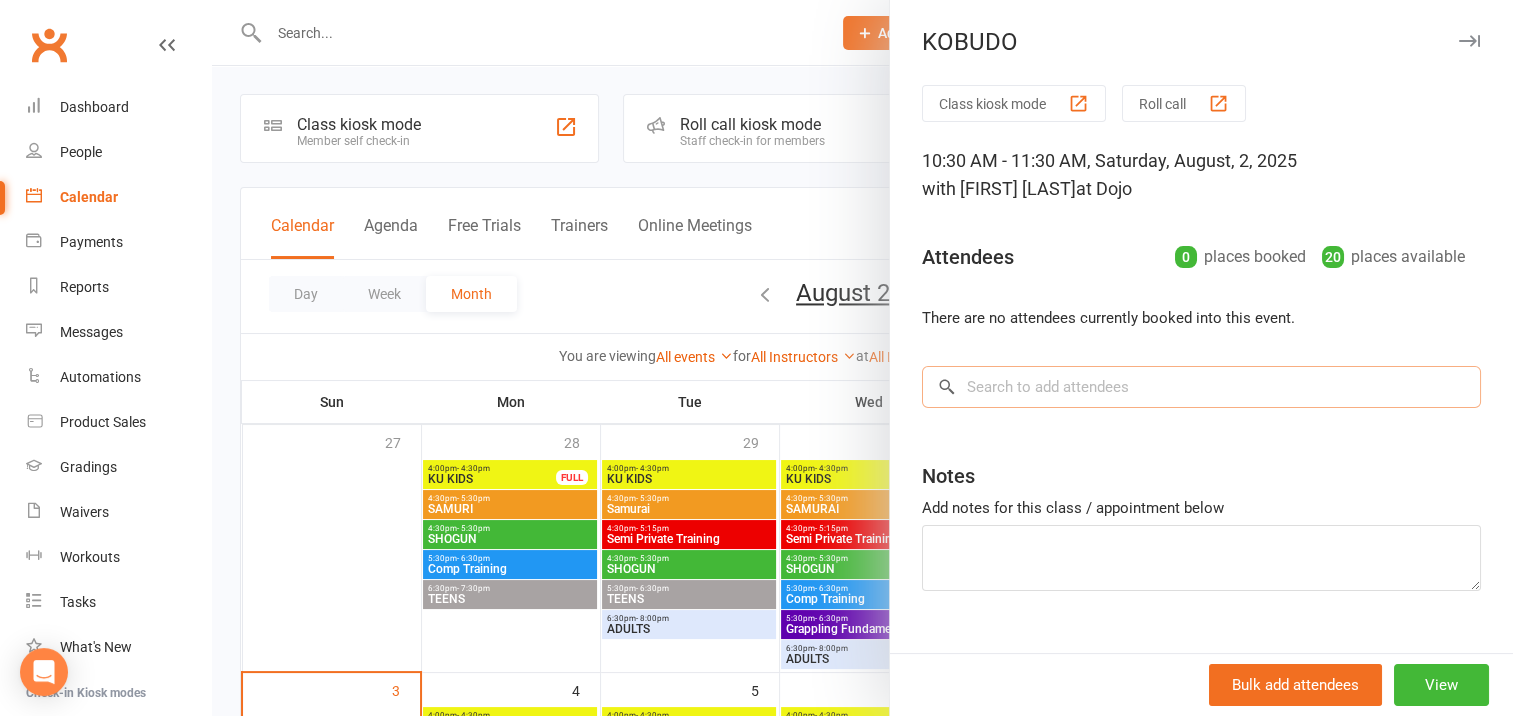 click at bounding box center (1201, 387) 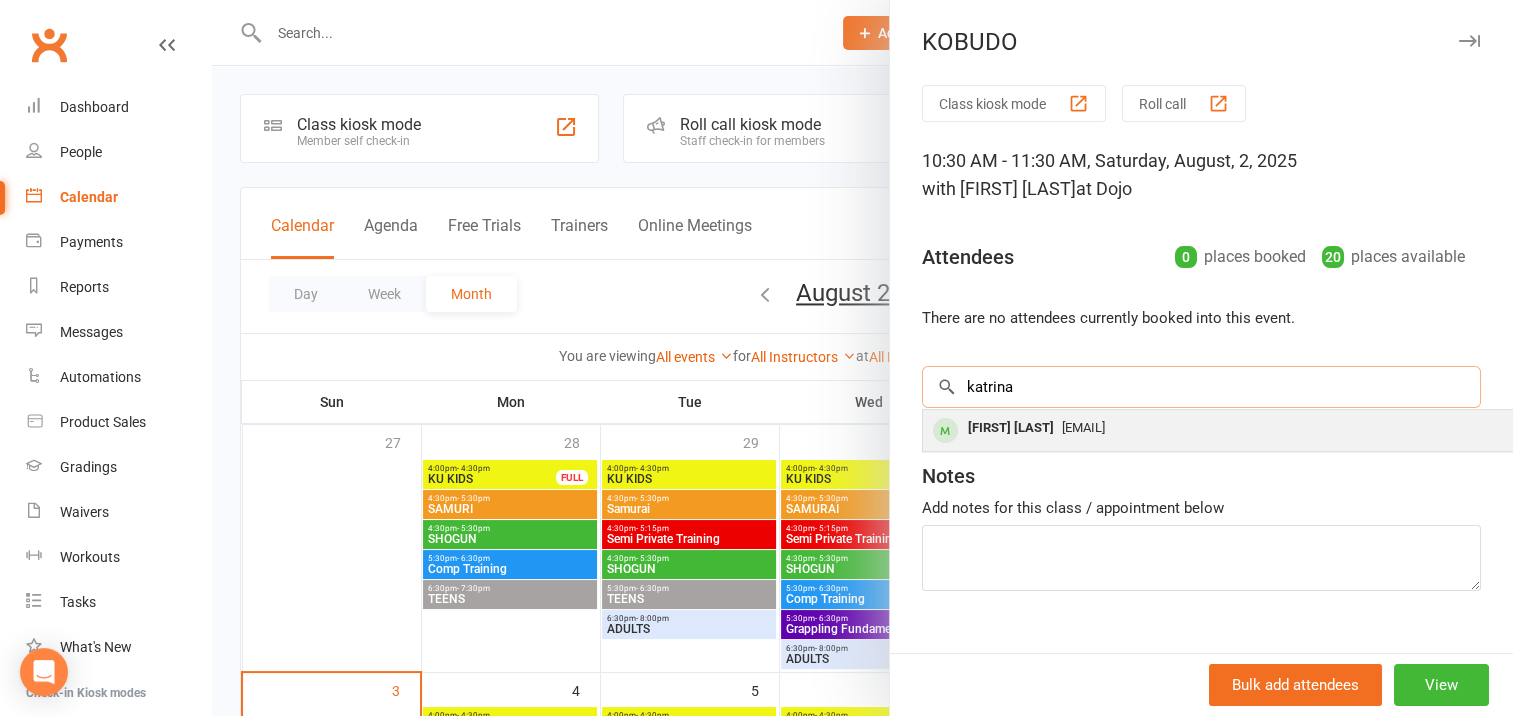 type on "katrina" 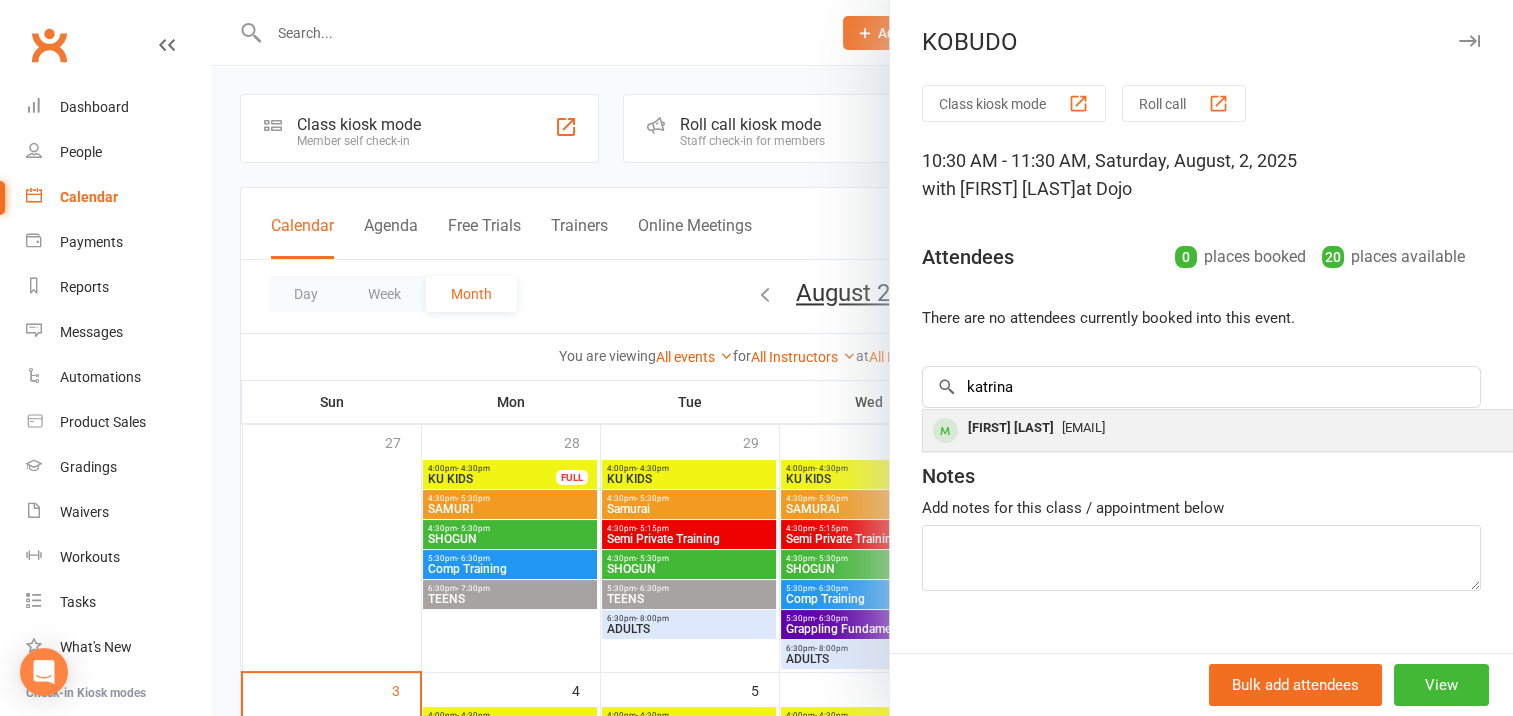 click on "[FIRST] [LAST]" at bounding box center [1011, 428] 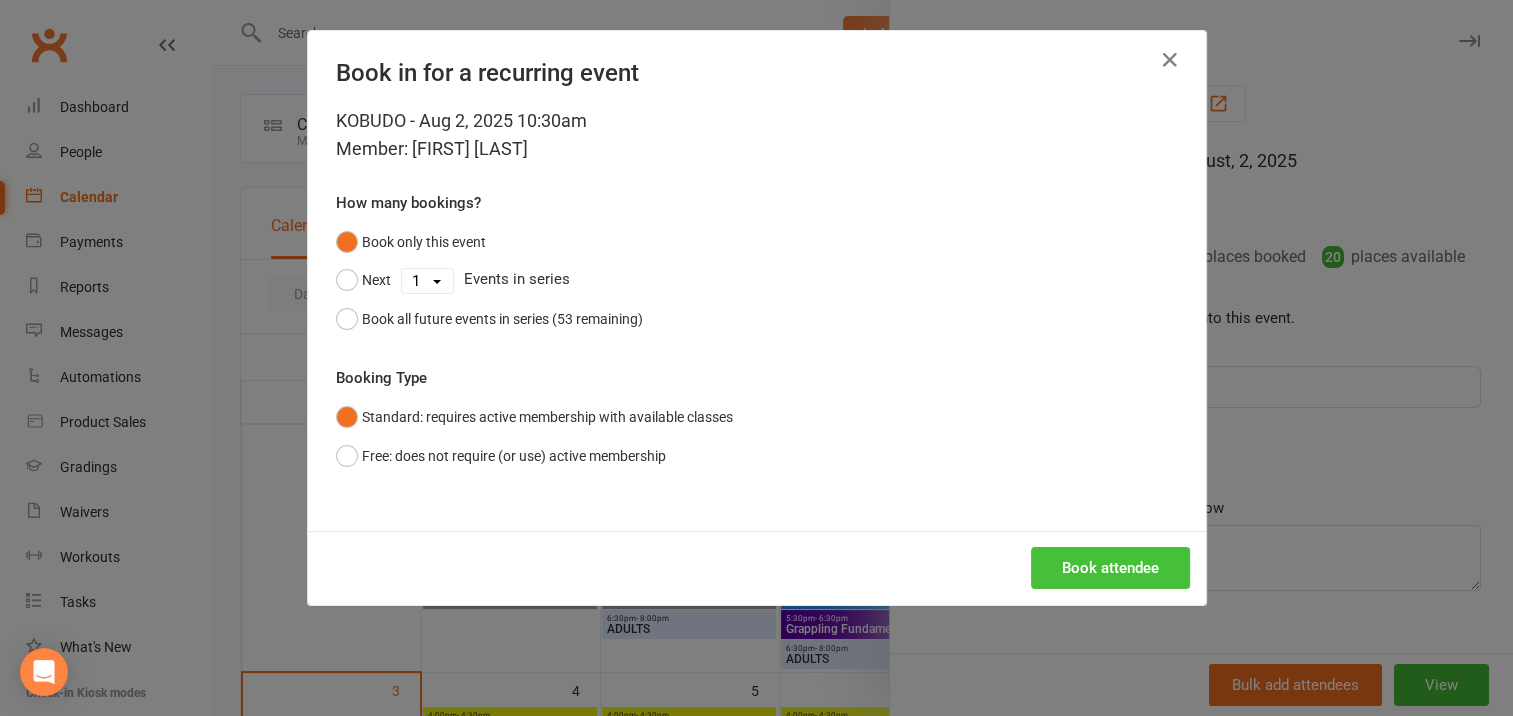 click on "Book attendee" at bounding box center [1110, 568] 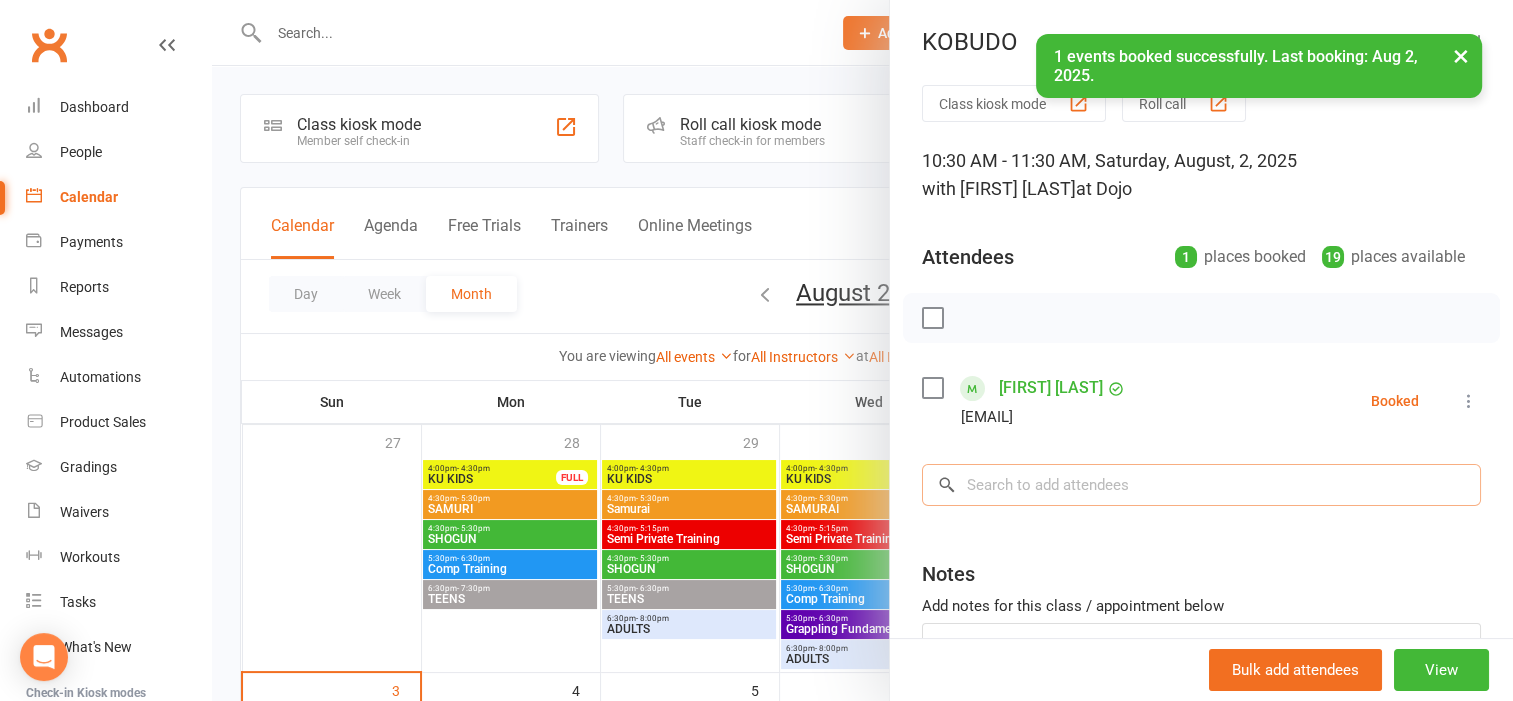 click at bounding box center (1201, 485) 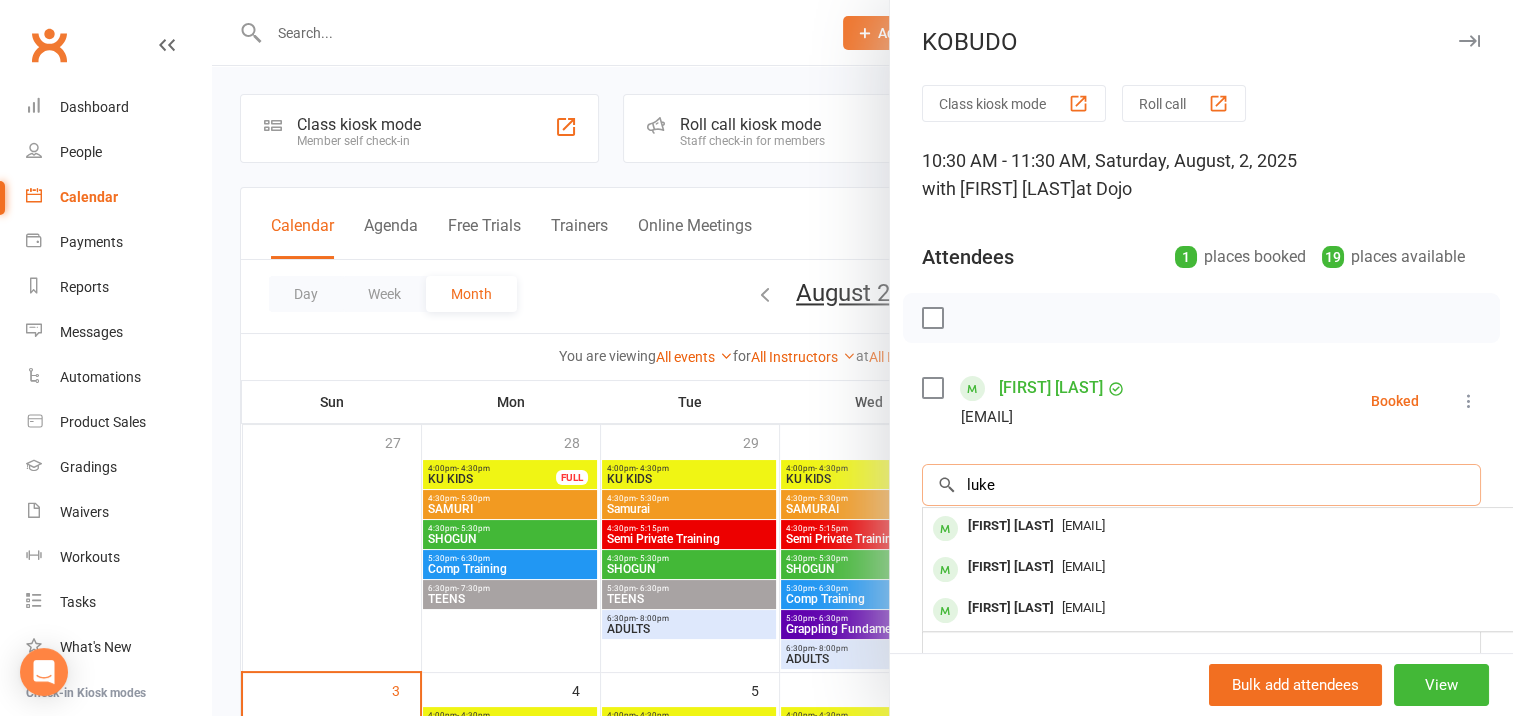 drag, startPoint x: 984, startPoint y: 476, endPoint x: 938, endPoint y: 477, distance: 46.010868 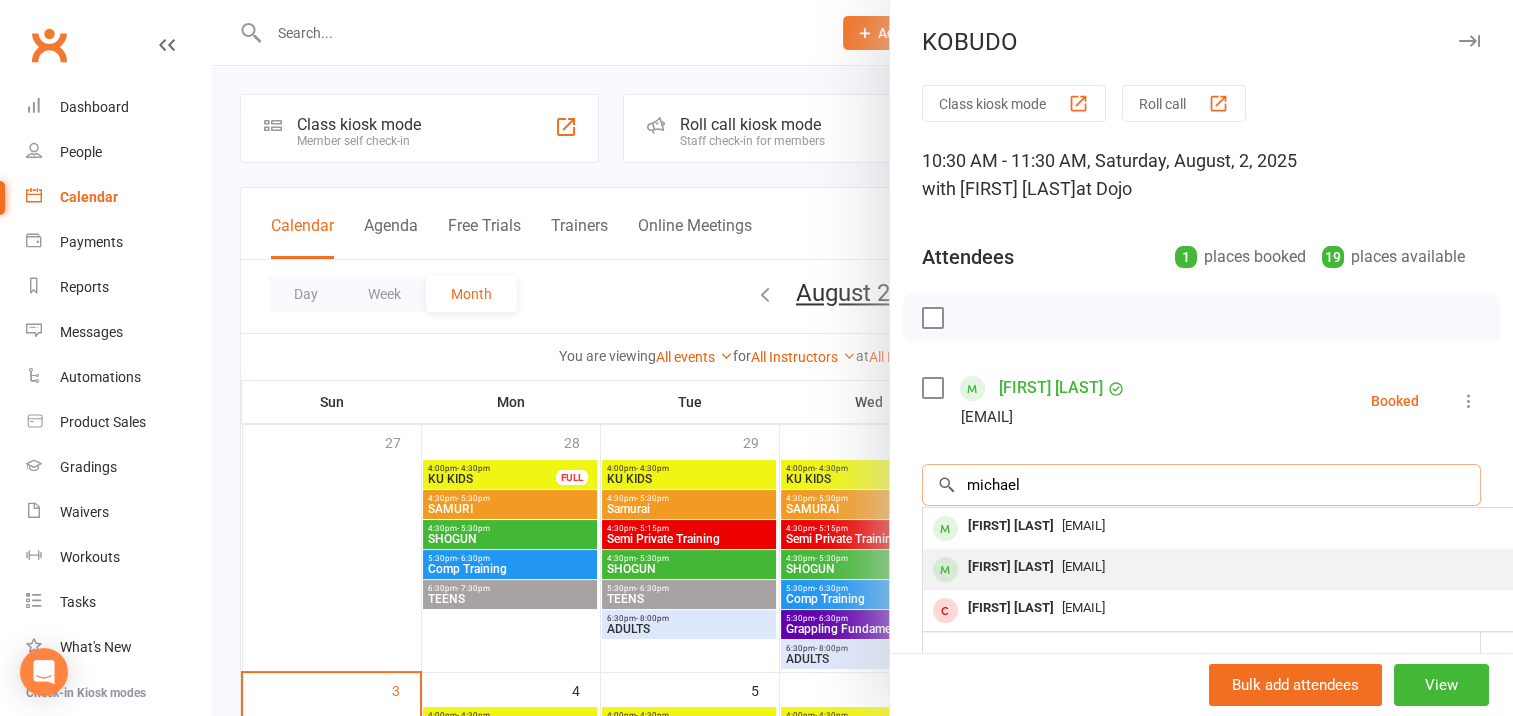 type on "michael" 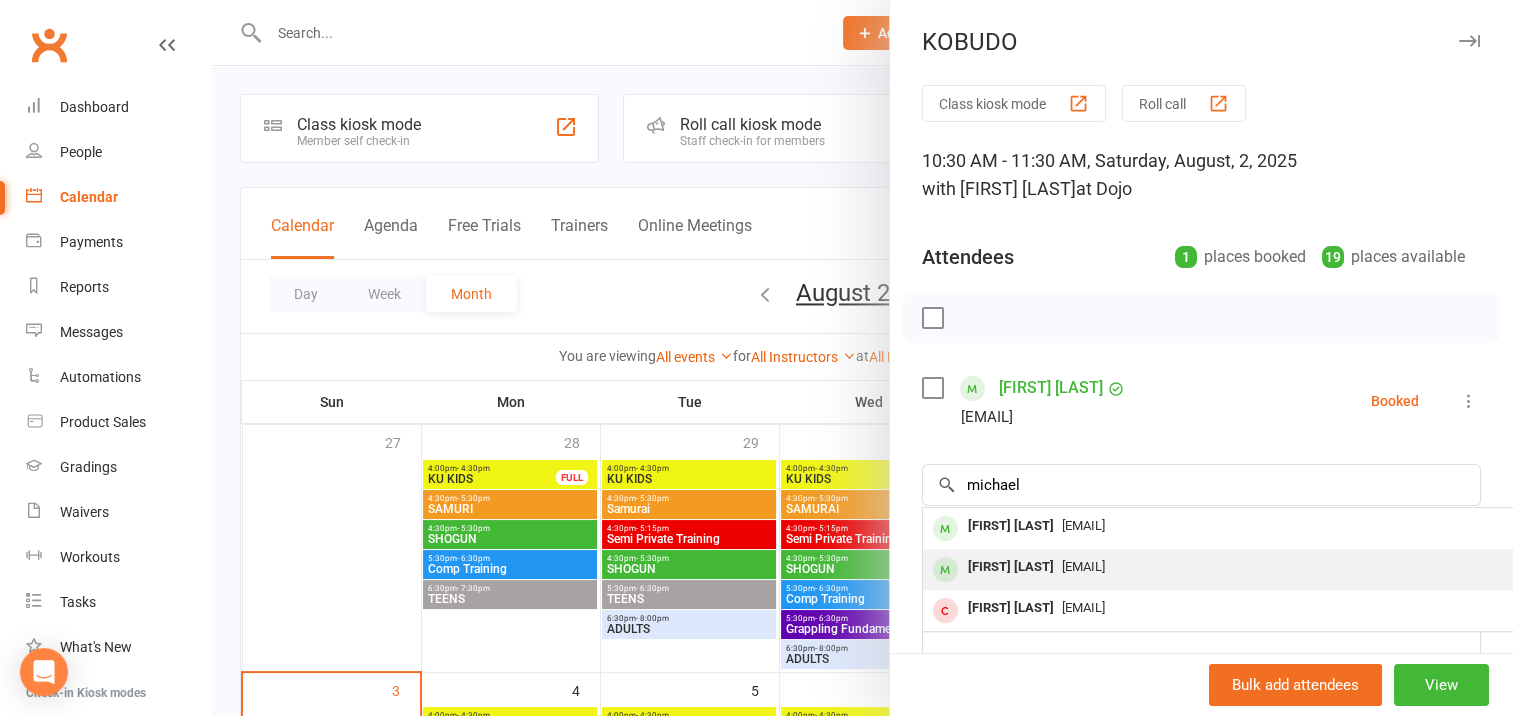 click on "[FIRST] [LAST]" at bounding box center [1011, 567] 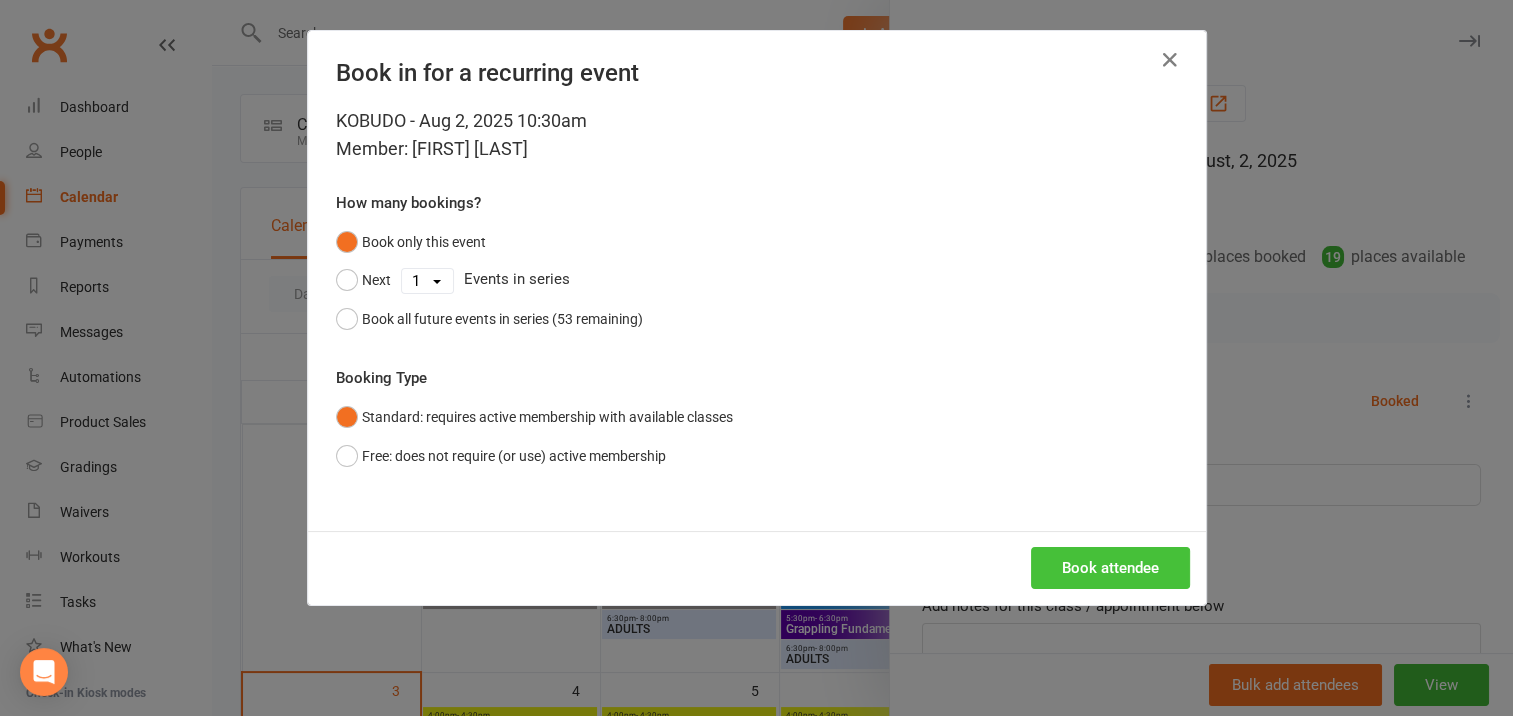 click on "Book attendee" at bounding box center (1110, 568) 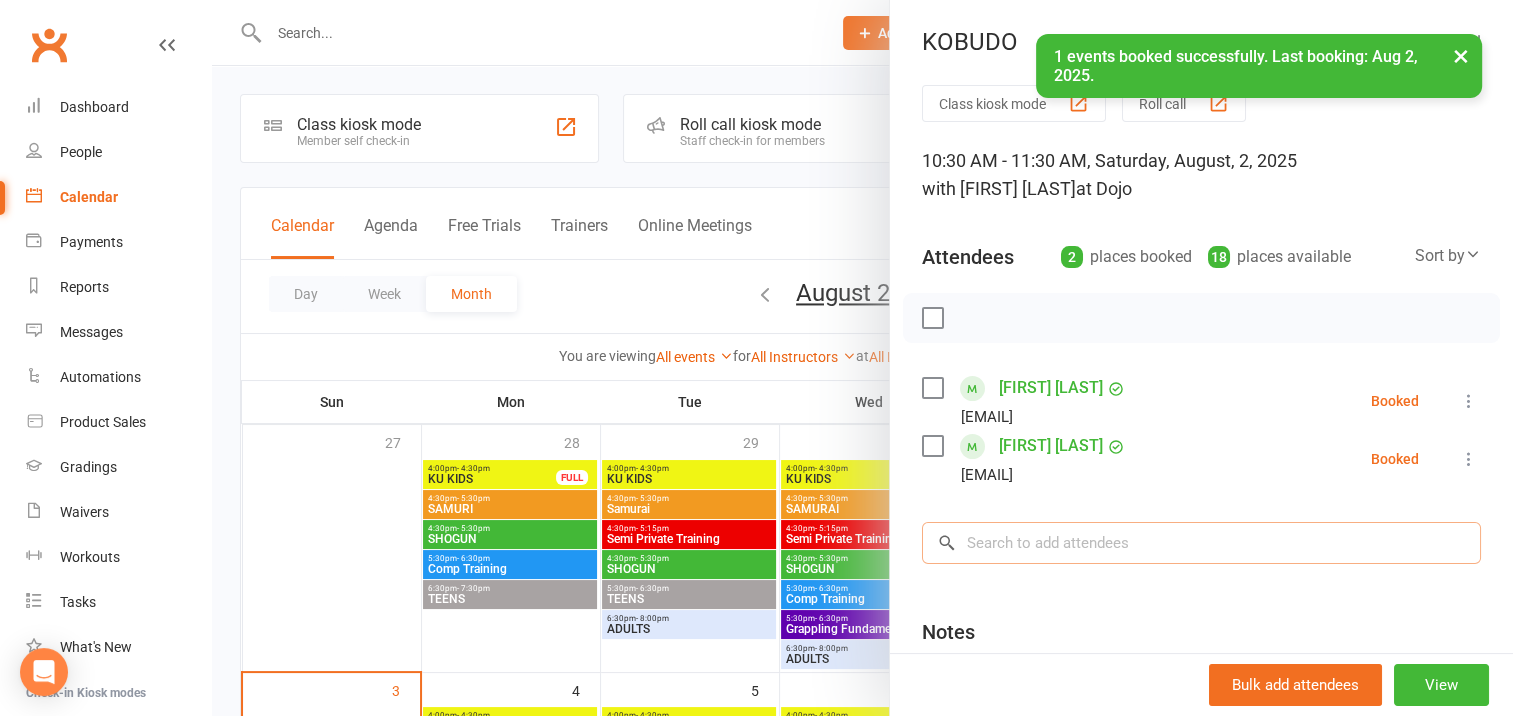 click at bounding box center (1201, 543) 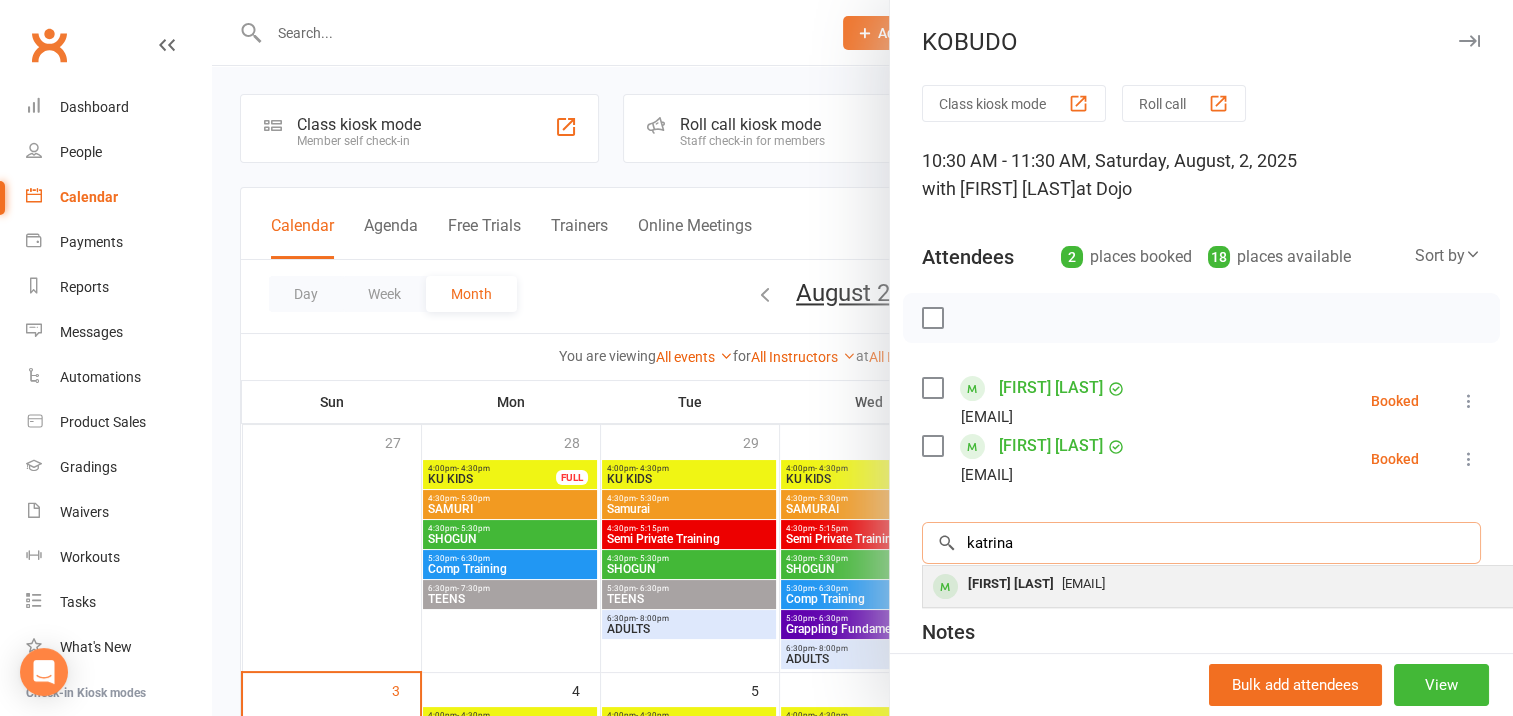 type on "katrina" 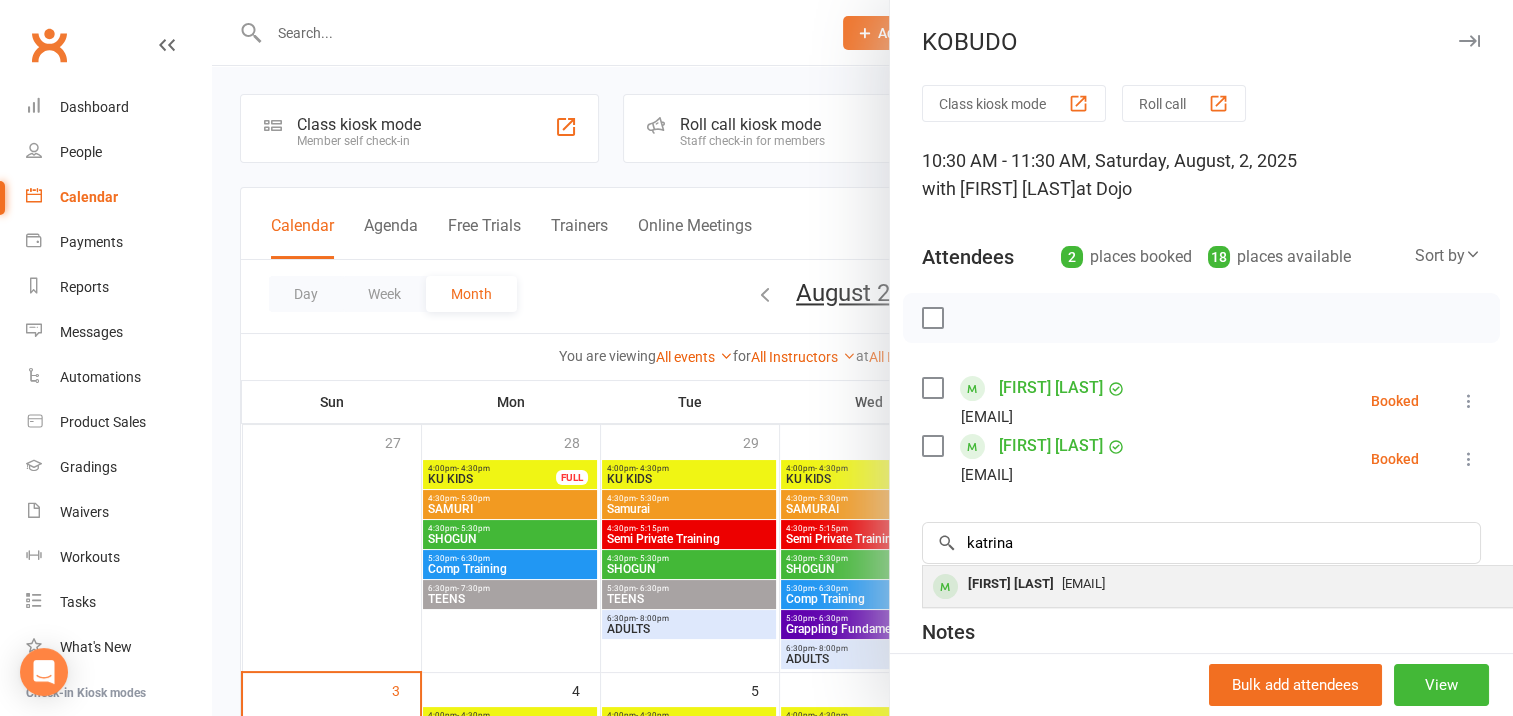 click on "[FIRST] [LAST]" at bounding box center [1011, 584] 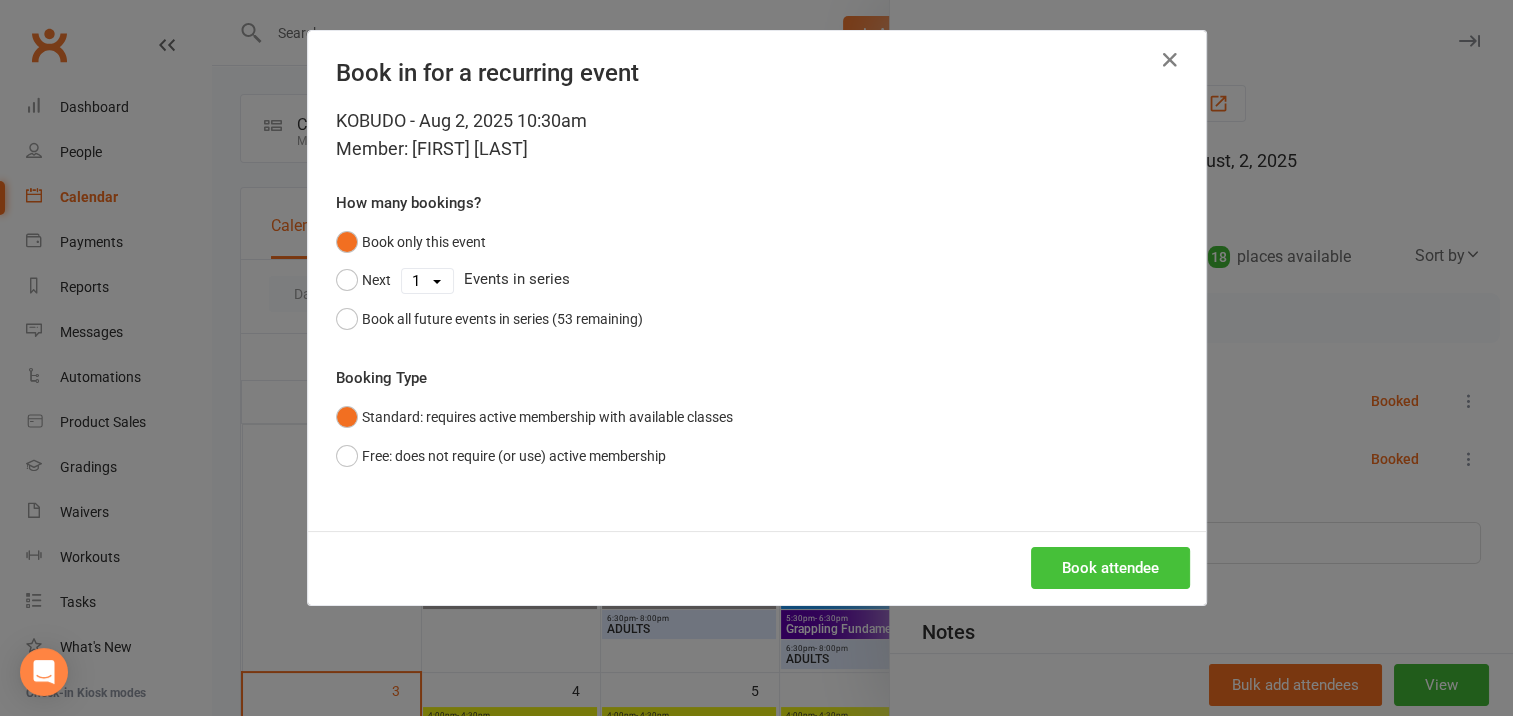 click on "Book attendee" at bounding box center (1110, 568) 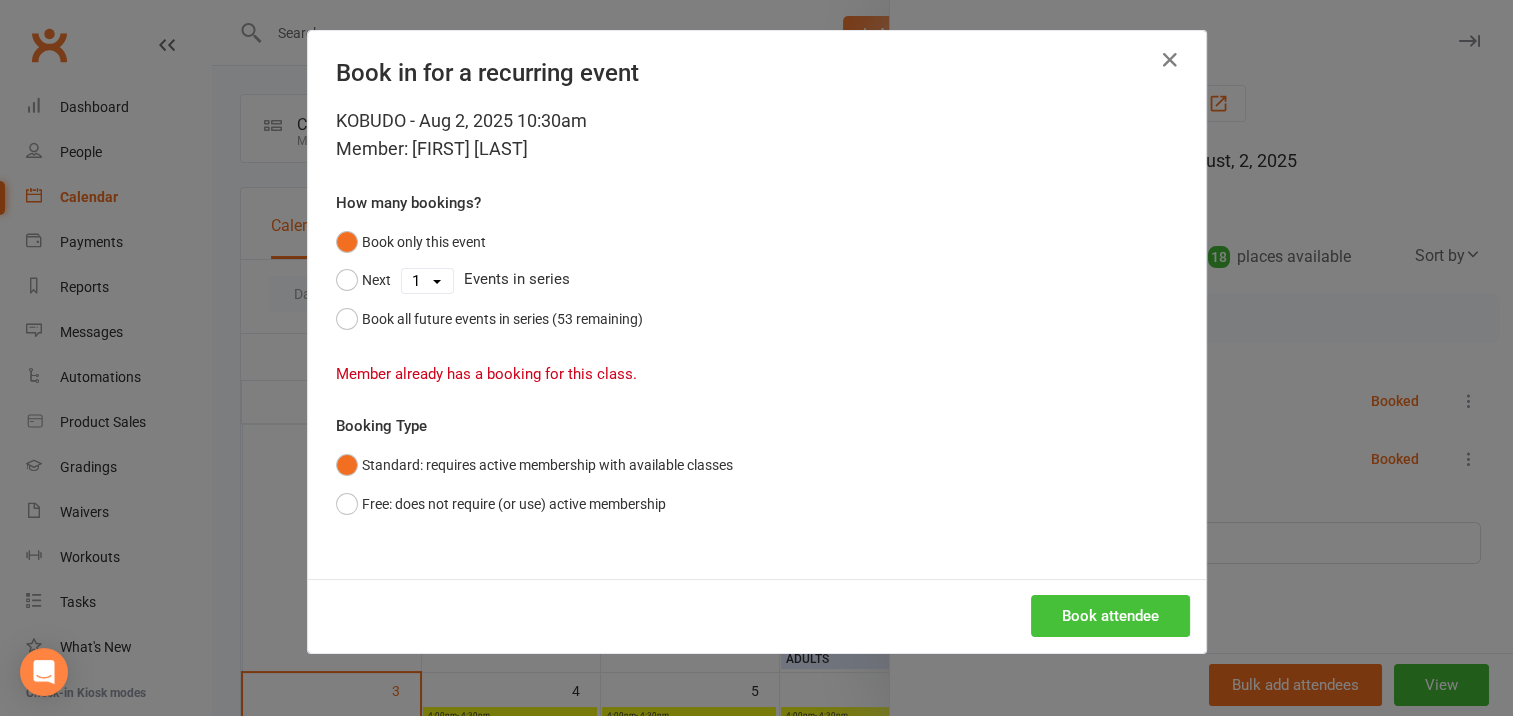 click on "Book attendee" at bounding box center [1110, 616] 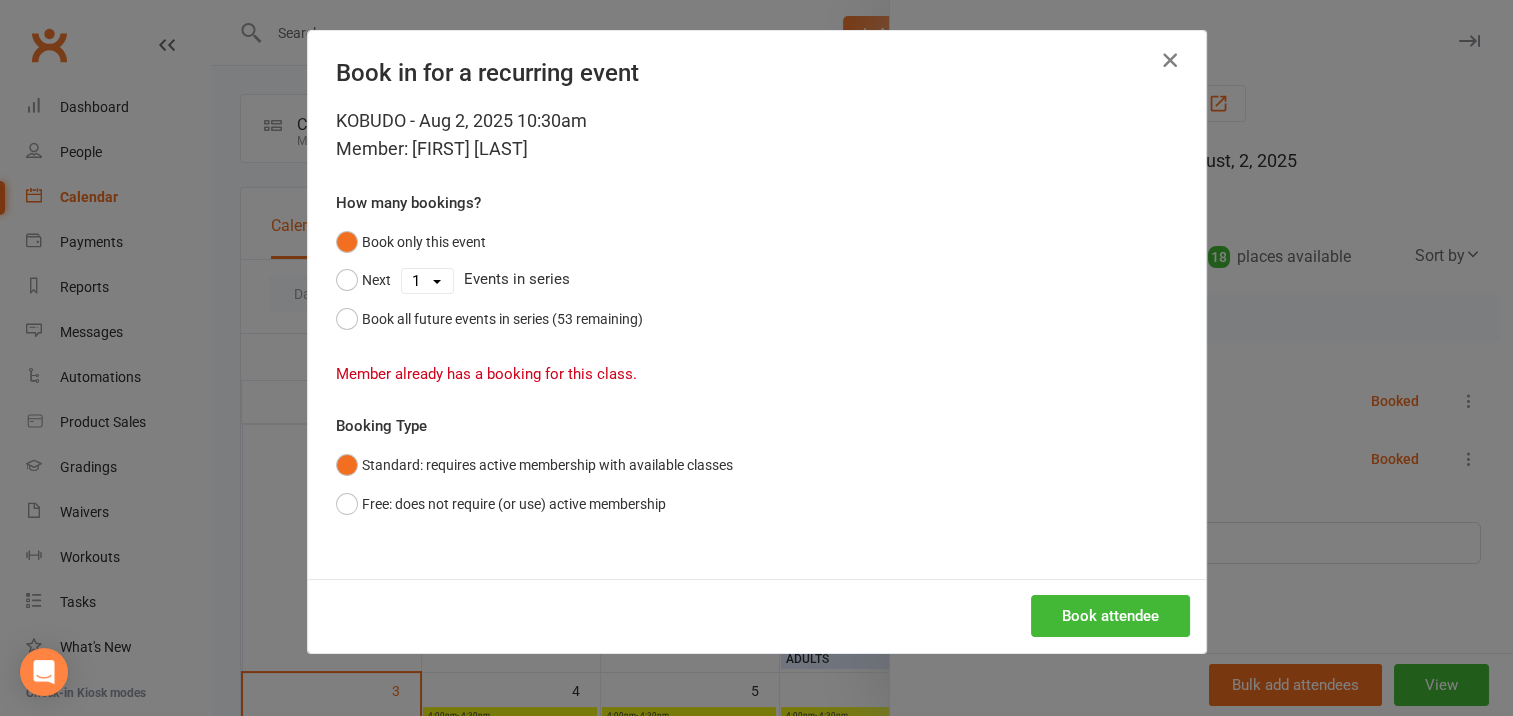 click at bounding box center [1170, 60] 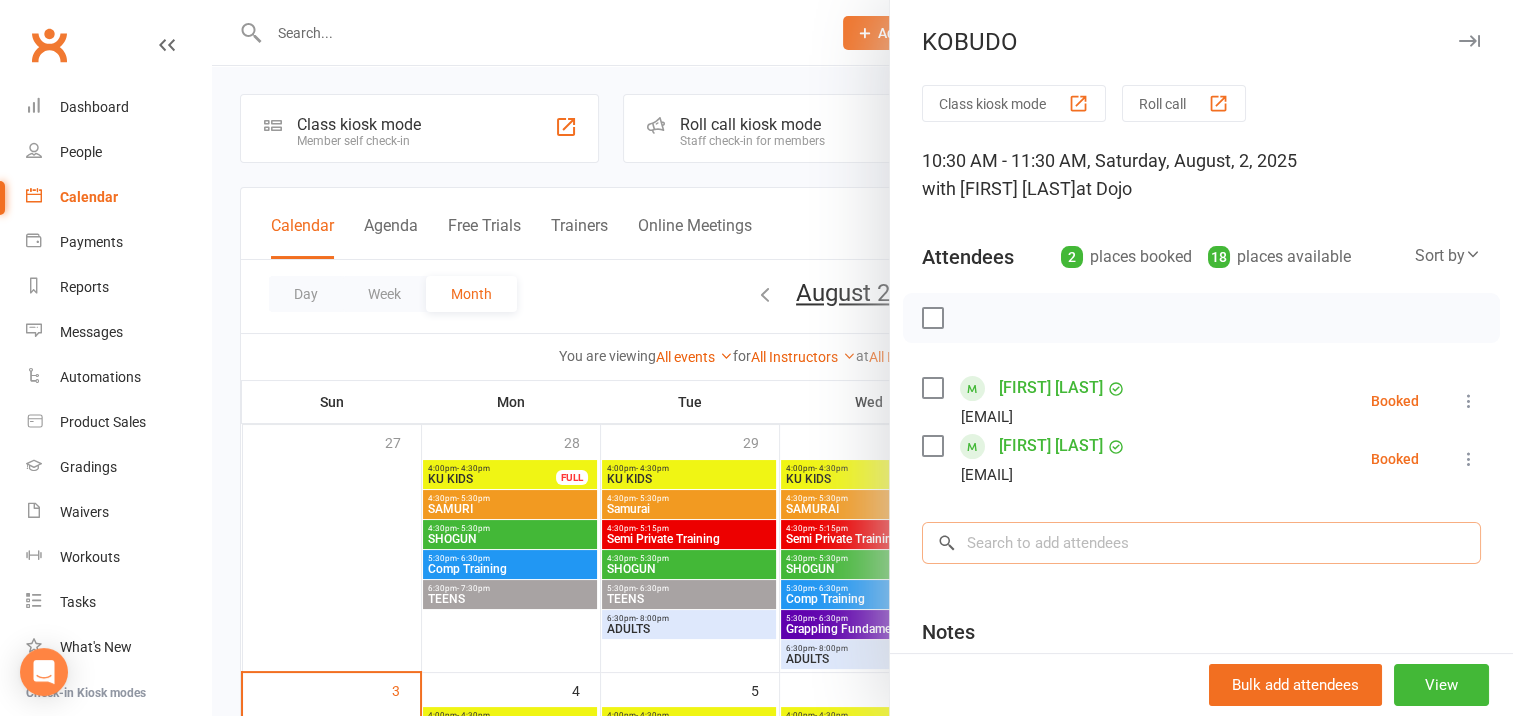 click at bounding box center [1201, 543] 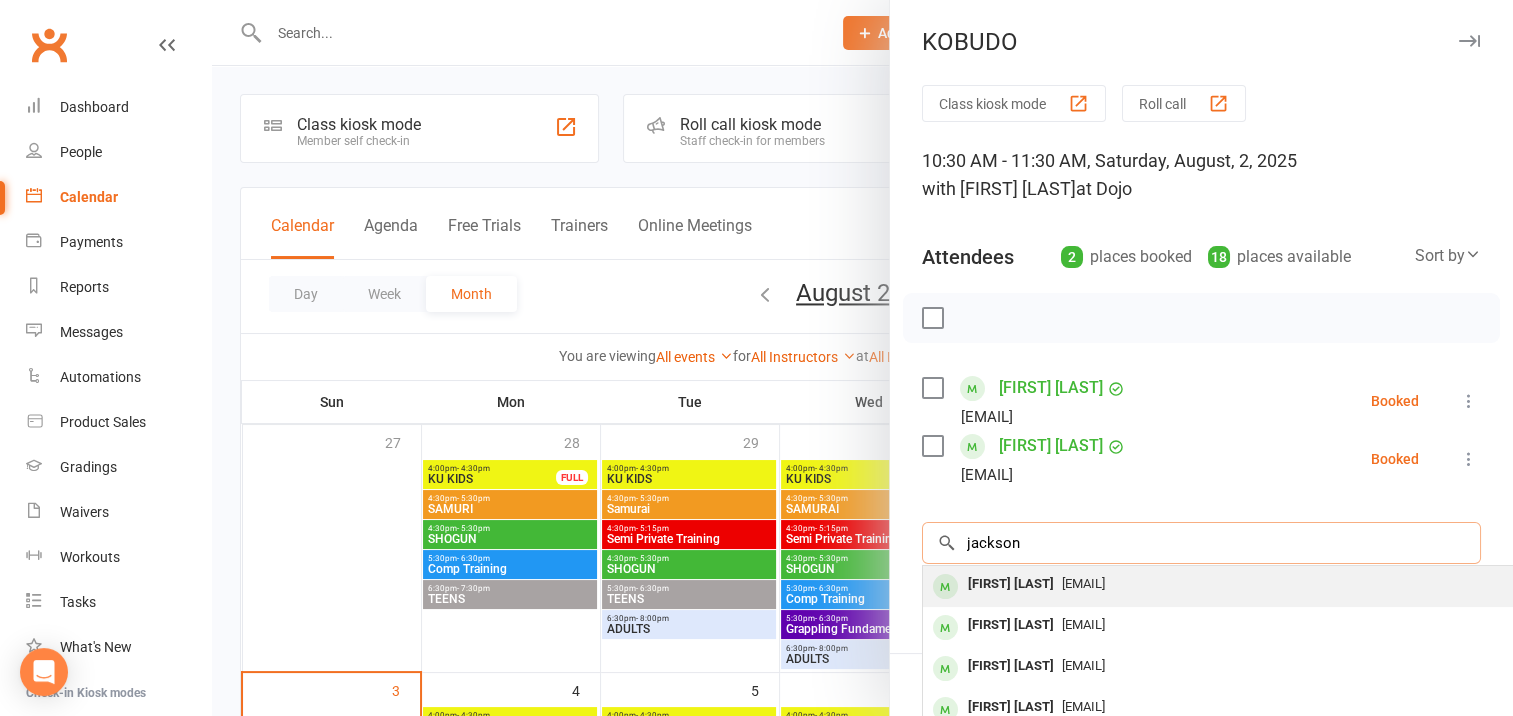 type on "jackson" 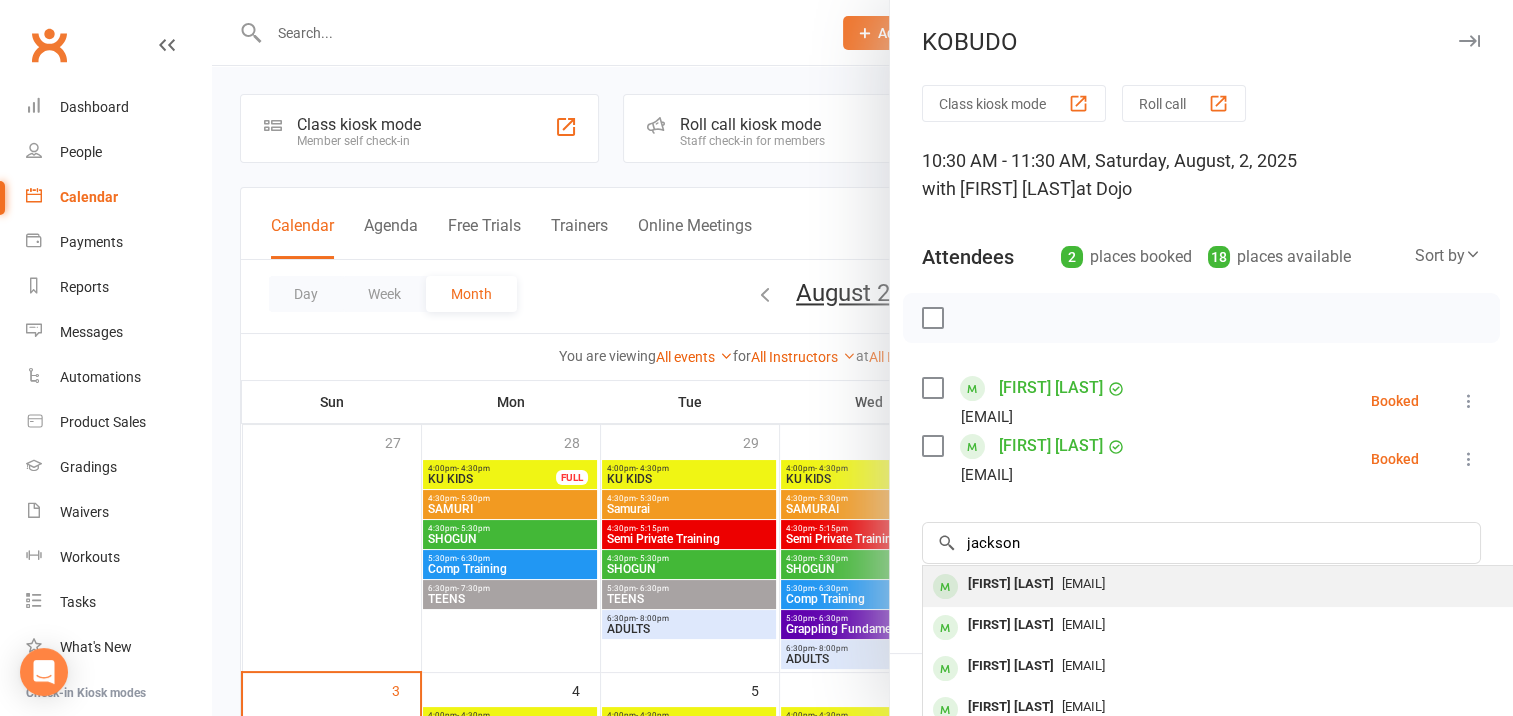 click on "[FIRST] [LAST]" at bounding box center (1011, 584) 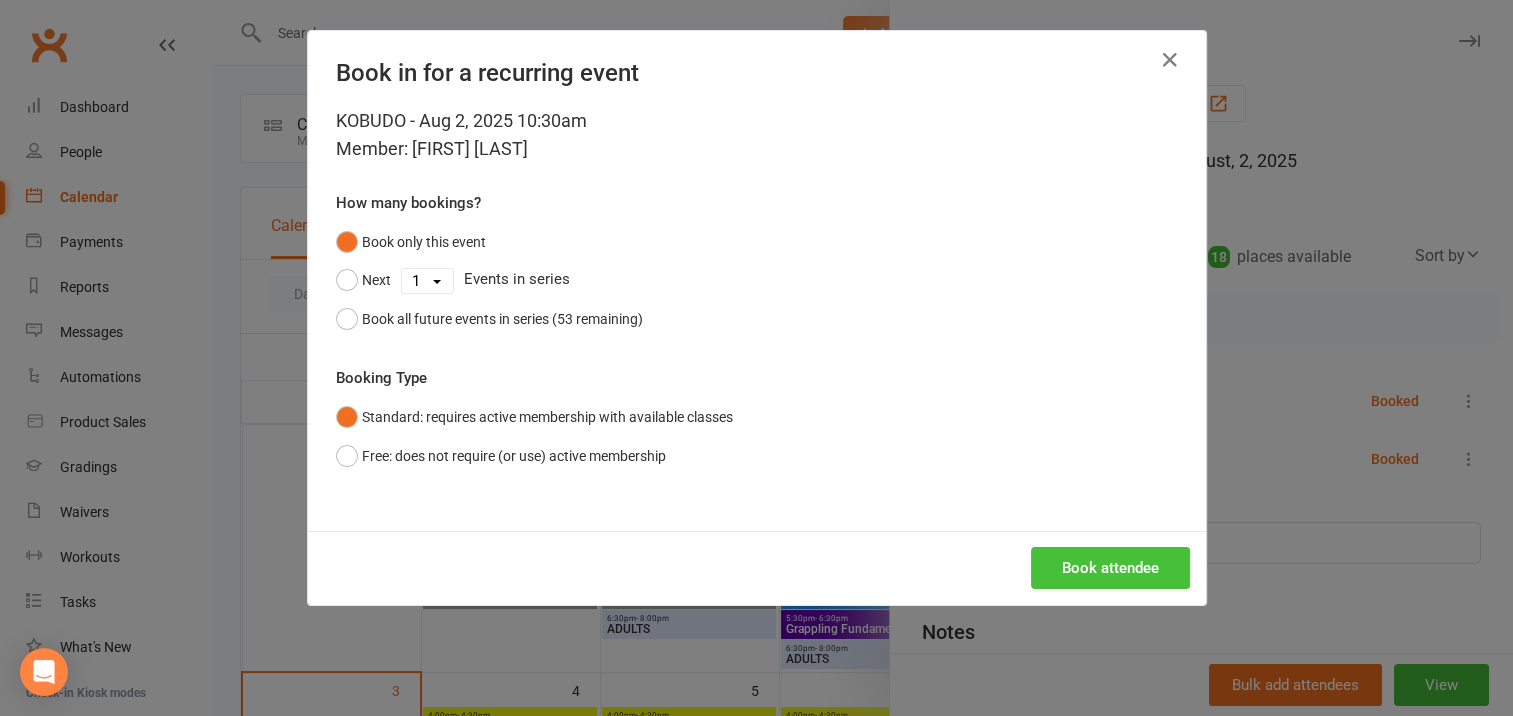 click on "Book attendee" at bounding box center [1110, 568] 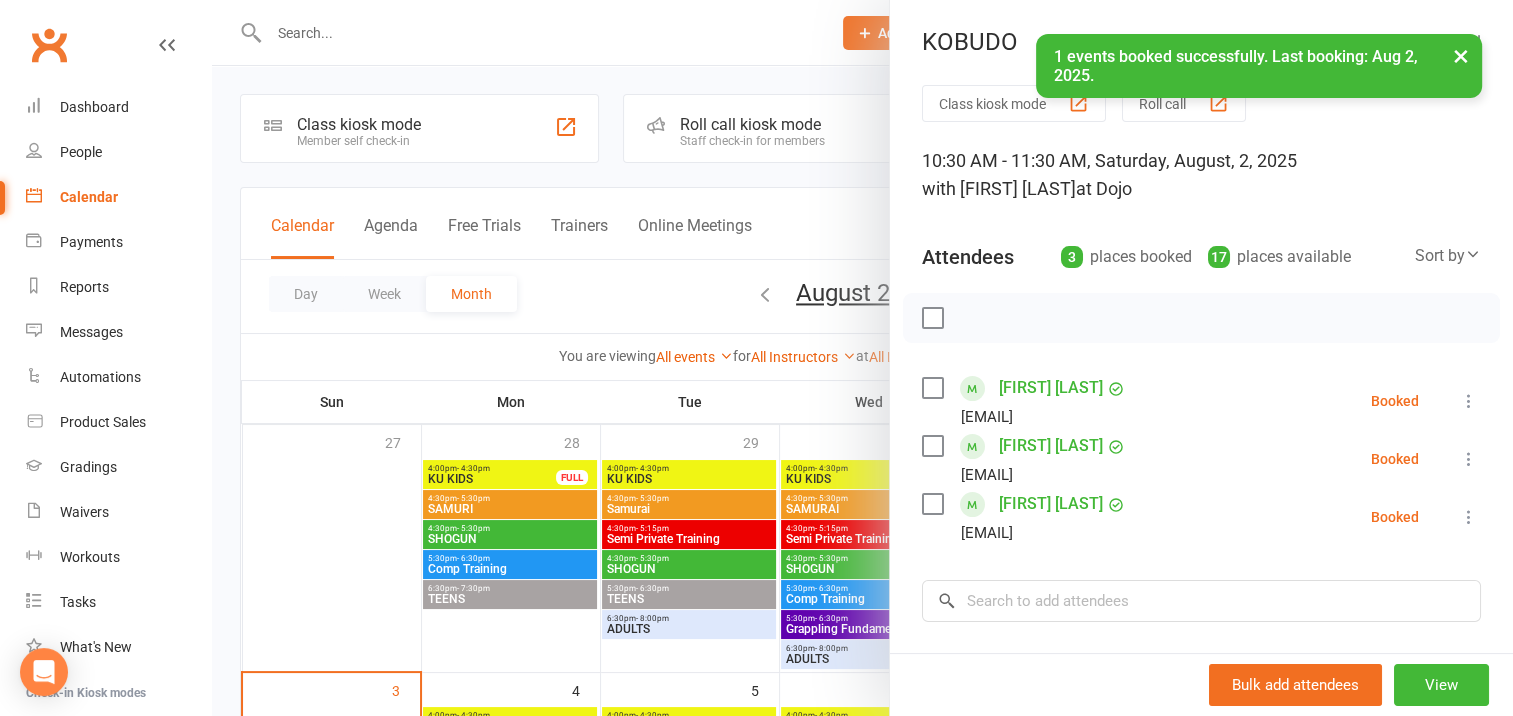 click at bounding box center [932, 318] 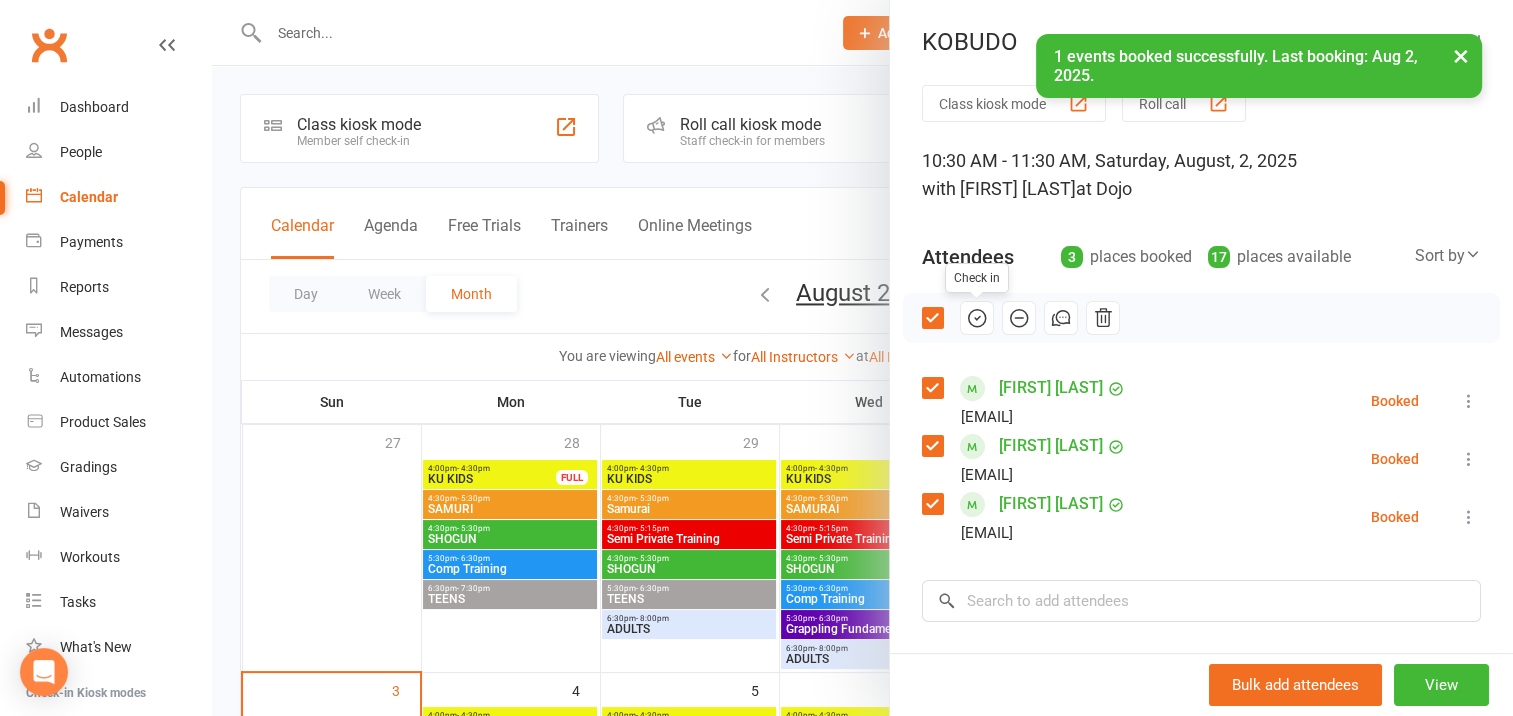 click 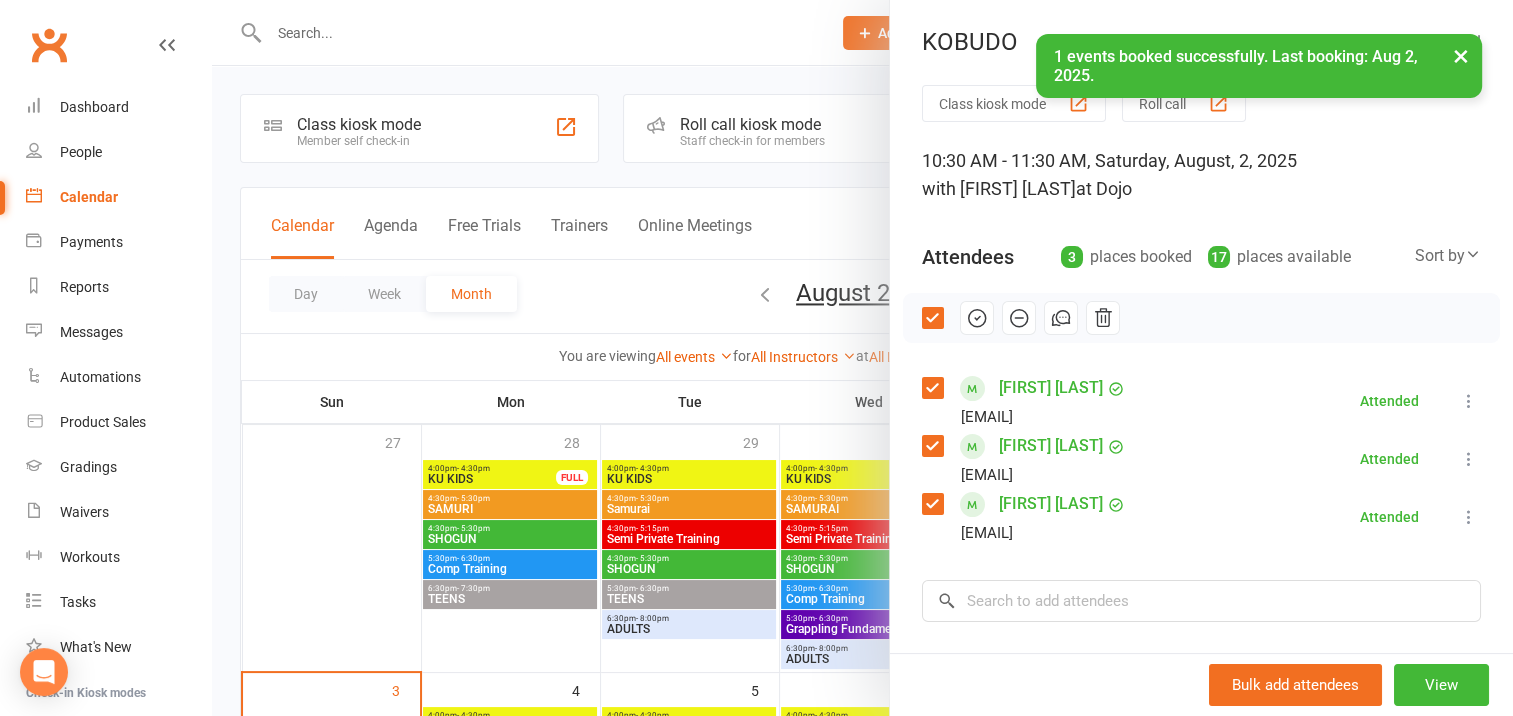 click on "×" at bounding box center (1461, 55) 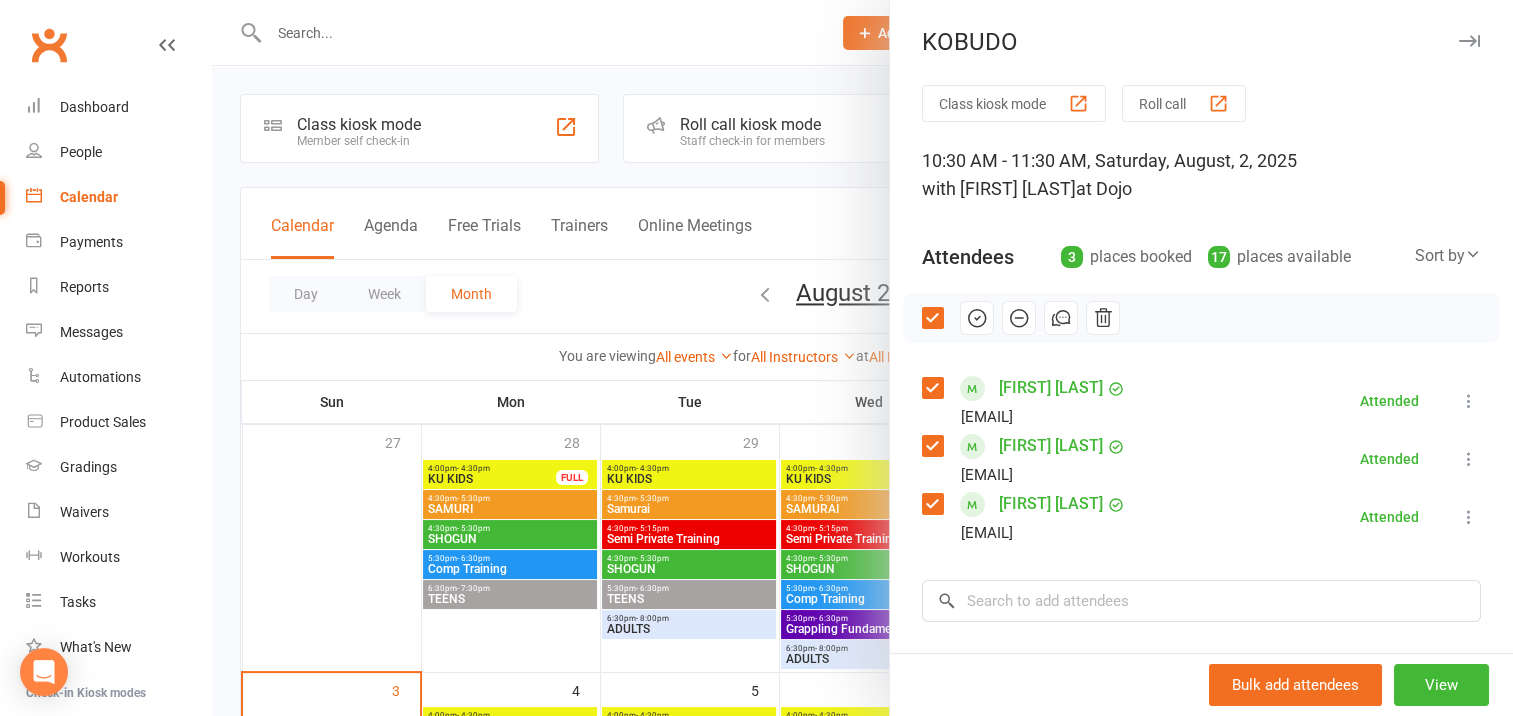 click at bounding box center [1469, 41] 